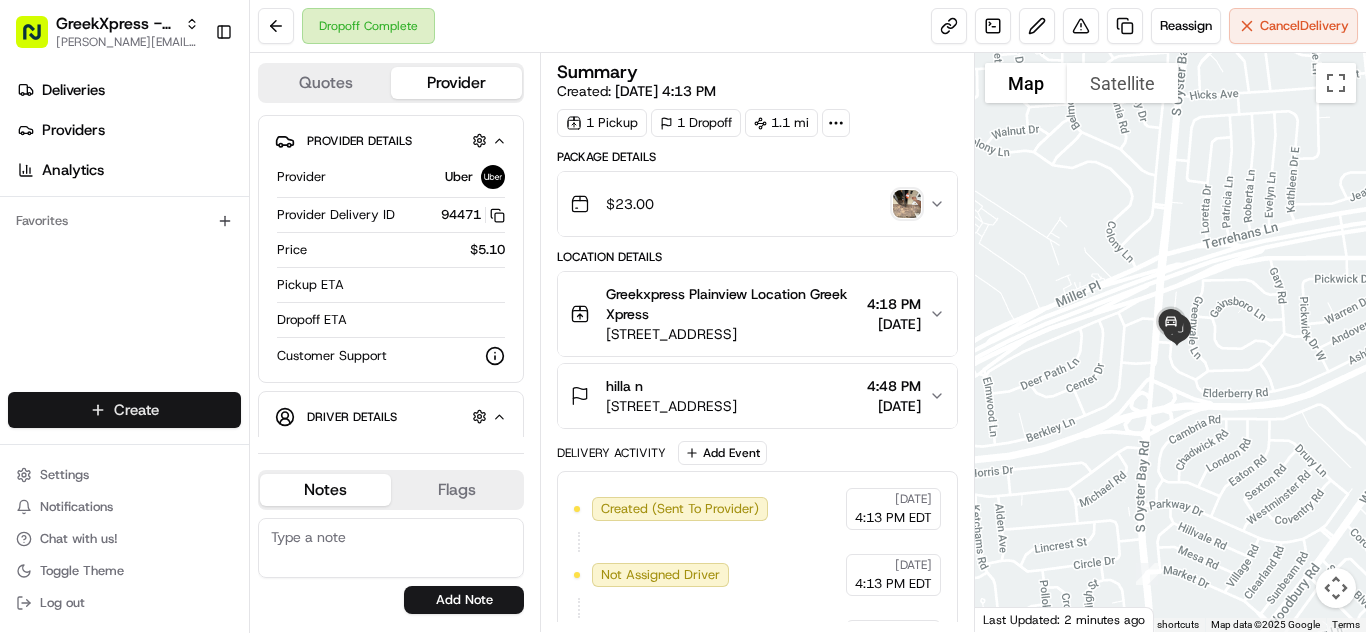 scroll, scrollTop: 0, scrollLeft: 0, axis: both 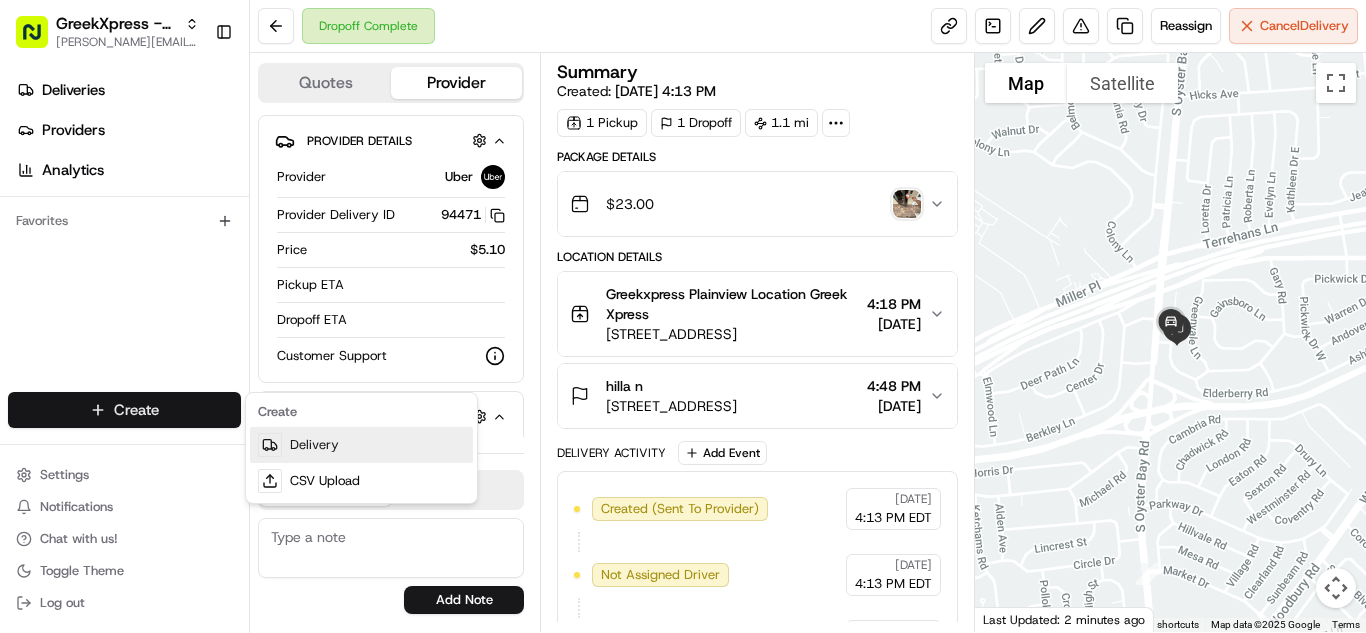 click on "Delivery" at bounding box center (361, 445) 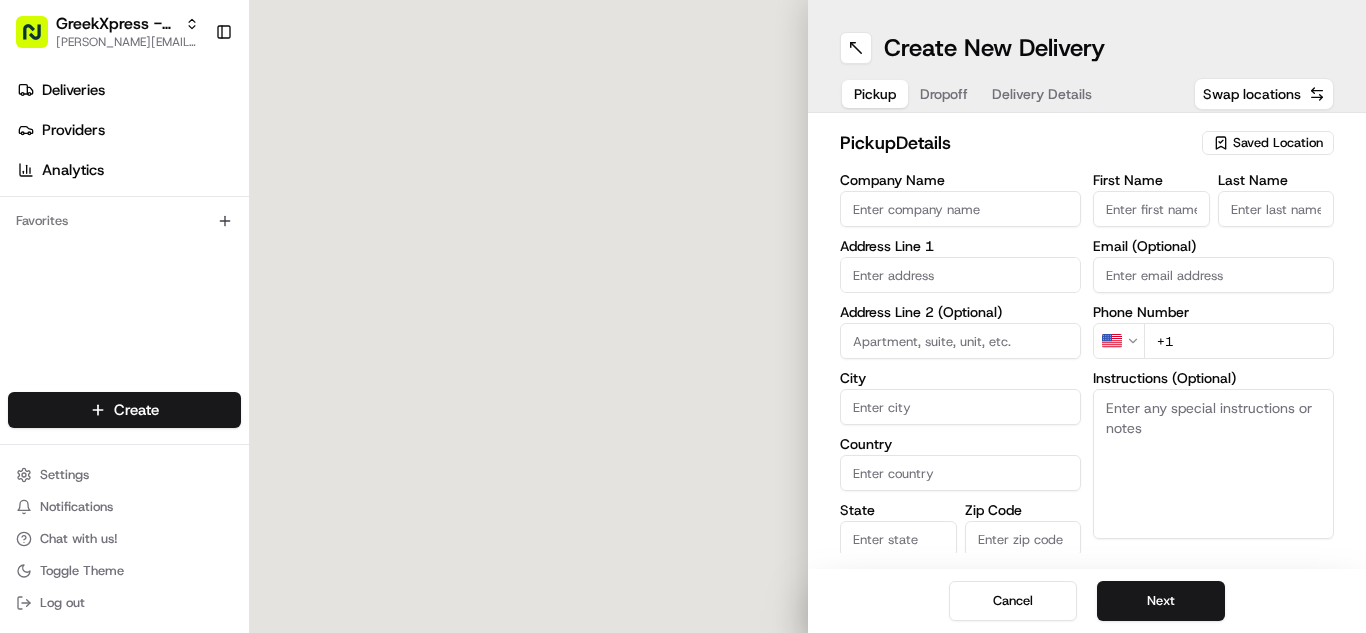 click on "Saved Location" at bounding box center [1278, 143] 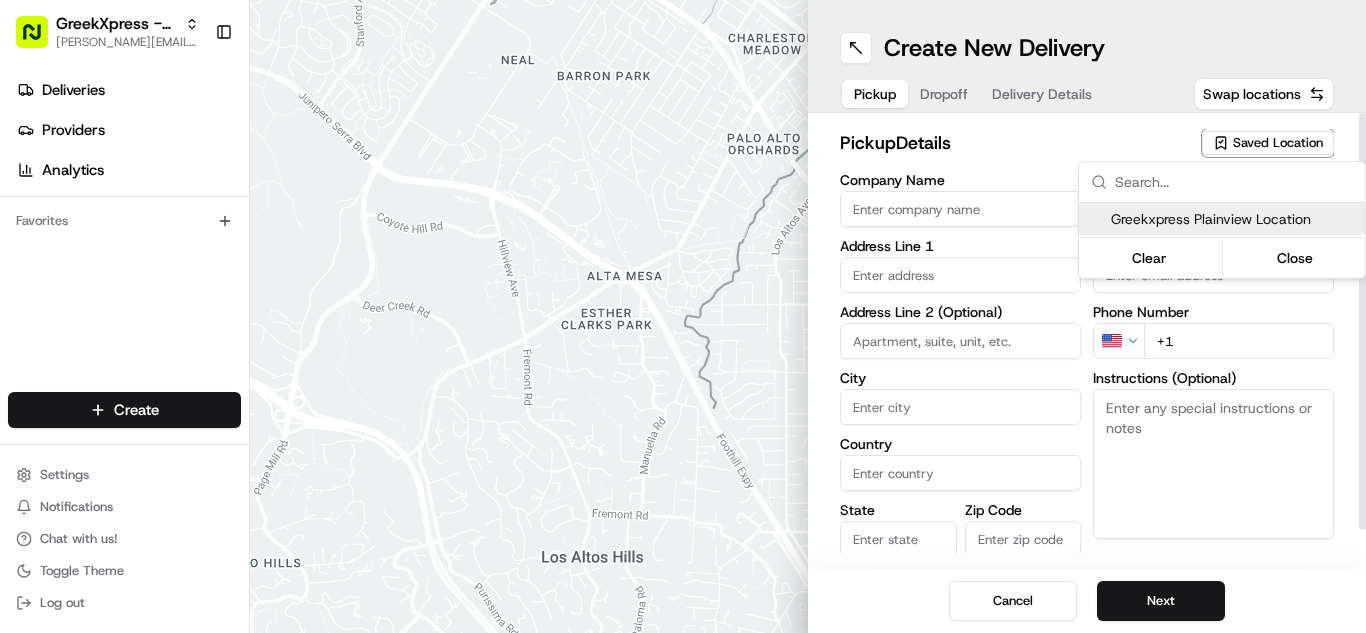 click on "Greekxpress Plainview Location" at bounding box center (1222, 219) 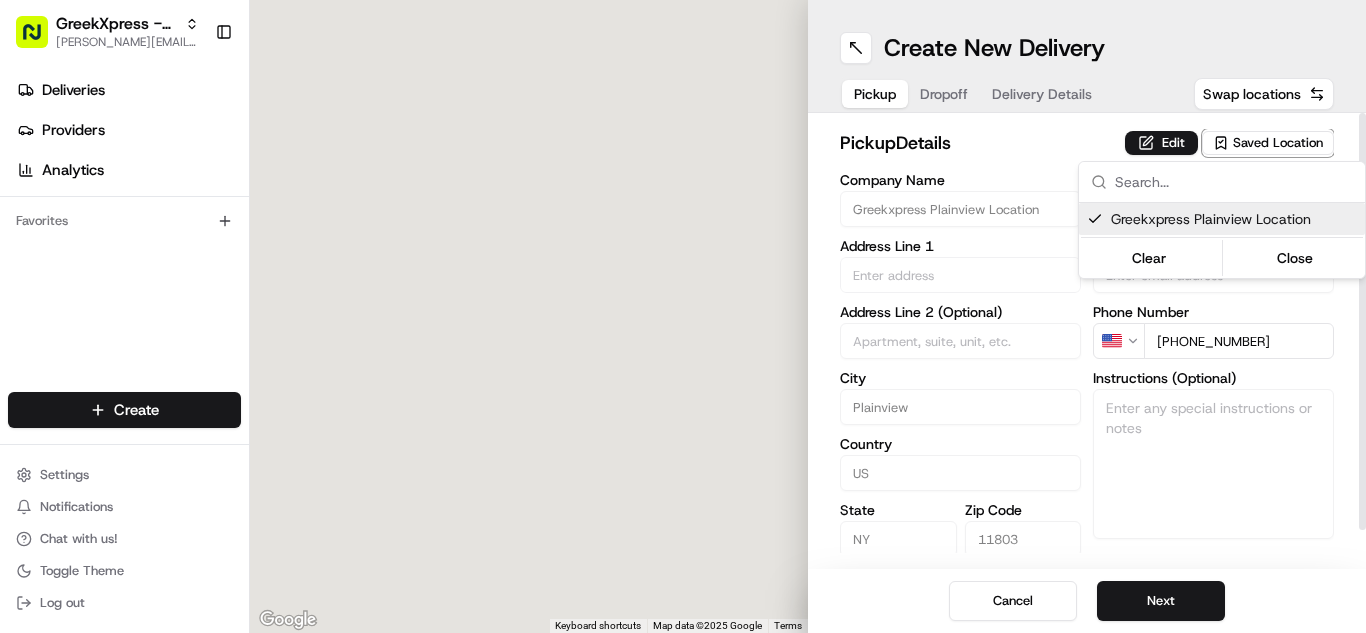 type on "Greekxpress Plainview Location" 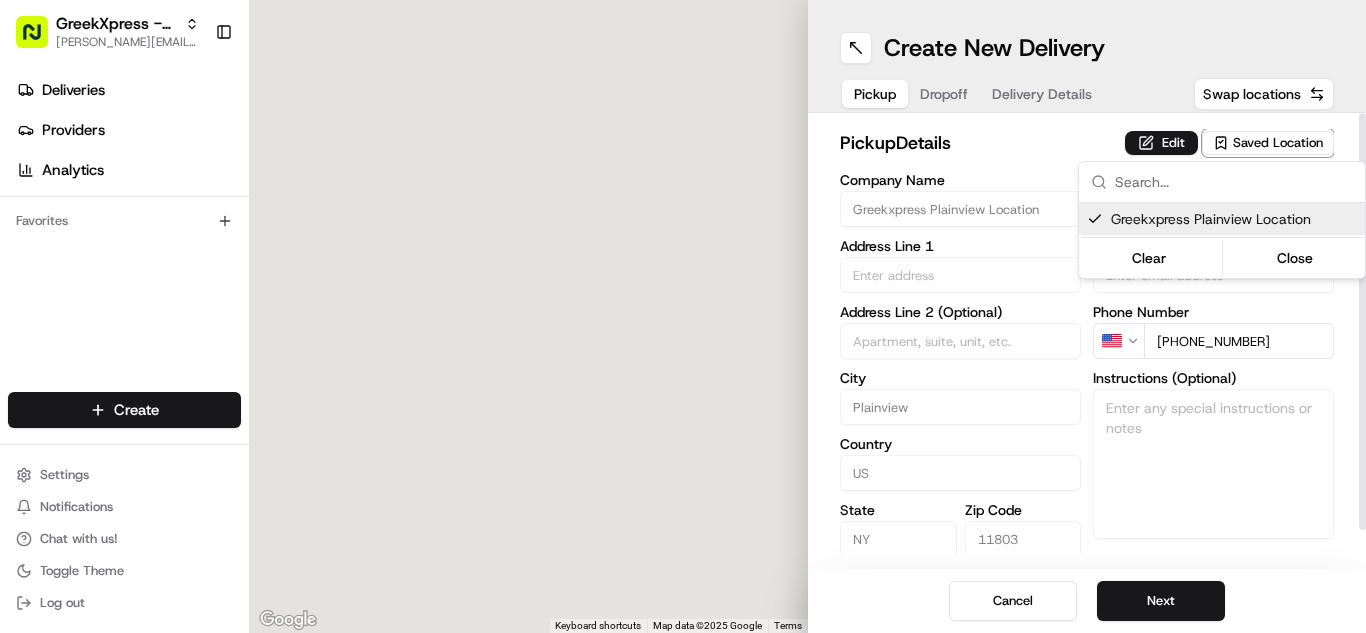 type on "[STREET_ADDRESS]" 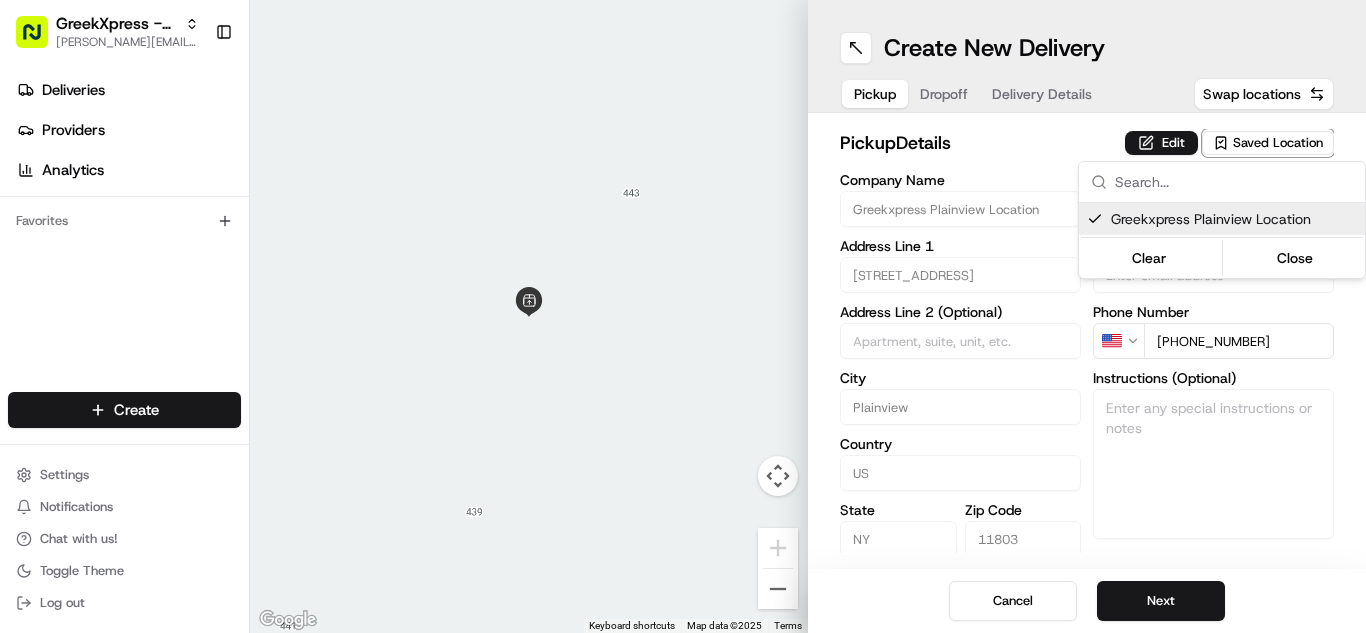 click on "GreekXpress - Plainview [EMAIL_ADDRESS][DOMAIN_NAME] Toggle Sidebar Deliveries Providers Analytics Favorites Main Menu Members & Organization Organization Users Roles Preferences Customization Tracking Orchestration Automations Dispatch Strategy Locations Pickup Locations Dropoff Locations Billing Billing Refund Requests Integrations Notification Triggers Webhooks API Keys Request Logs Create Settings Notifications Chat with us! Toggle Theme Log out To navigate the map with touch gestures double-tap and hold your finger on the map, then drag the map. ← Move left → Move right ↑ Move up ↓ Move down + Zoom in - Zoom out Home Jump left by 75% End Jump right by 75% Page Up Jump up by 75% Page Down Jump down by 75% Keyboard shortcuts Map Data Map data ©2025 Map data ©2025 2 m  Click to toggle between metric and imperial units Terms Report a map error Create New Delivery Pickup Dropoff Delivery Details Swap locations pickup  Details  Edit Saved Location Company Name Greekxpress Plainview Location" at bounding box center [683, 316] 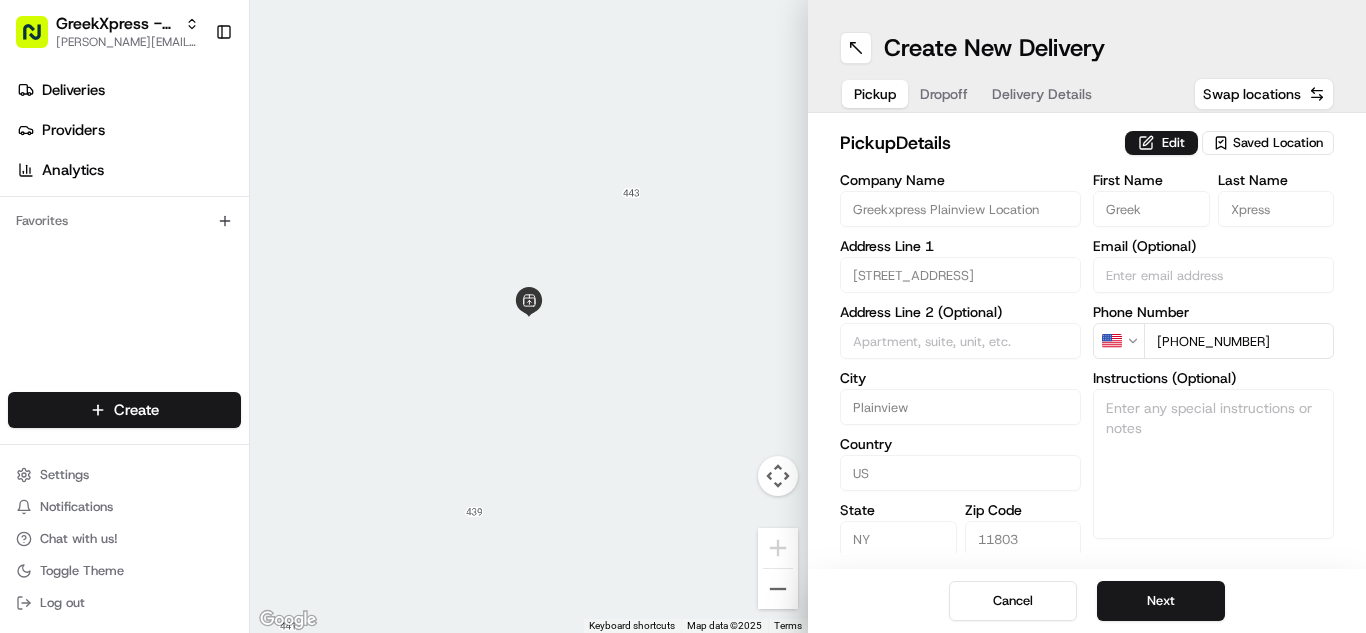 click on "Cancel Next" at bounding box center [1087, 601] 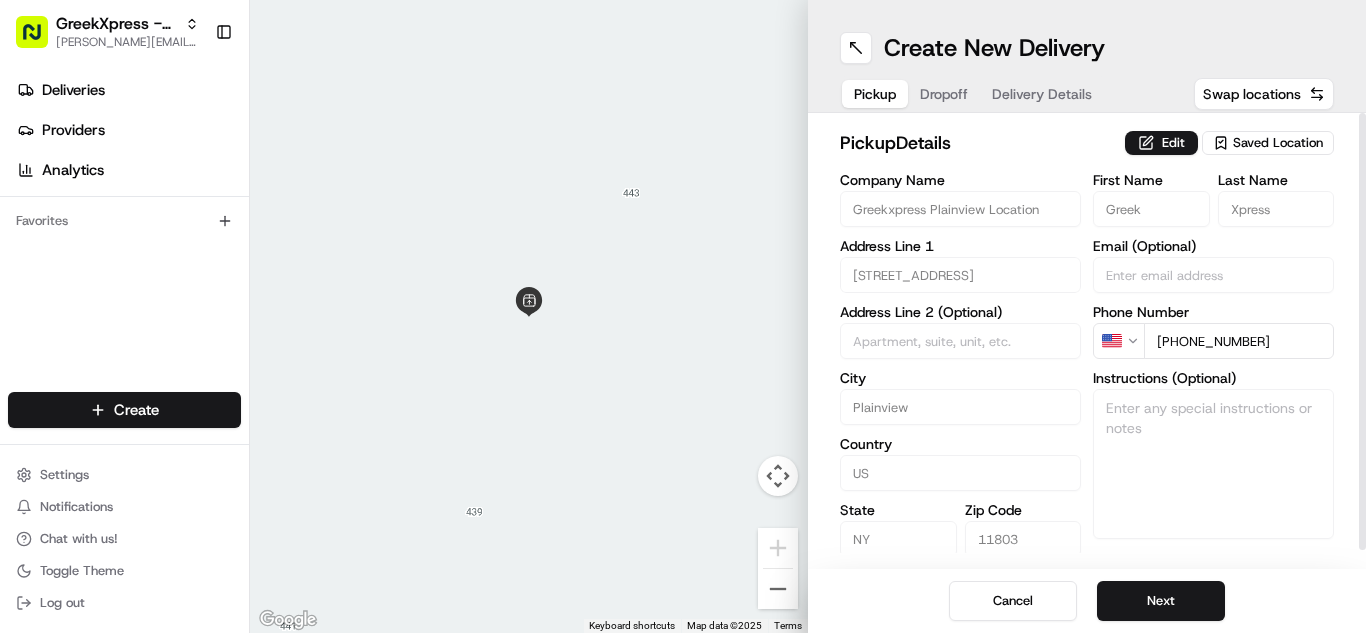 click on "Saved Location" at bounding box center (1278, 143) 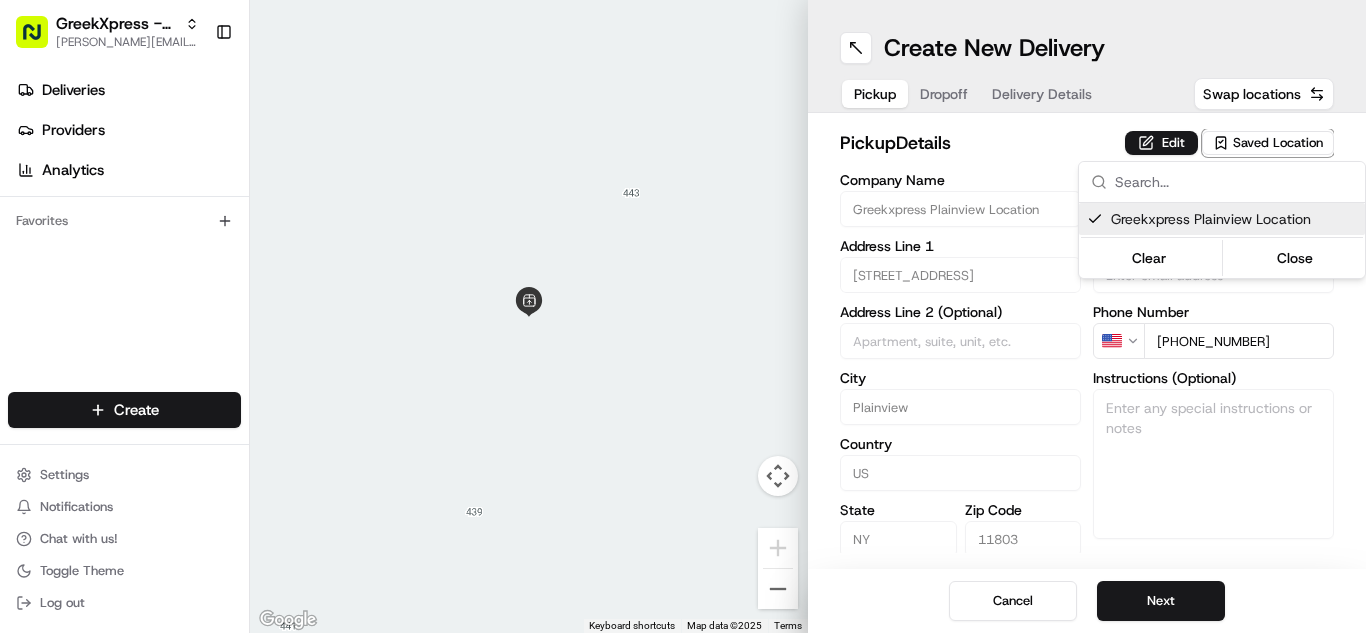 click on "Greekxpress Plainview Location" at bounding box center [1234, 219] 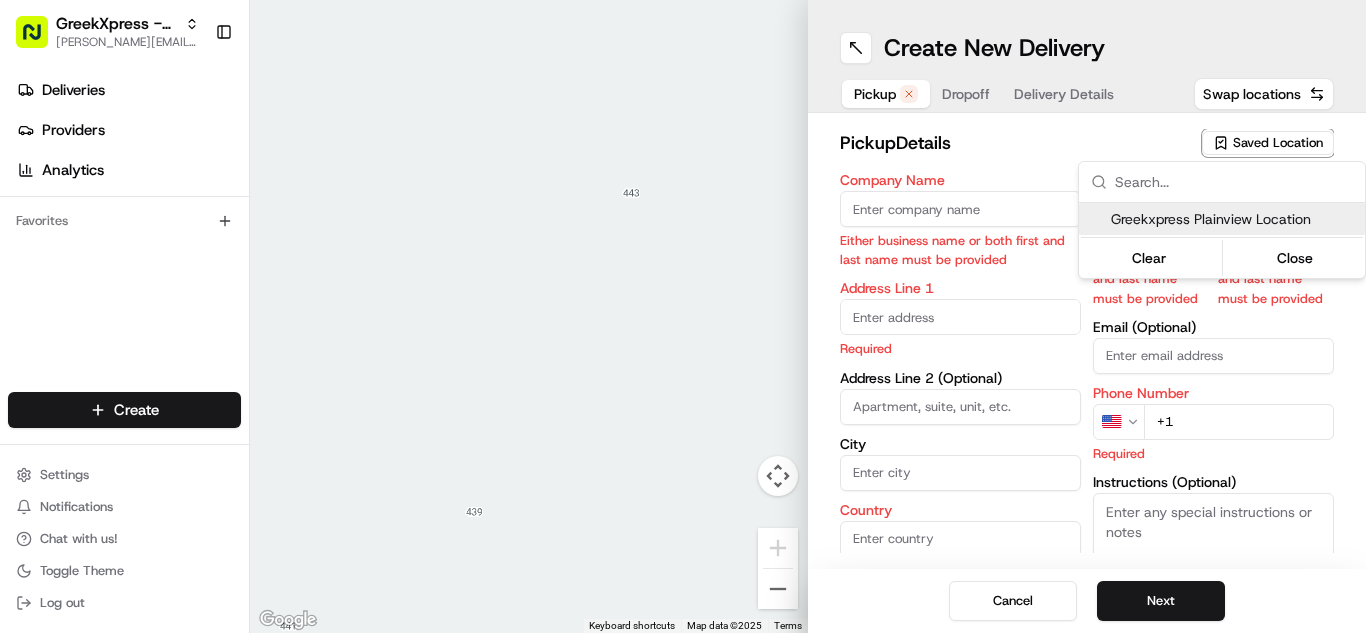 click on "GreekXpress - Plainview [EMAIL_ADDRESS][DOMAIN_NAME] Toggle Sidebar Deliveries Providers Analytics Favorites Main Menu Members & Organization Organization Users Roles Preferences Customization Tracking Orchestration Automations Dispatch Strategy Locations Pickup Locations Dropoff Locations Billing Billing Refund Requests Integrations Notification Triggers Webhooks API Keys Request Logs Create Settings Notifications Chat with us! Toggle Theme Log out To navigate the map with touch gestures double-tap and hold your finger on the map, then drag the map. ← Move left → Move right ↑ Move up ↓ Move down + Zoom in - Zoom out Home Jump left by 75% End Jump right by 75% Page Up Jump up by 75% Page Down Jump down by 75% Keyboard shortcuts Map Data Map data ©2025 Map data ©2025 2 m  Click to toggle between metric and imperial units Terms Report a map error 0 0 Create New Delivery Pickup Dropoff Delivery Details Swap locations pickup  Details Saved Location Company Name Address Line 1 Required City [GEOGRAPHIC_DATA]" at bounding box center (683, 316) 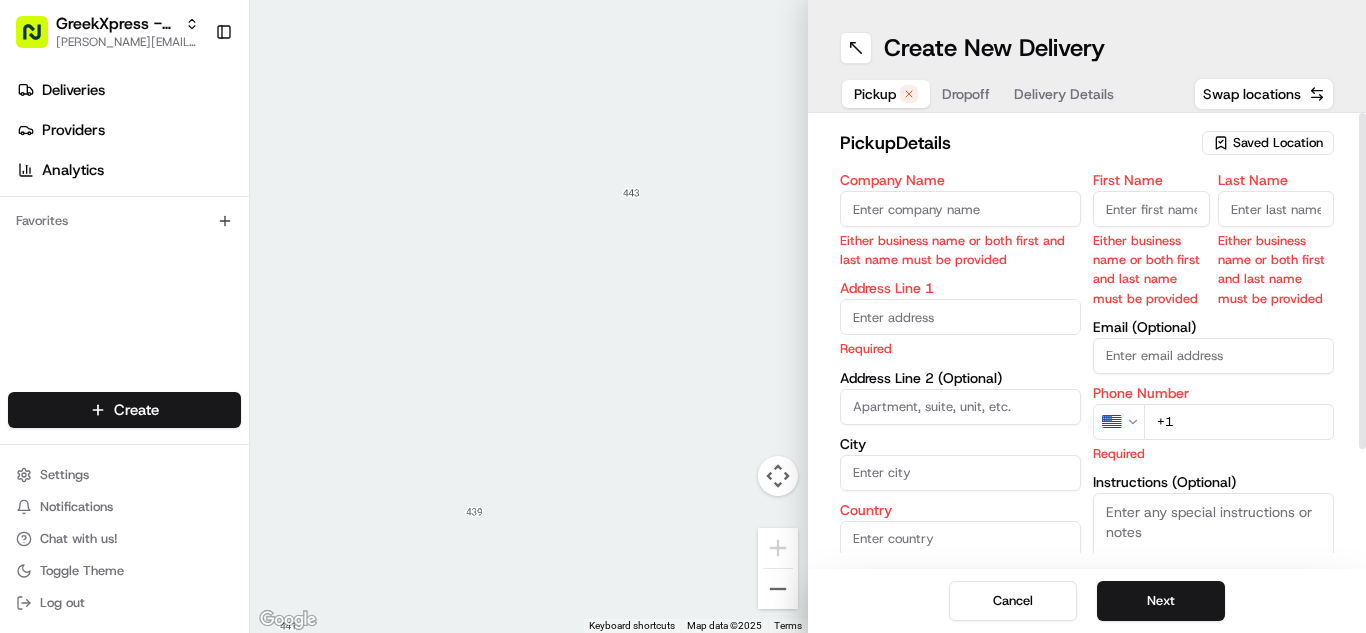 click on "First Name" at bounding box center (1151, 209) 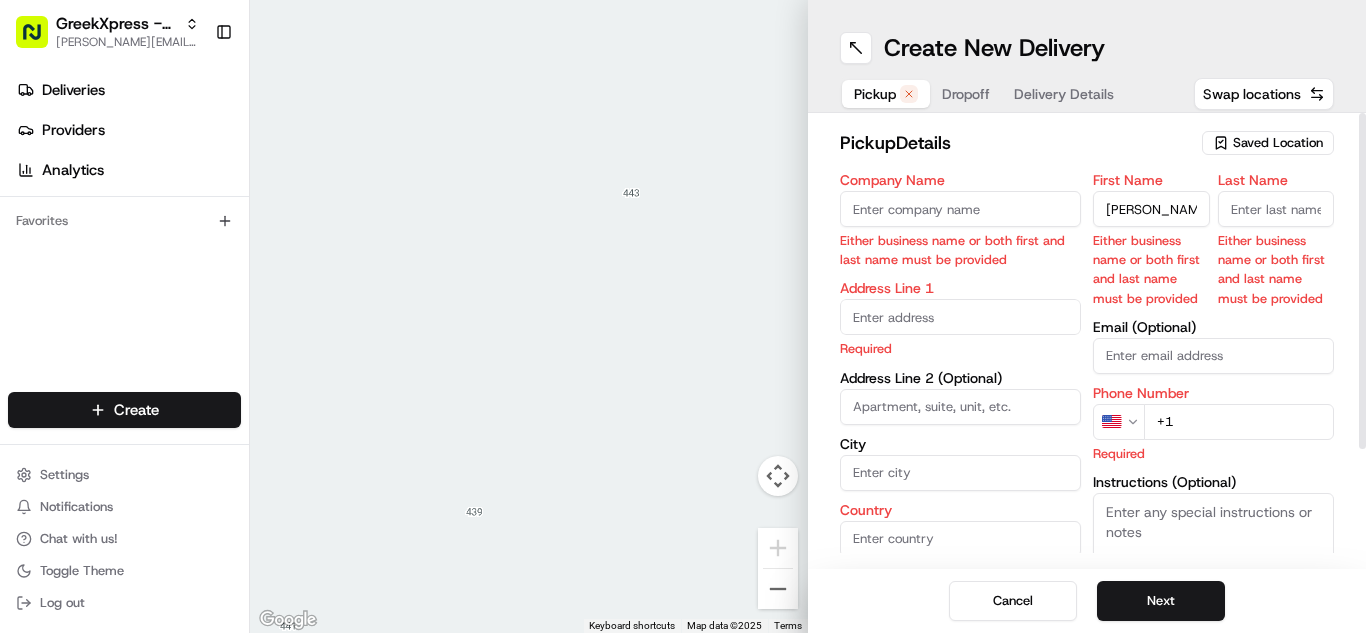 type on "[PERSON_NAME]" 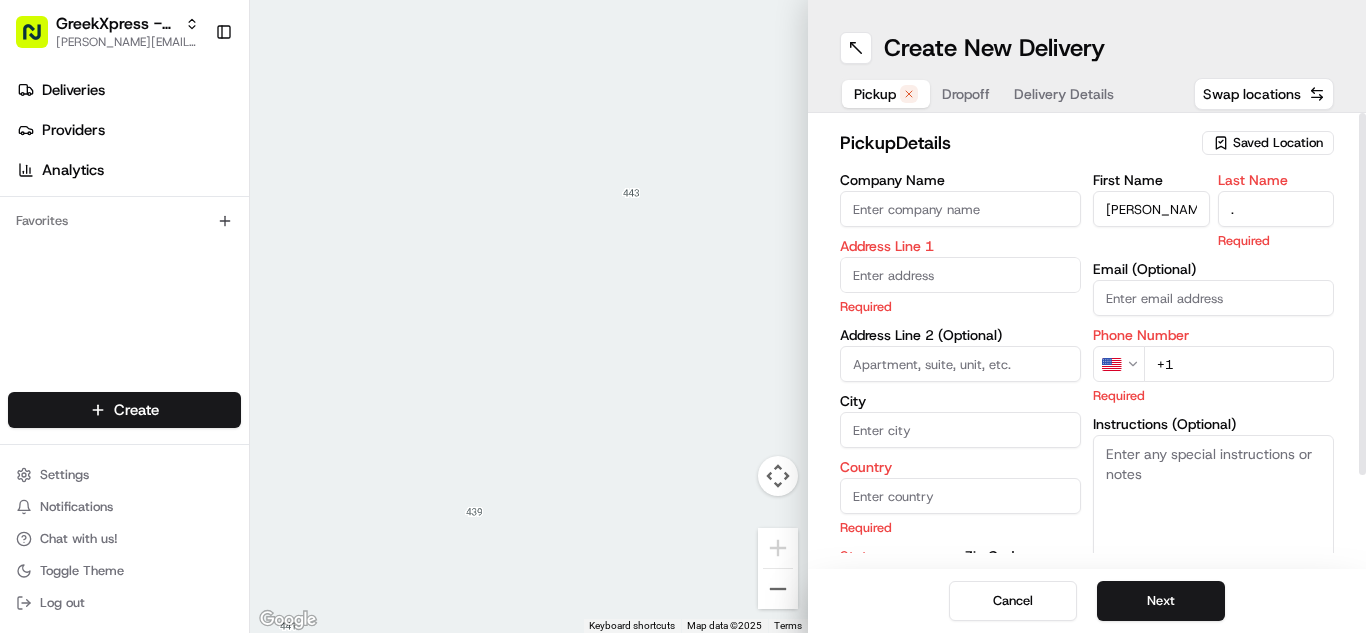 type on "." 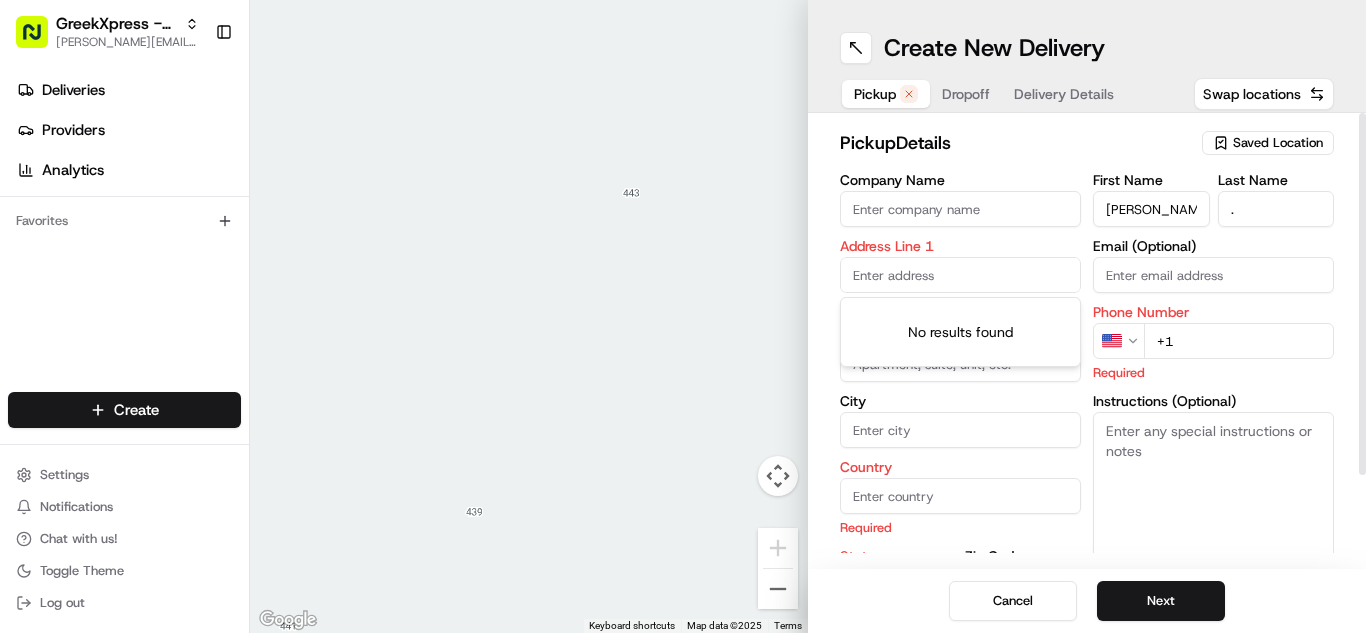 click at bounding box center [960, 275] 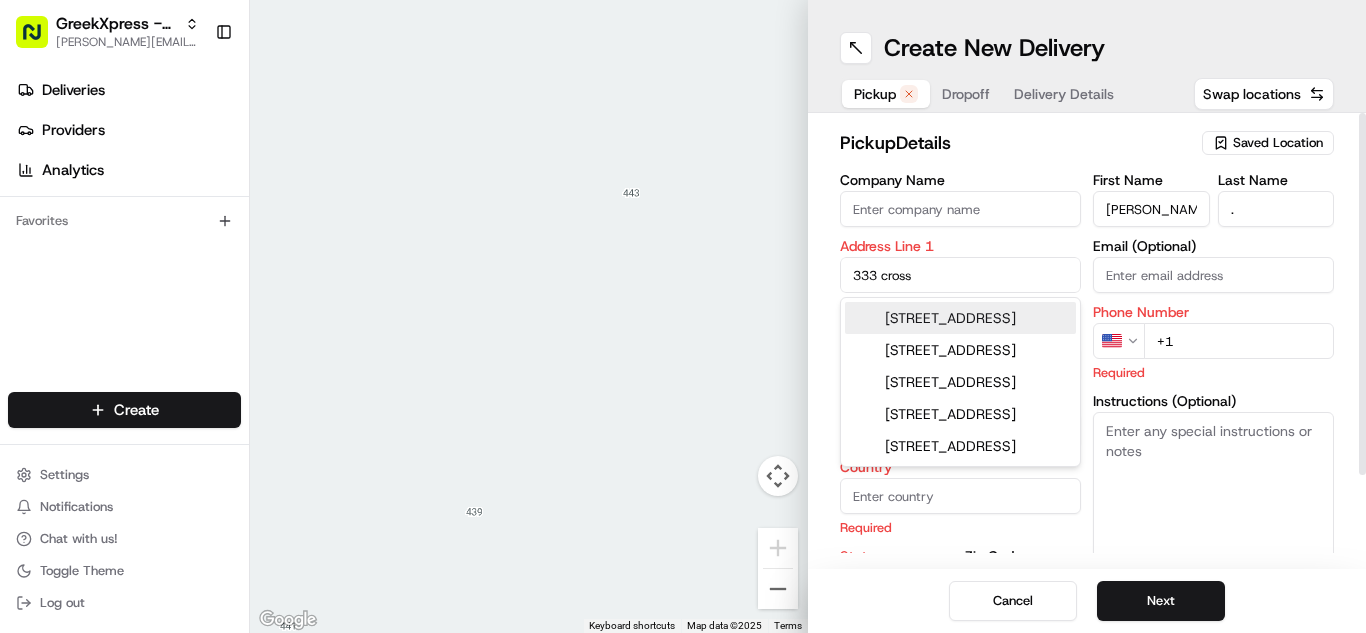 click on "[STREET_ADDRESS]" at bounding box center (960, 318) 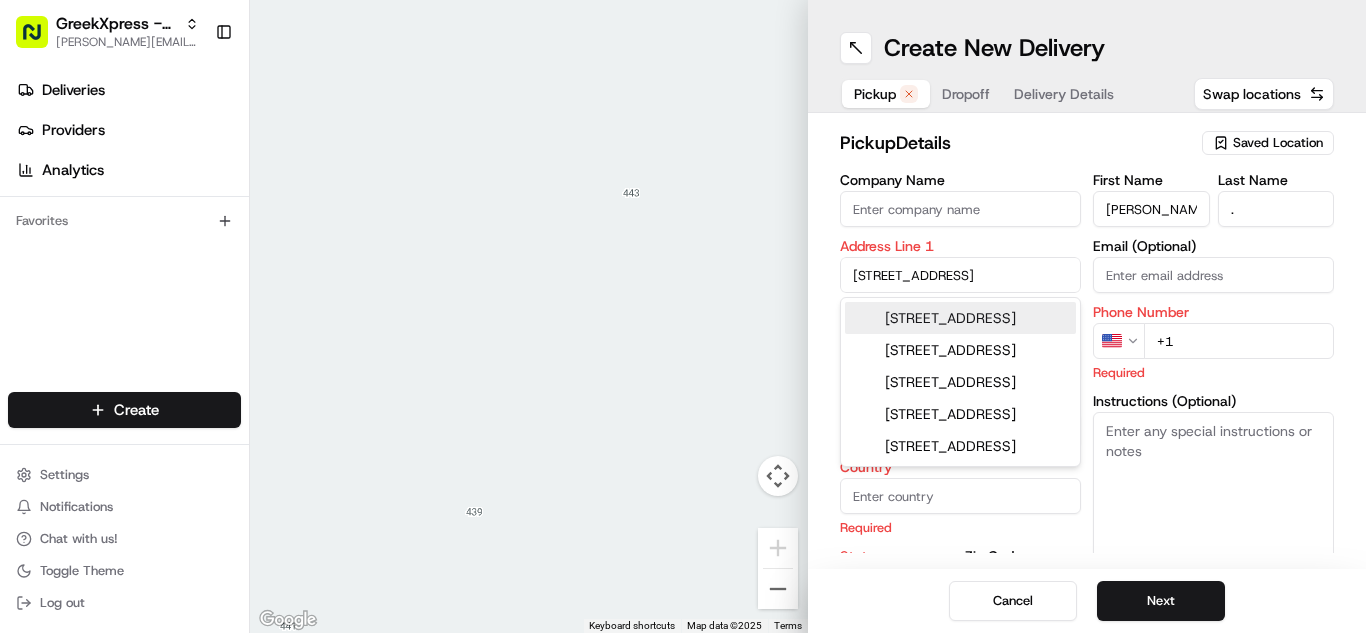 type on "[STREET_ADDRESS]" 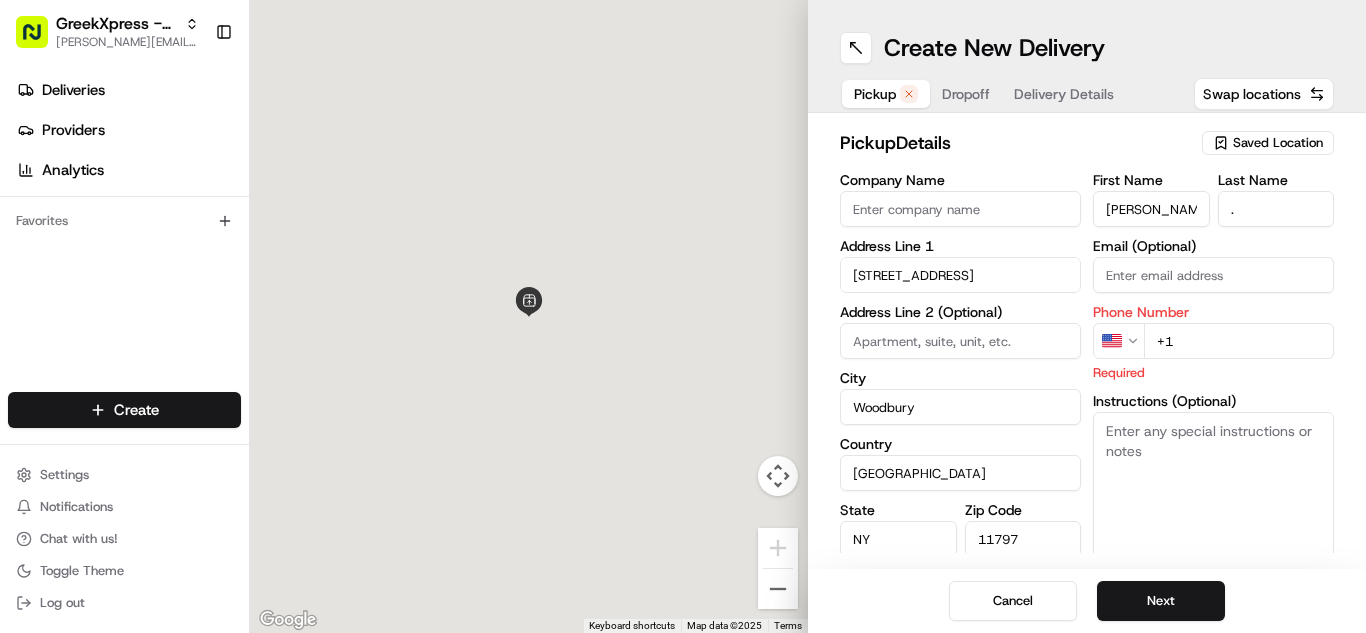 type on "[STREET_ADDRESS]" 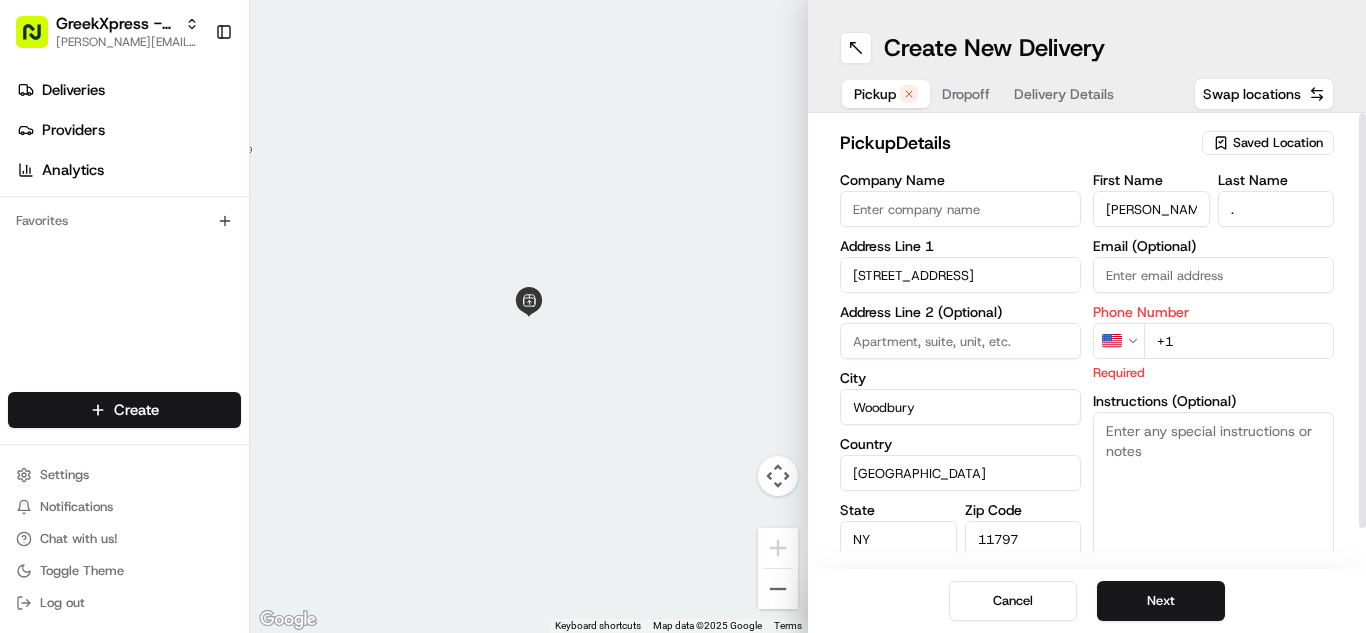 click on "+1" at bounding box center [1239, 341] 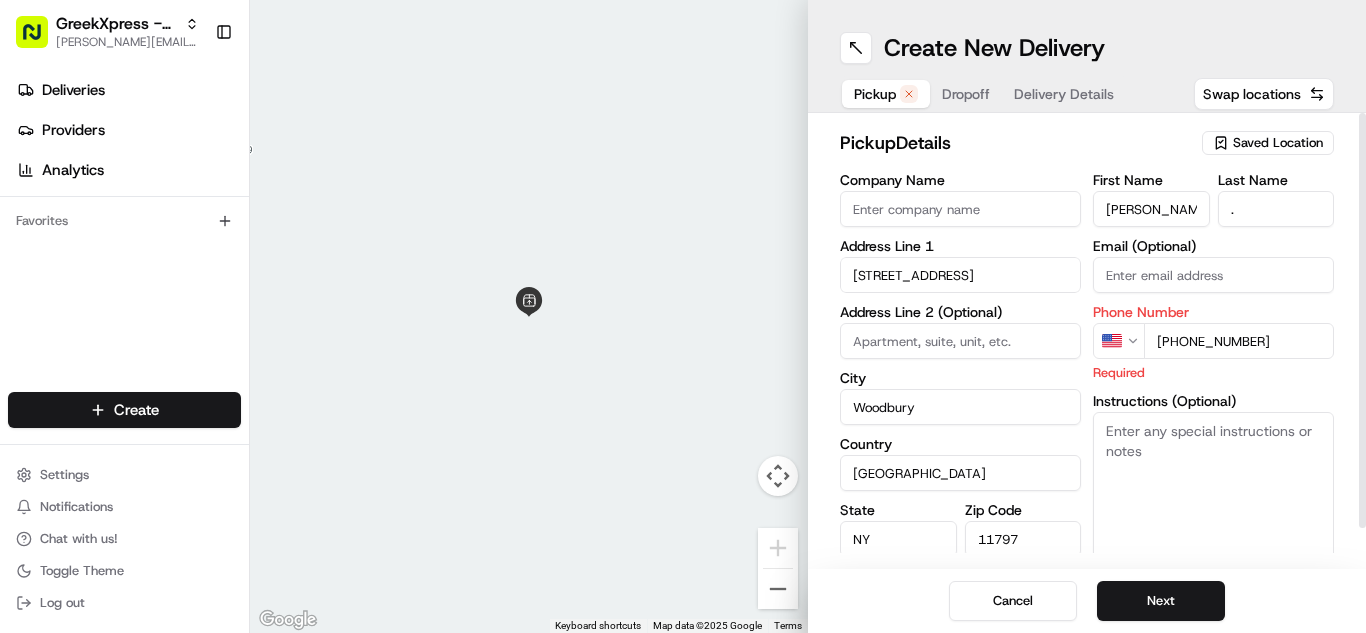 type on "[PHONE_NUMBER]" 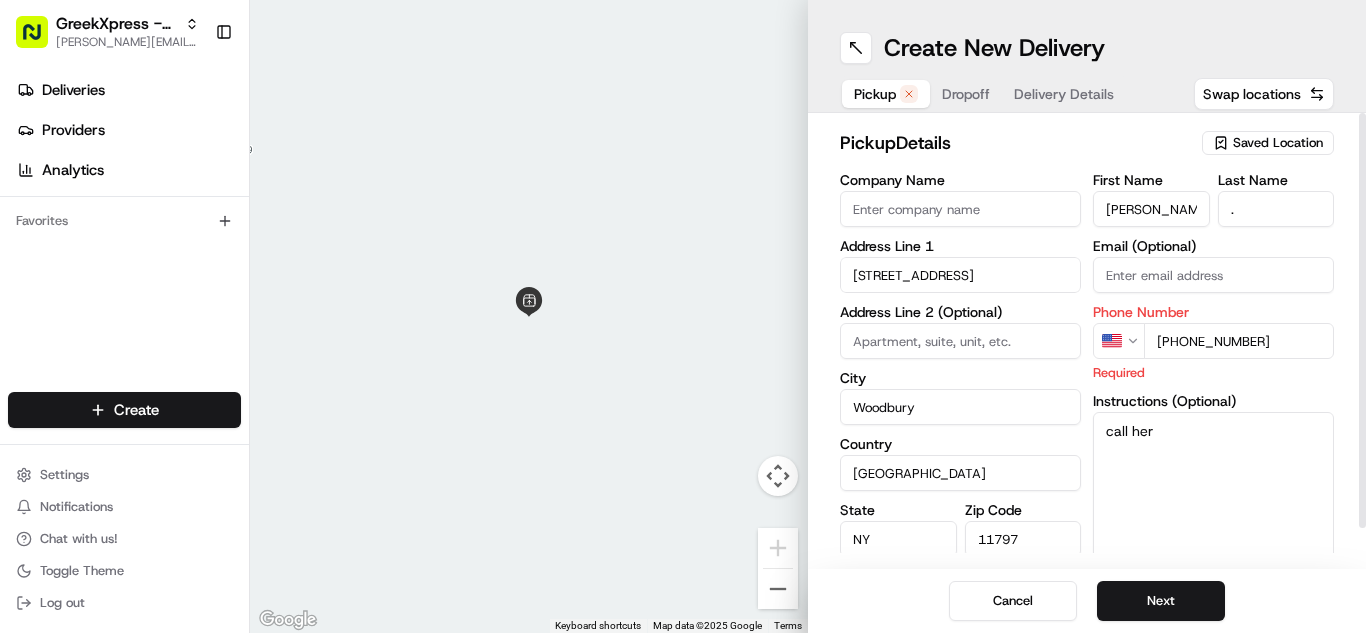 type on "call her" 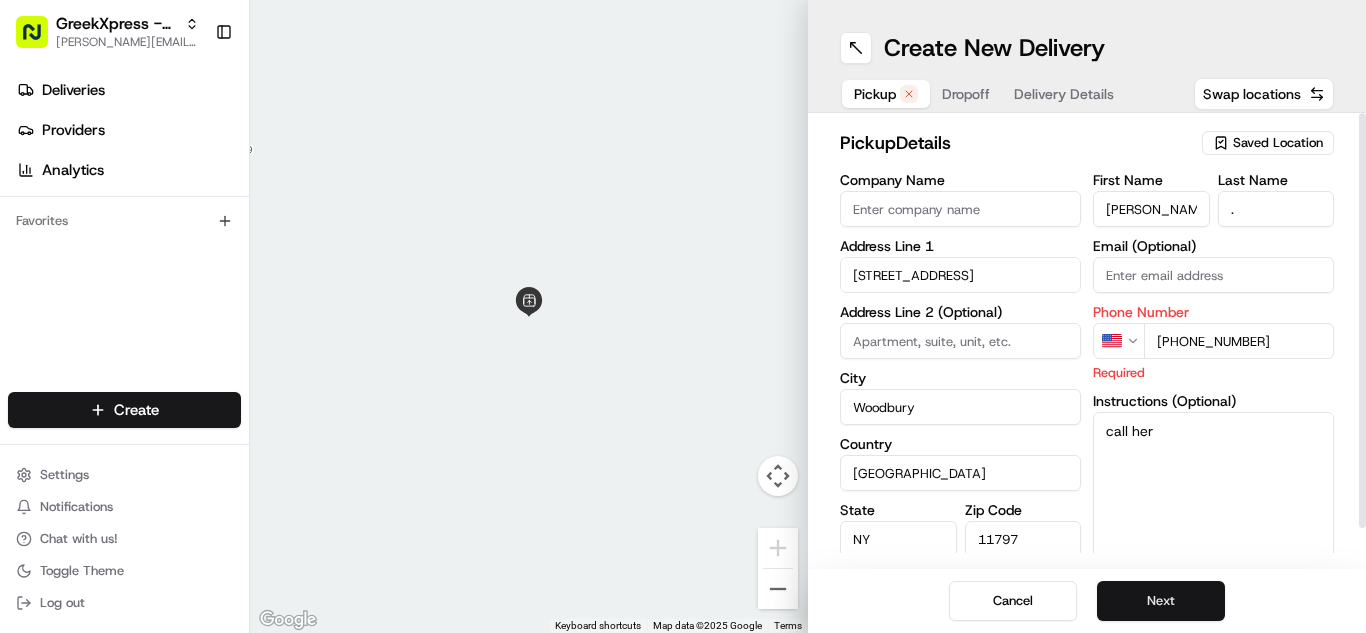 click on "Next" at bounding box center [1161, 601] 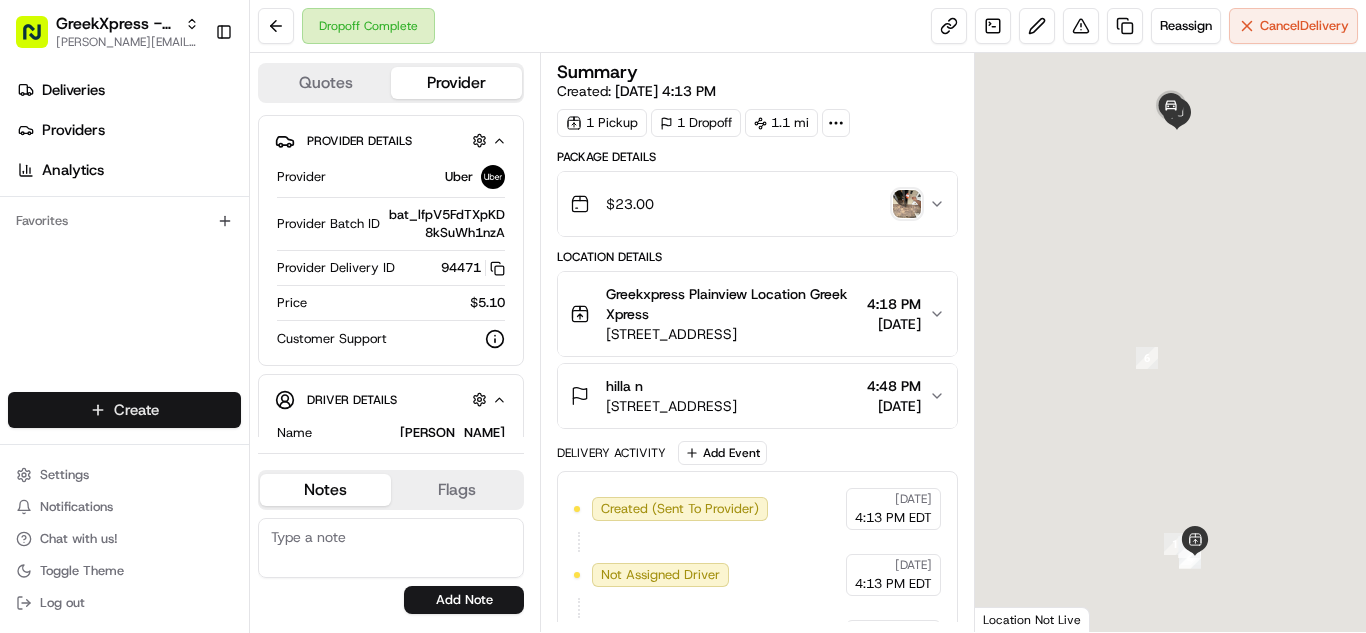 click on "GreekXpress - Plainview [EMAIL_ADDRESS][DOMAIN_NAME] Toggle Sidebar Deliveries Providers Analytics Favorites Main Menu Members & Organization Organization Users Roles Preferences Customization Tracking Orchestration Automations Dispatch Strategy Locations Pickup Locations Dropoff Locations Billing Billing Refund Requests Integrations Notification Triggers Webhooks API Keys Request Logs Create Settings Notifications Chat with us! Toggle Theme Log out Dropoff Complete Reassign Cancel  Delivery Quotes Provider Provider Details Hidden ( 2 ) Provider Uber   Provider Batch ID bat_lfpV5FdTXpKD8kSuWh1nzA Provider Delivery ID 94471 Copy  del_cK0Lk0kpSViFGBKuiPlEcQ 94471 Price $5.10 Customer Support Driver Details Hidden ( 5 ) Name [PERSON_NAME] Pickup Phone Number +1 312 766 6835 ext. 38013120 Dropoff Phone Number [PHONE_NUMBER] Notes From Driver Handed over  Tip $3.00 Type car Make Hyundai Model [MEDICAL_DATA] Color dimgray Notes Flags [EMAIL_ADDRESS][DOMAIN_NAME] Add Note [PERSON_NAME][EMAIL_ADDRESS][DOMAIN_NAME] Add Flag Summary Created:   1   1" at bounding box center (683, 316) 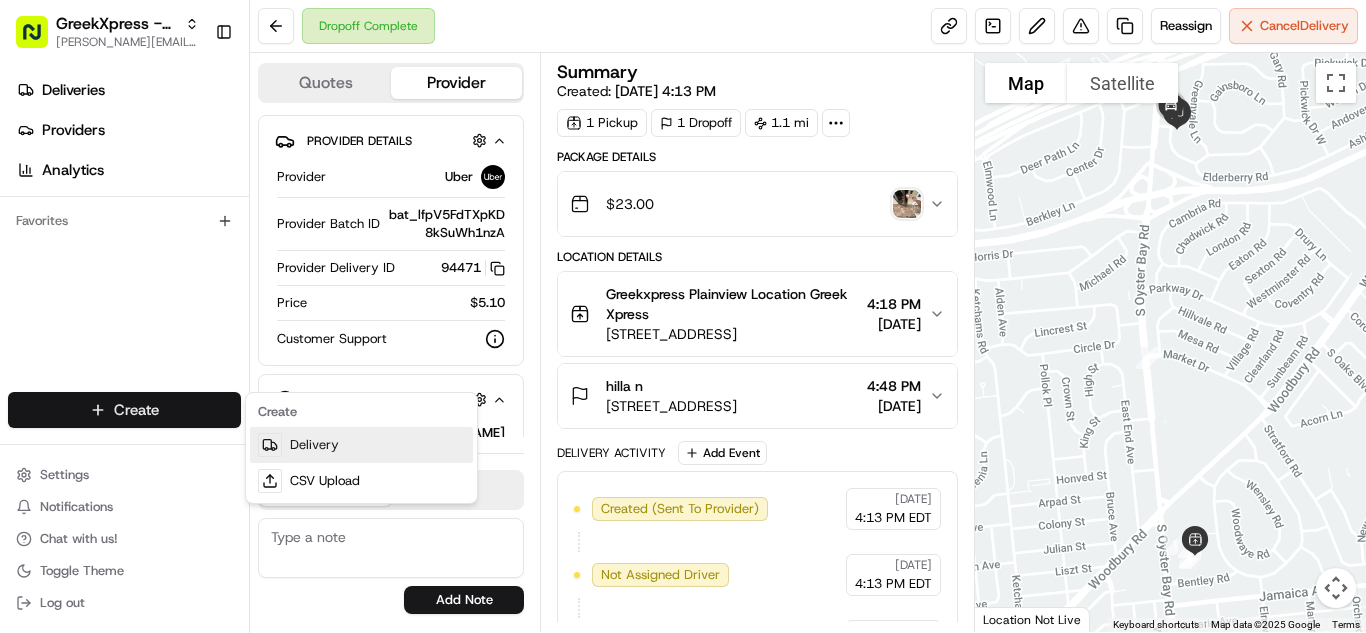click on "Delivery" at bounding box center (361, 445) 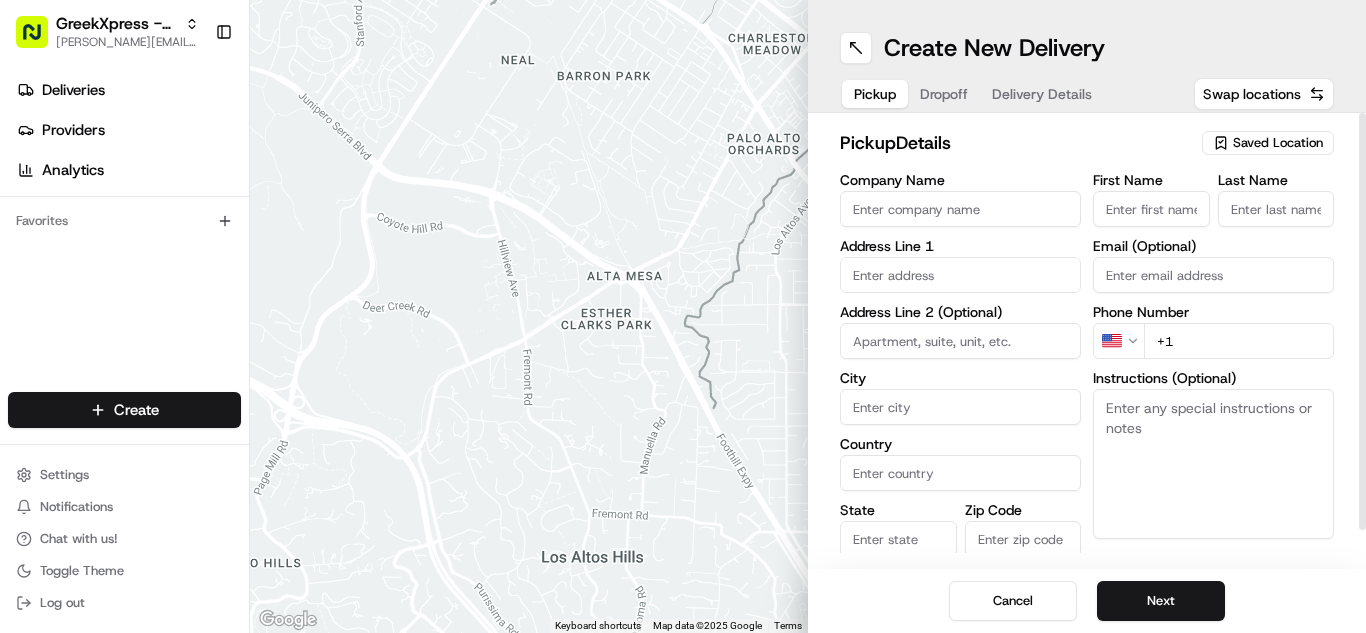 click on "Saved Location" at bounding box center (1268, 143) 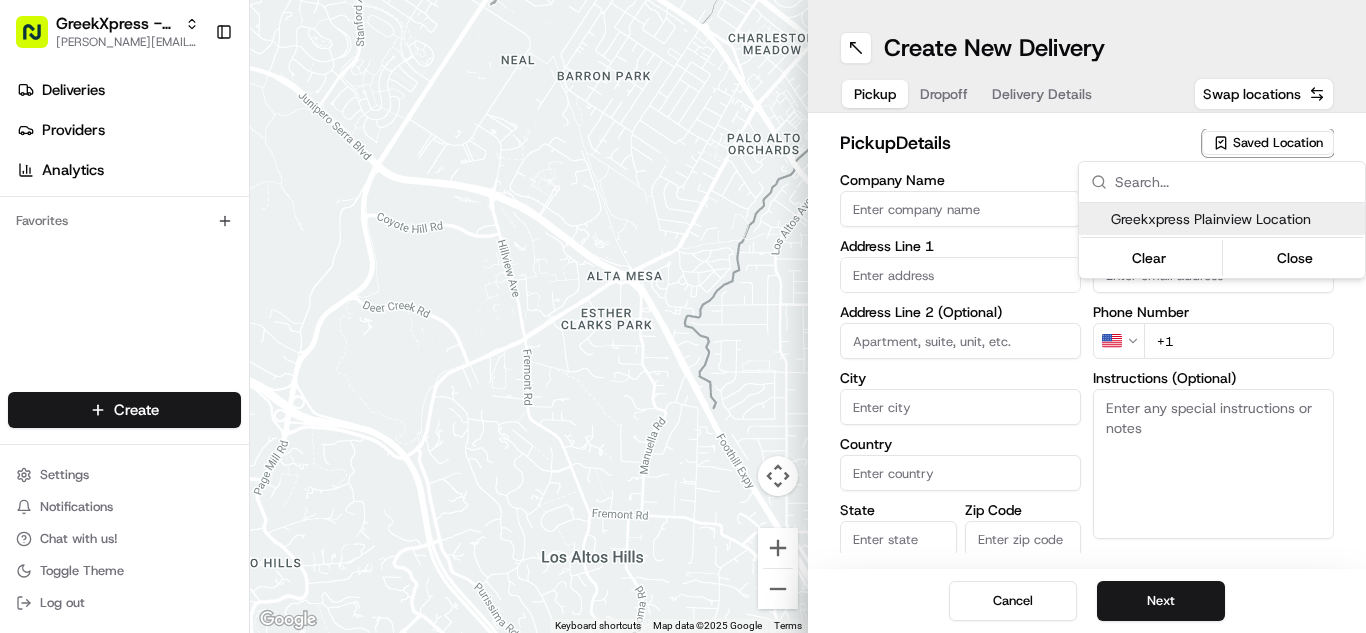 click on "Greekxpress Plainview Location" at bounding box center [1234, 219] 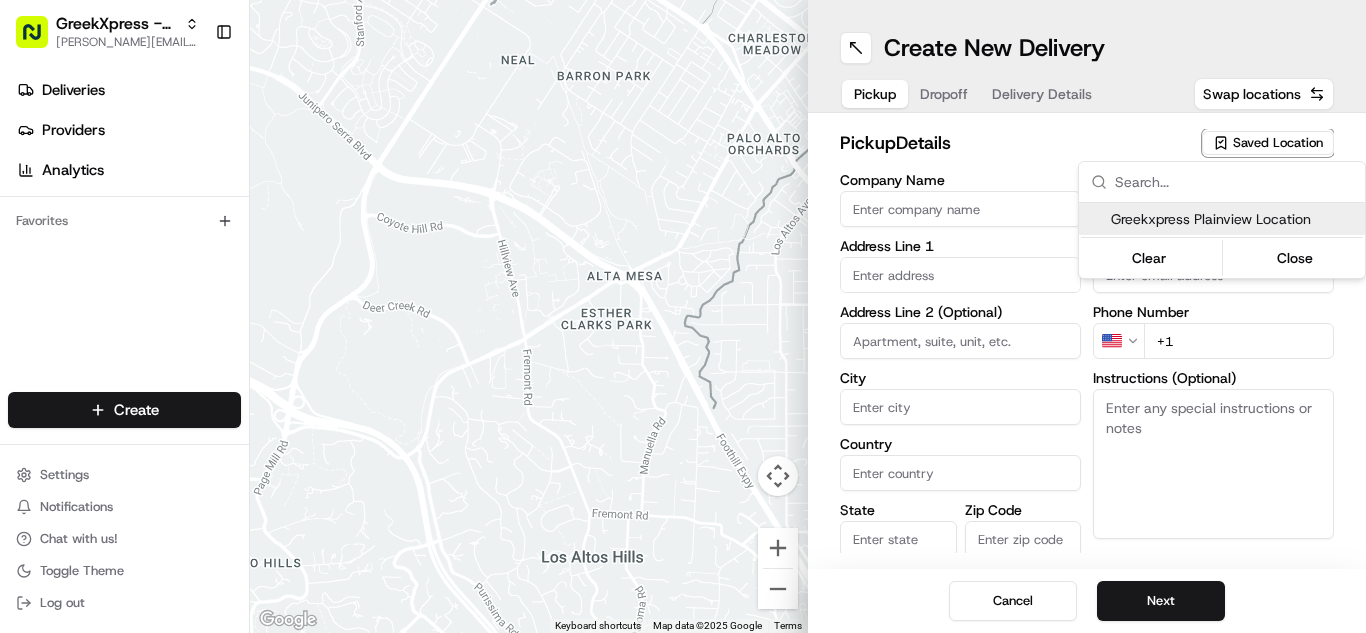 type on "Greekxpress Plainview Location" 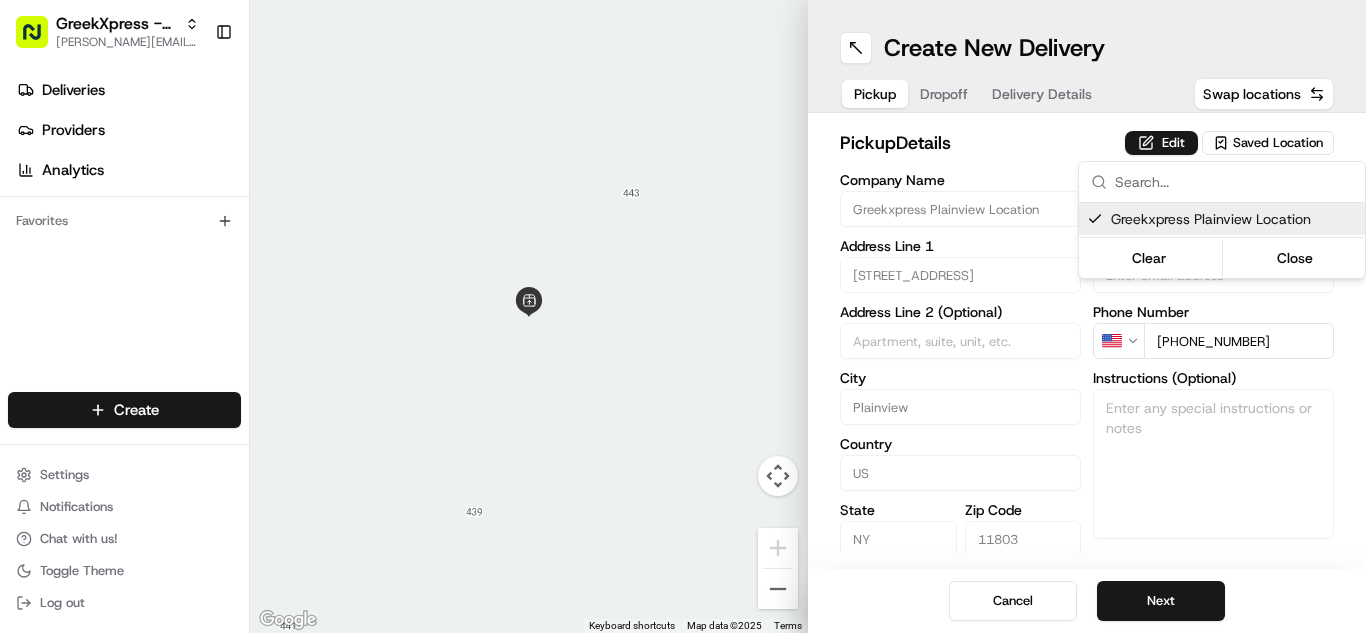 click on "GreekXpress - Plainview [EMAIL_ADDRESS][DOMAIN_NAME] Toggle Sidebar Deliveries Providers Analytics Favorites Main Menu Members & Organization Organization Users Roles Preferences Customization Tracking Orchestration Automations Dispatch Strategy Locations Pickup Locations Dropoff Locations Billing Billing Refund Requests Integrations Notification Triggers Webhooks API Keys Request Logs Create Settings Notifications Chat with us! Toggle Theme Log out To navigate the map with touch gestures double-tap and hold your finger on the map, then drag the map. ← Move left → Move right ↑ Move up ↓ Move down + Zoom in - Zoom out Home Jump left by 75% End Jump right by 75% Page Up Jump up by 75% Page Down Jump down by 75% Keyboard shortcuts Map Data Map data ©2025 Map data ©2025 2 m  Click to toggle between metric and imperial units Terms Report a map error Create New Delivery Pickup Dropoff Delivery Details Swap locations pickup  Details  Edit Saved Location Company Name Greekxpress Plainview Location" at bounding box center [683, 316] 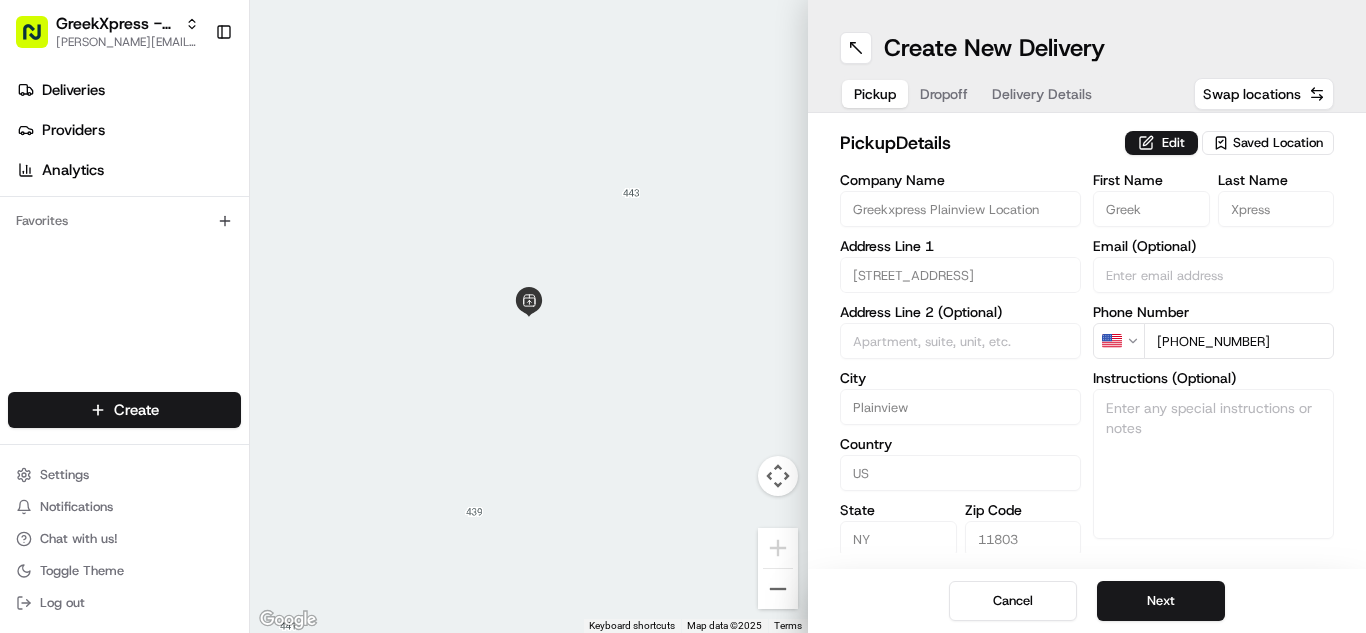 click on "Next" at bounding box center [1161, 601] 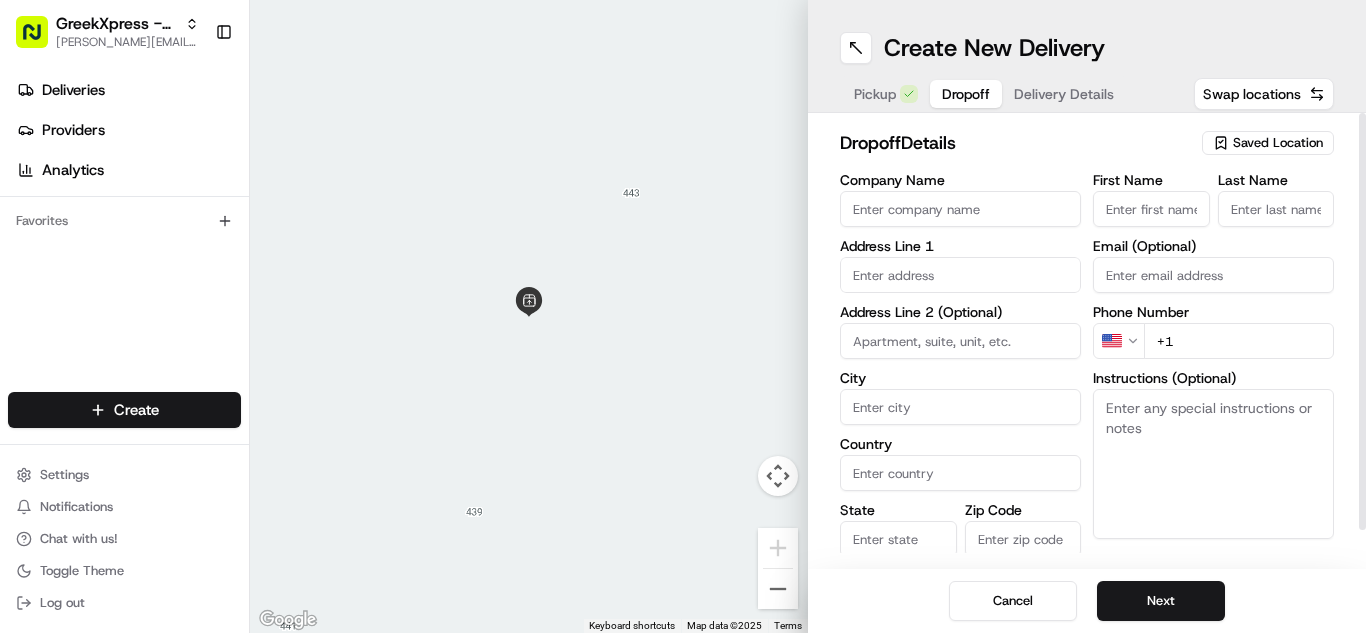 click on "First Name" at bounding box center [1151, 209] 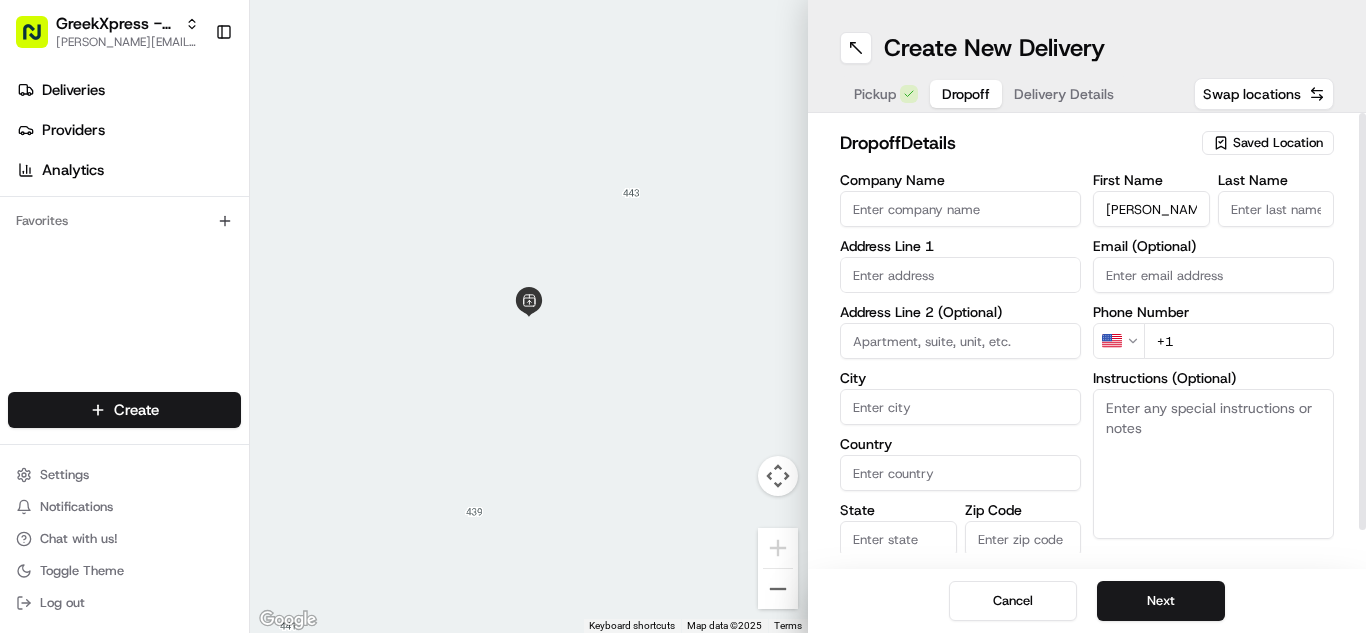 type on "[PERSON_NAME]" 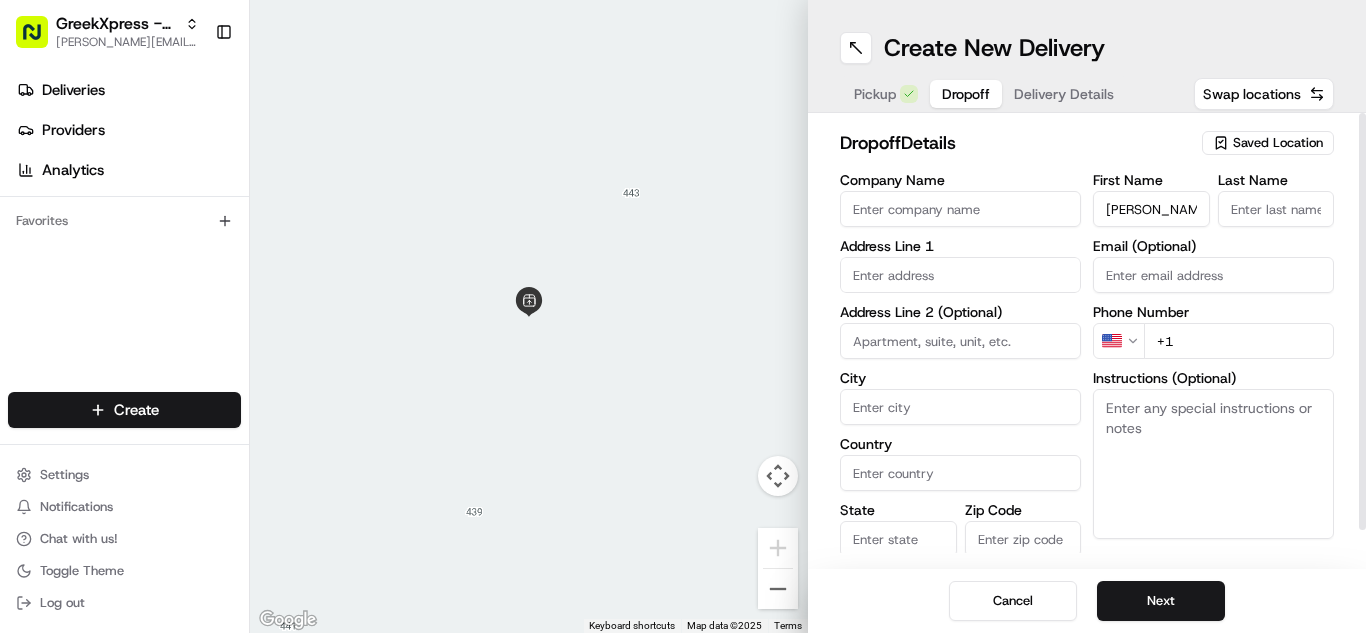 click on "Last Name" at bounding box center [1276, 209] 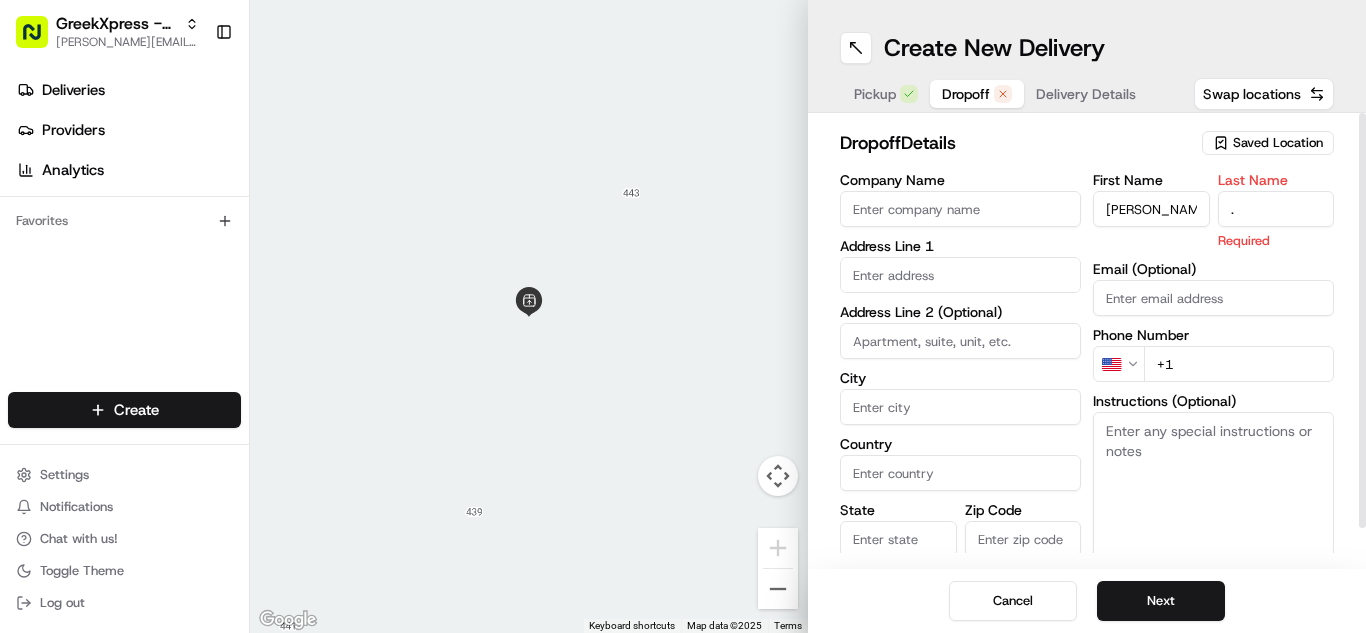 type on "." 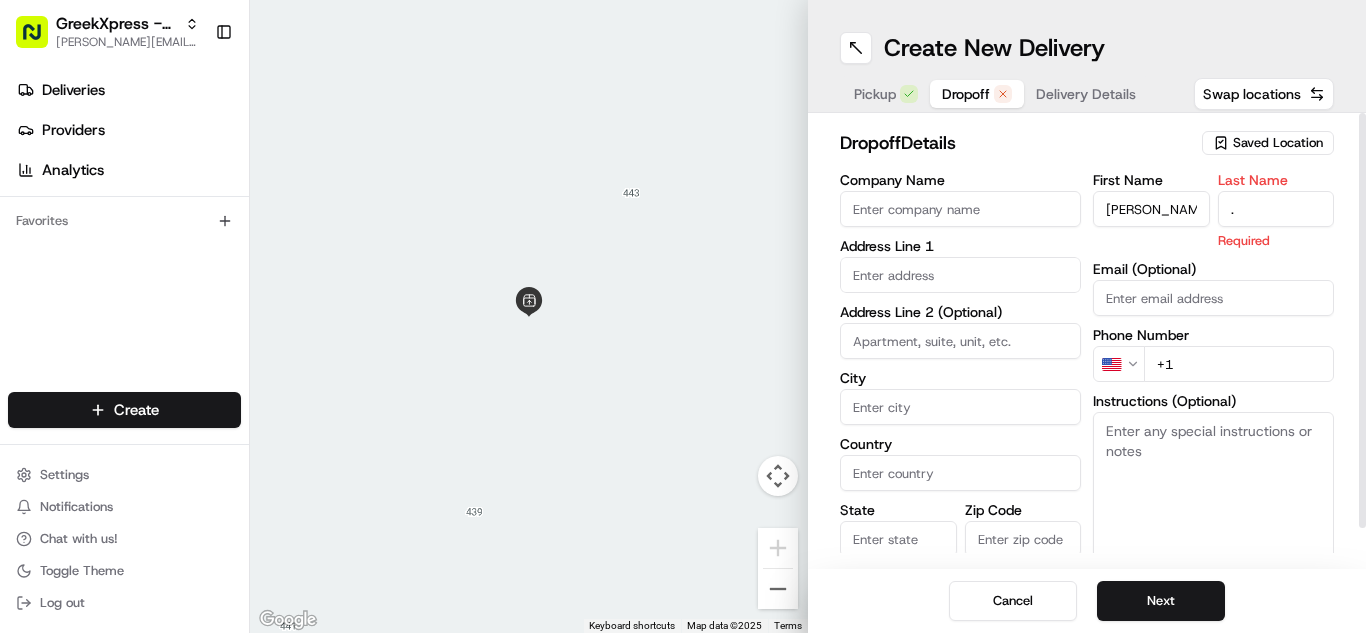 click at bounding box center (960, 275) 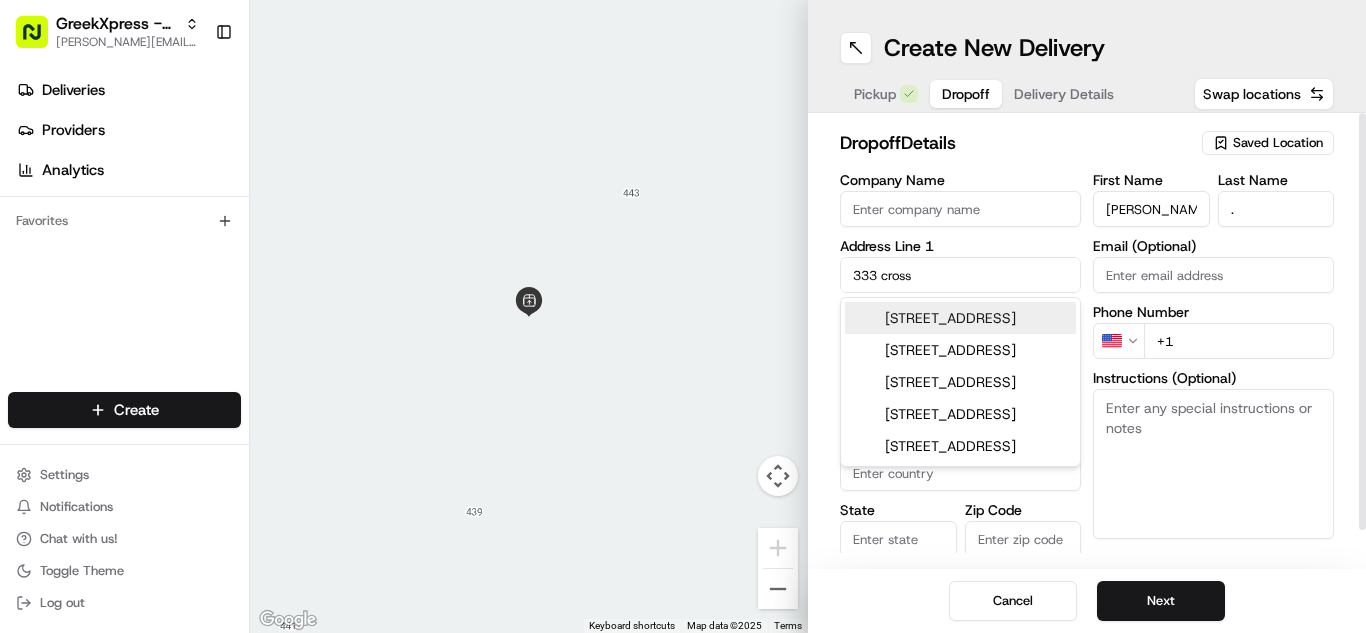 click on "[STREET_ADDRESS]" at bounding box center [960, 318] 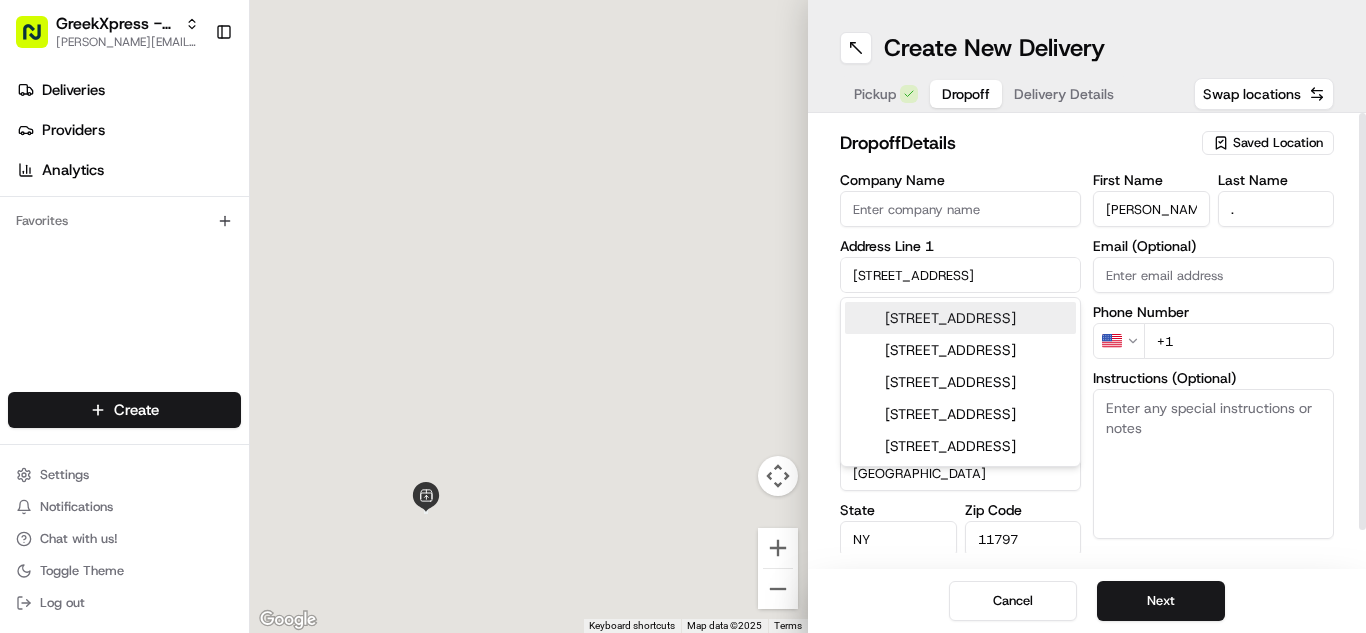 type on "[STREET_ADDRESS]" 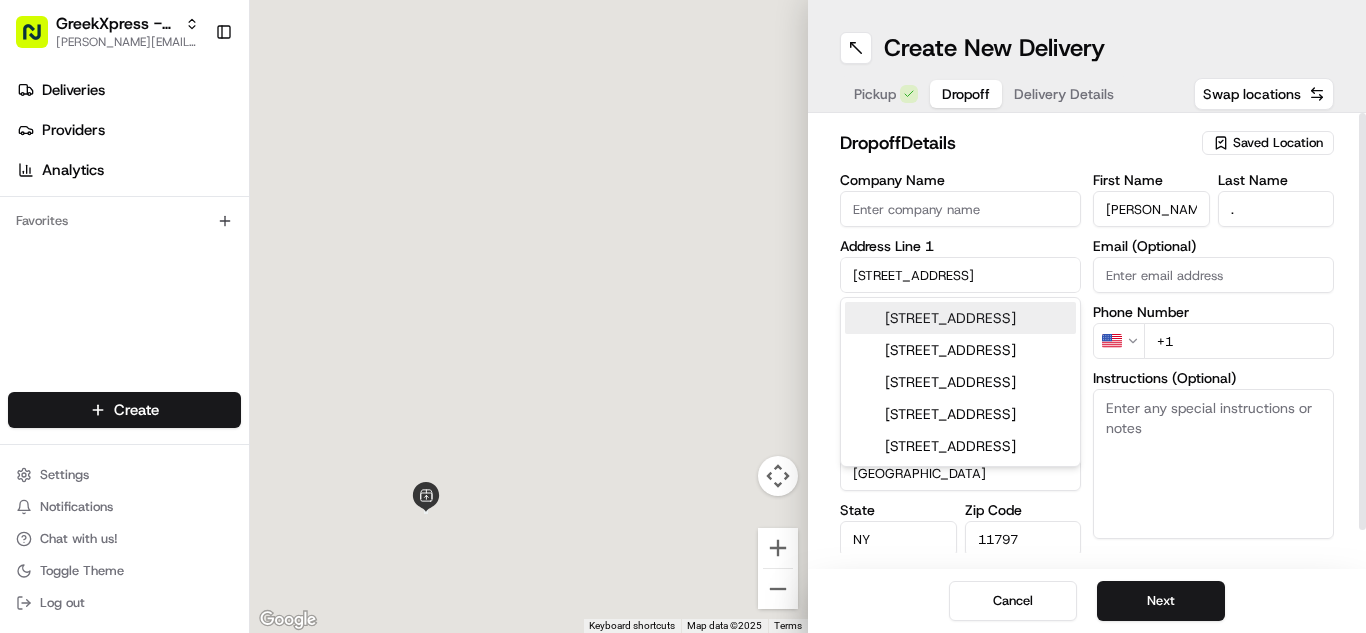 type on "Woodbury" 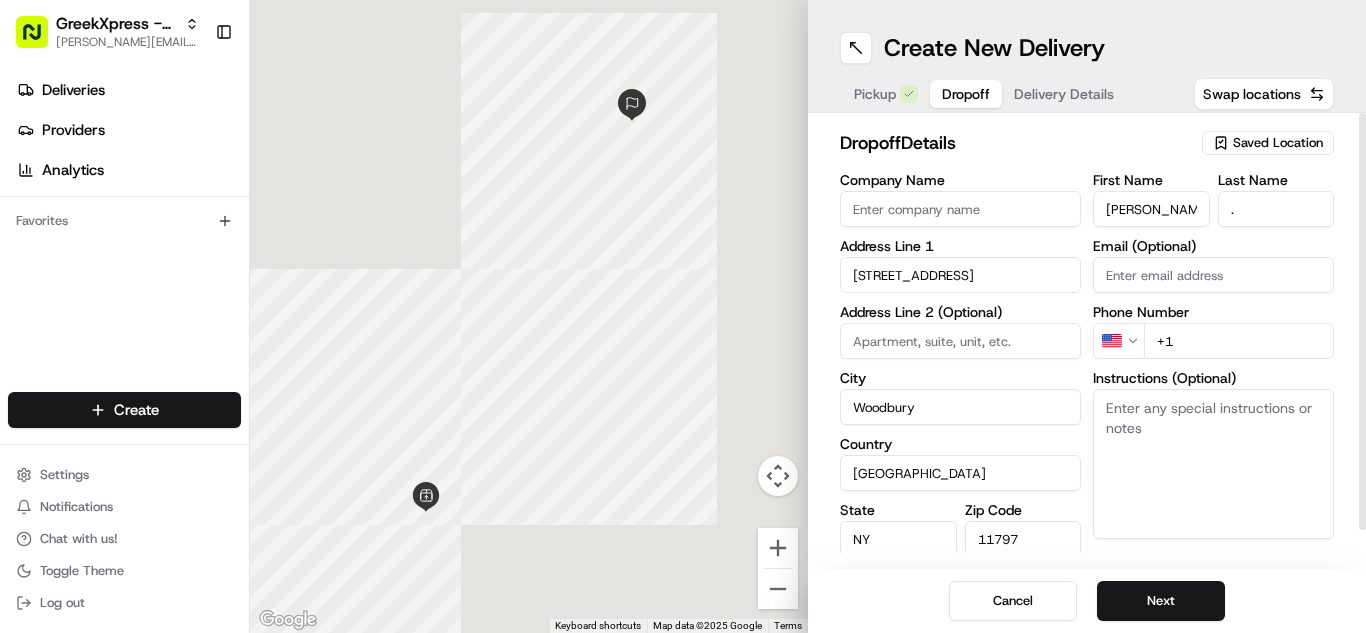 click on "+1" at bounding box center [1239, 341] 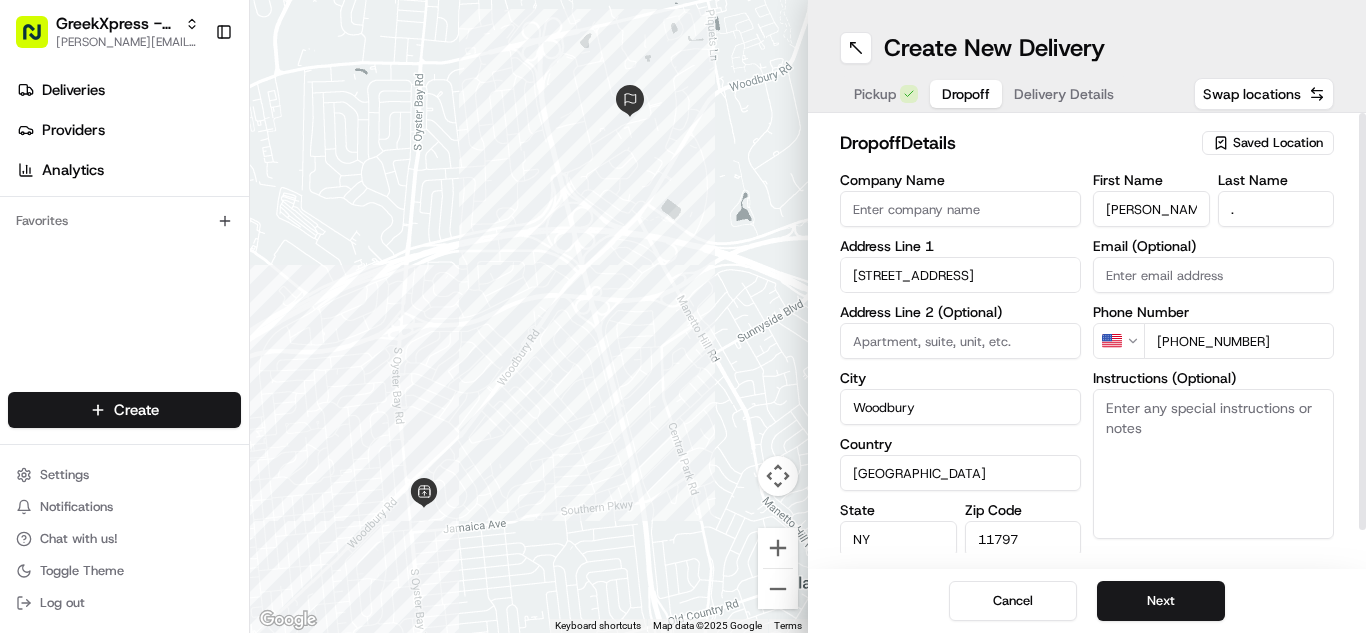 type on "[PHONE_NUMBER]" 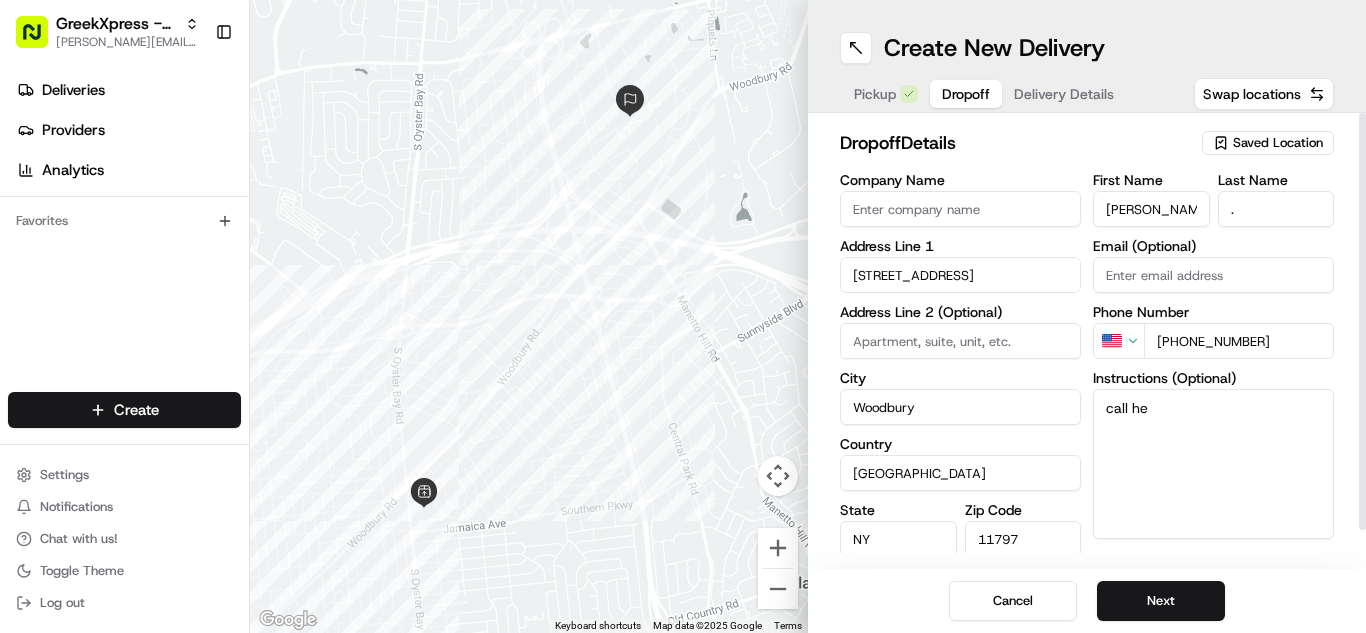 type on "call her" 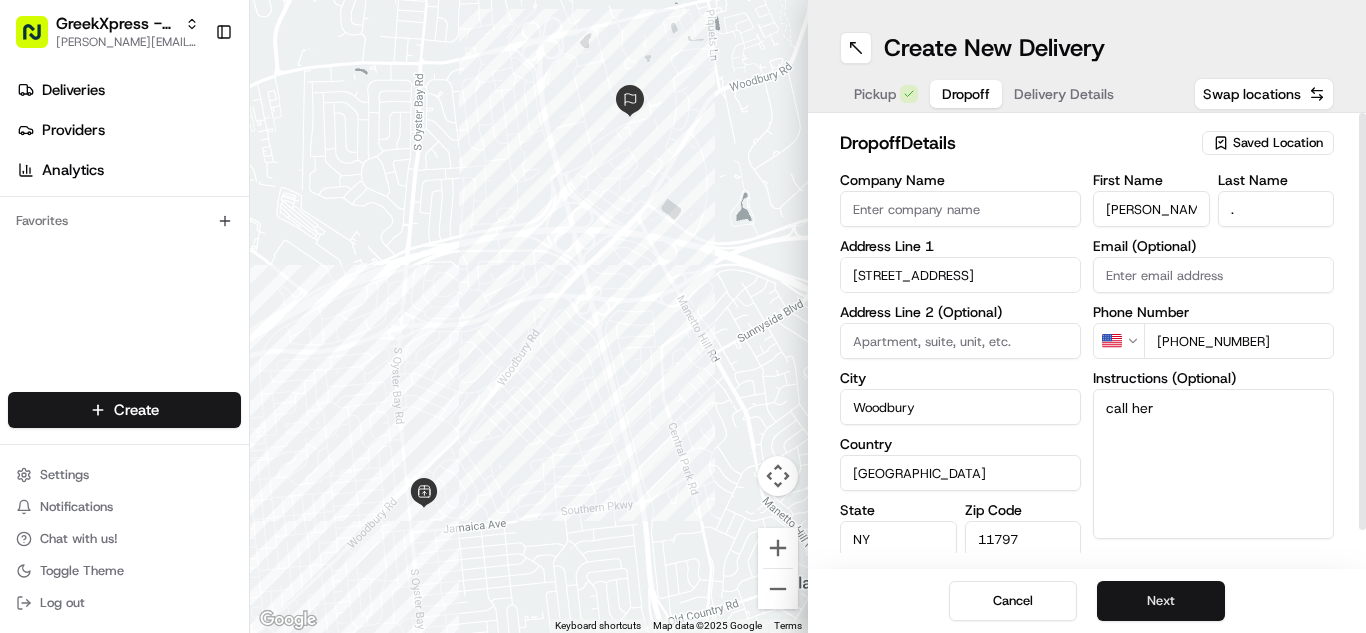 click on "Next" at bounding box center (1161, 601) 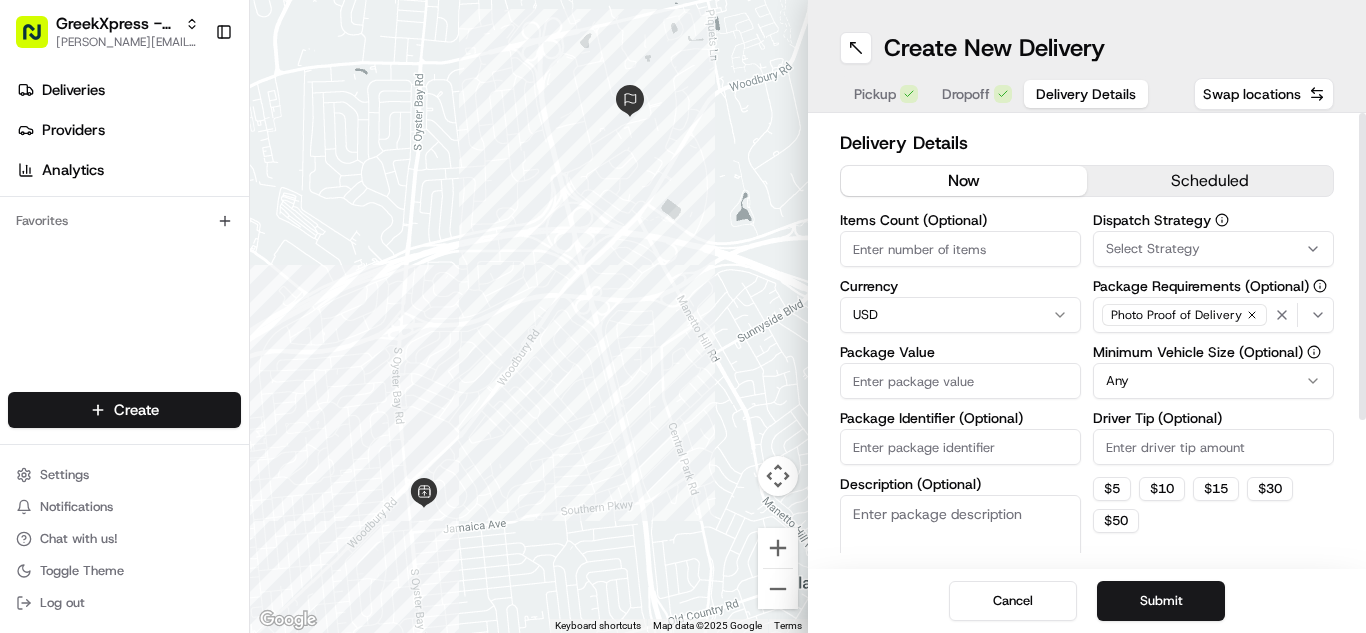 click on "Package Value" at bounding box center [960, 381] 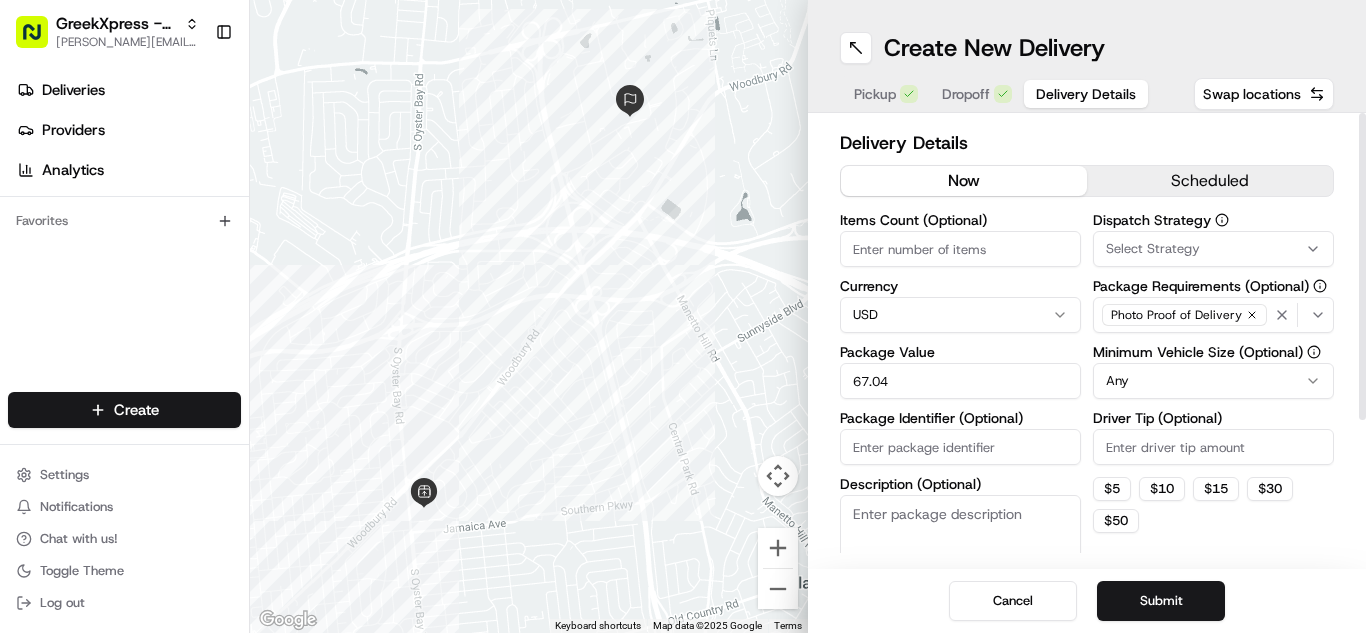 type on "67.04" 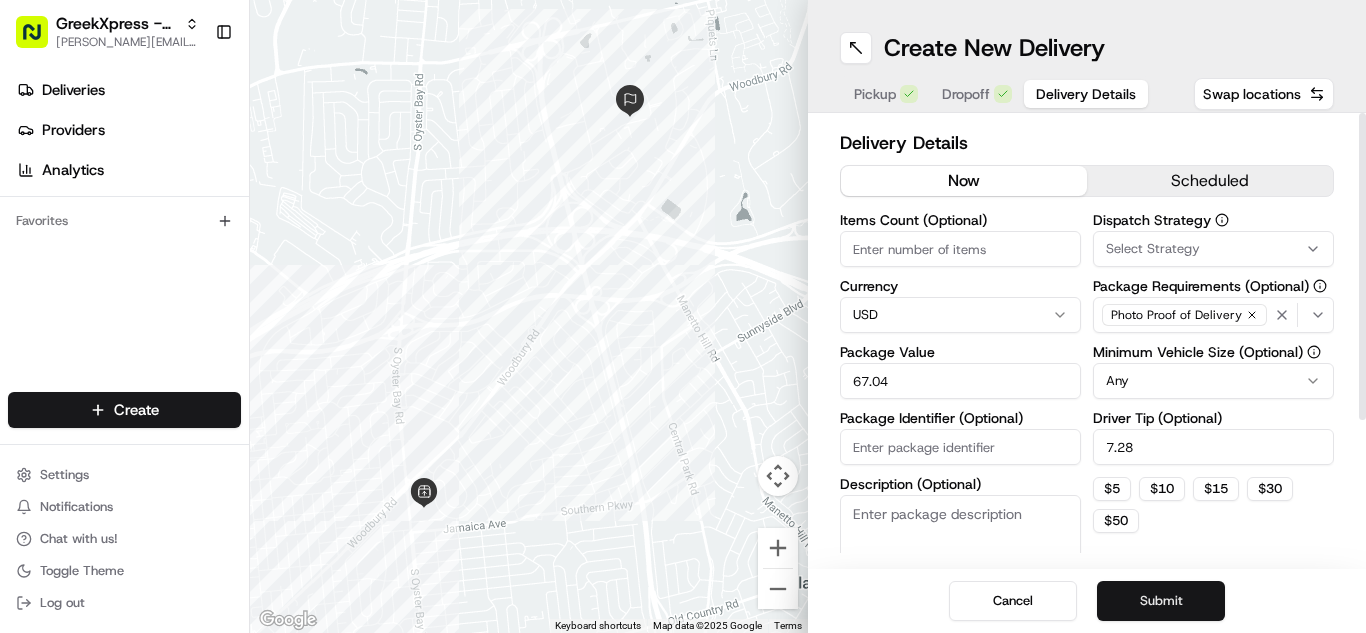 type on "7.28" 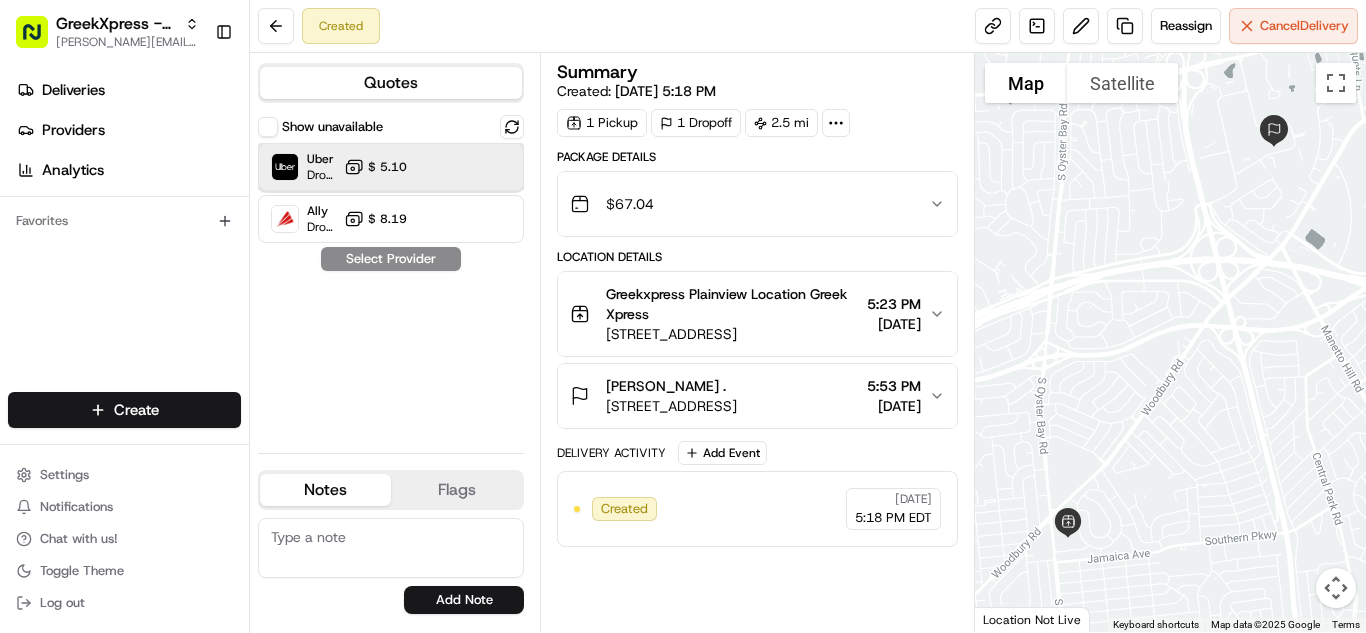click on "Uber Dropoff ETA   22 minutes $   5.10" at bounding box center [391, 167] 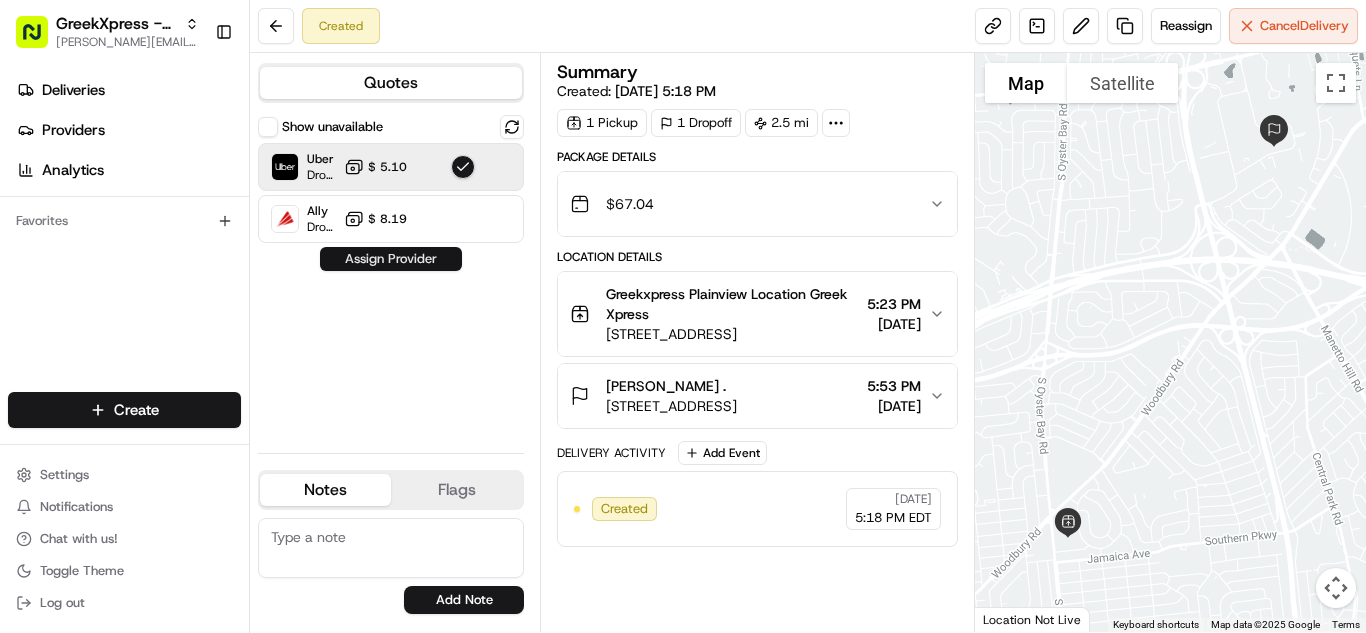 click on "Assign Provider" at bounding box center [391, 259] 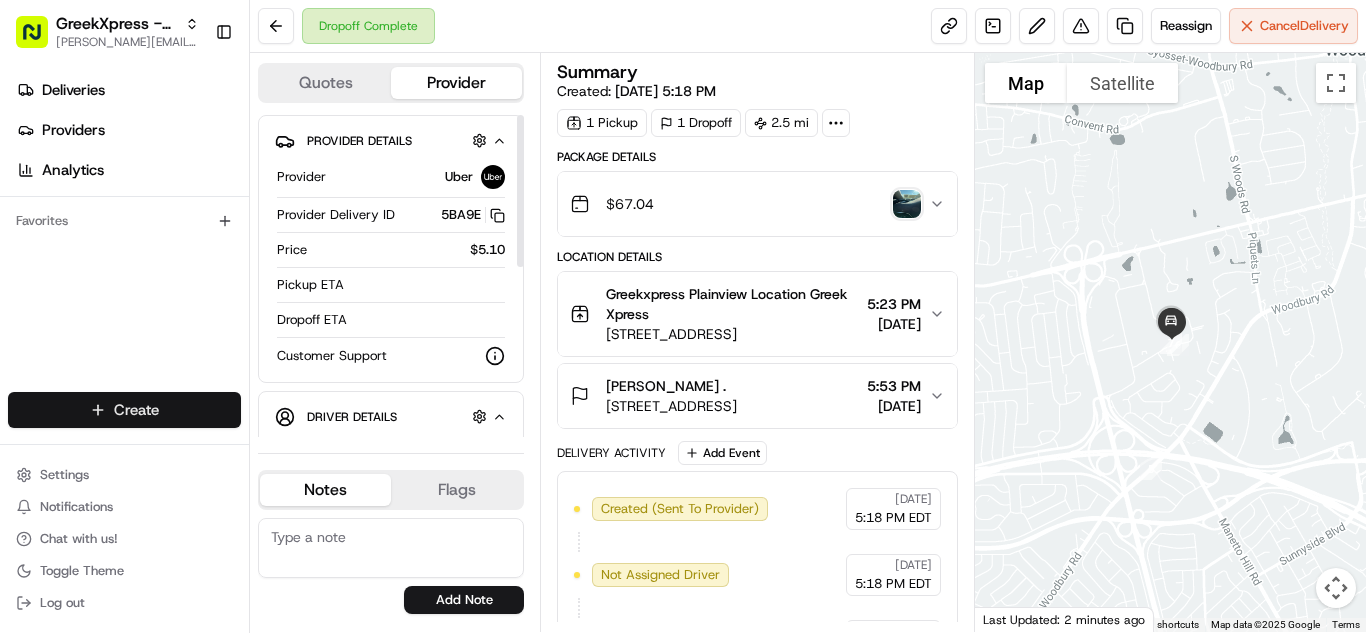 click on "GreekXpress - Plainview [EMAIL_ADDRESS][DOMAIN_NAME] Toggle Sidebar Deliveries Providers Analytics Favorites Main Menu Members & Organization Organization Users Roles Preferences Customization Tracking Orchestration Automations Dispatch Strategy Locations Pickup Locations Dropoff Locations Billing Billing Refund Requests Integrations Notification Triggers Webhooks API Keys Request Logs Create Settings Notifications Chat with us! Toggle Theme Log out Dropoff Complete Reassign Cancel  Delivery Quotes Provider Provider Details Hidden ( 1 ) Provider Uber   Provider Delivery ID 5BA9E Copy  del_9ROjl0VGTRm1NZKMktW6ng 5BA9E Price $5.10 Pickup ETA Dropoff ETA Customer Support Driver Details Hidden ( 5 ) Name [PERSON_NAME] S. Pickup Phone Number +1 312 766 6835 ext. 12484357 Dropoff Phone Number [PHONE_NUMBER] Tip $7.28 Type car Make Honda Model Accord Color black License Plate Number ****8645 Notes Flags [EMAIL_ADDRESS][DOMAIN_NAME] Add Note [PERSON_NAME][EMAIL_ADDRESS][DOMAIN_NAME] Add Flag Summary Created:   [DATE] 5:18 PM 1   Pickup" at bounding box center (683, 316) 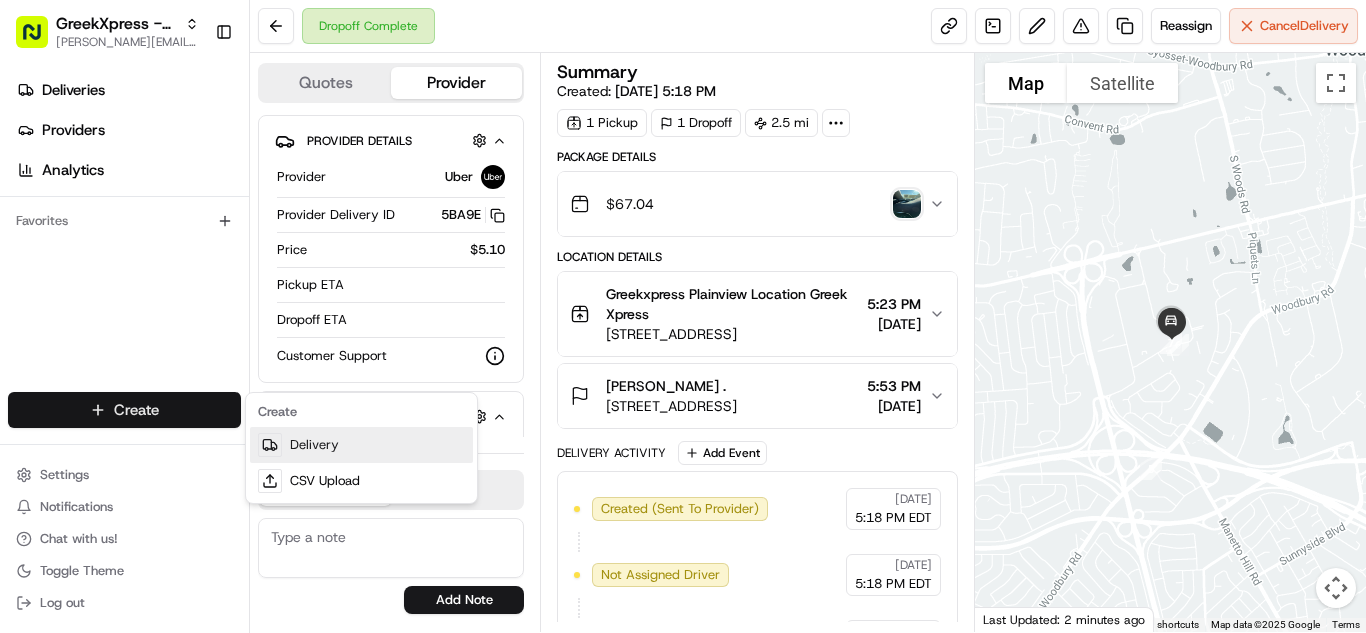 click on "Delivery" at bounding box center [361, 445] 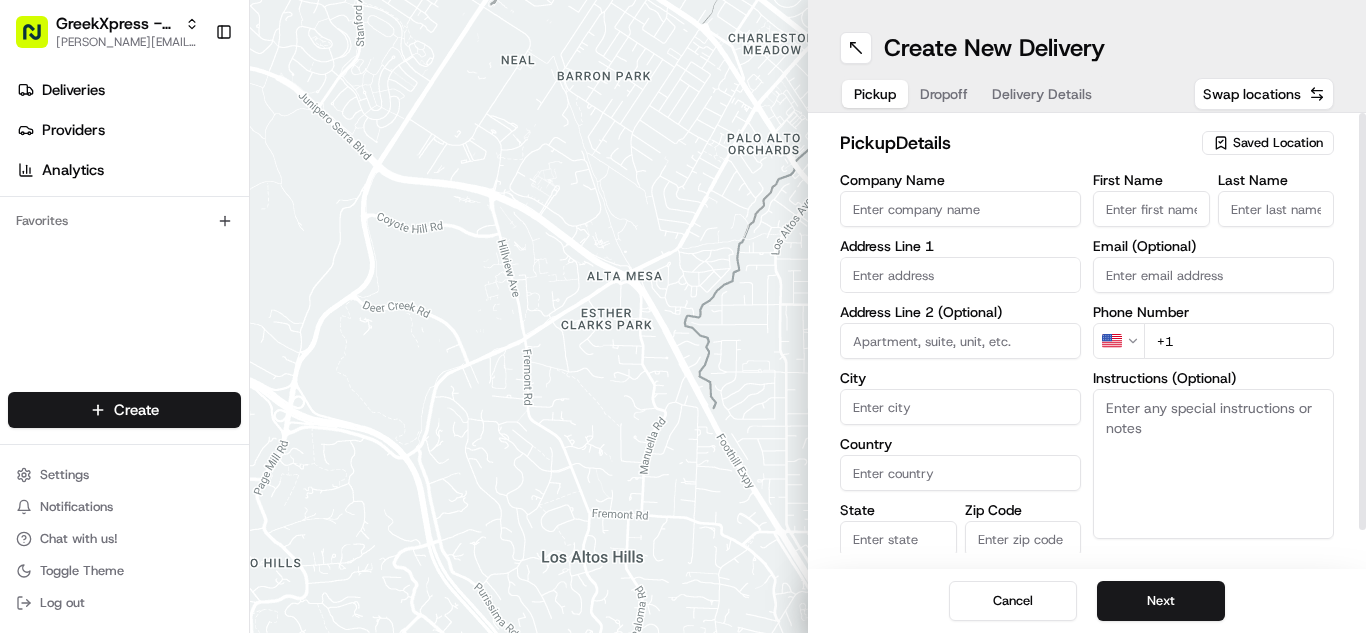 click on "Saved Location" at bounding box center (1278, 143) 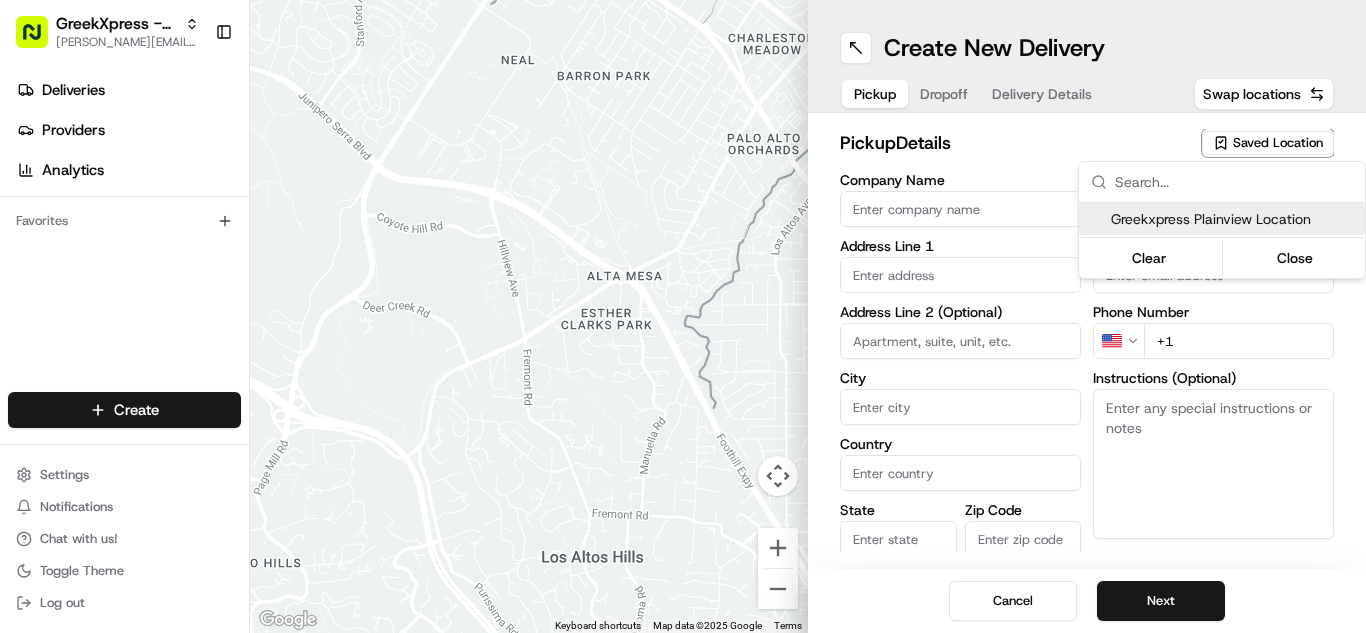 drag, startPoint x: 1256, startPoint y: 212, endPoint x: 1299, endPoint y: 489, distance: 280.3177 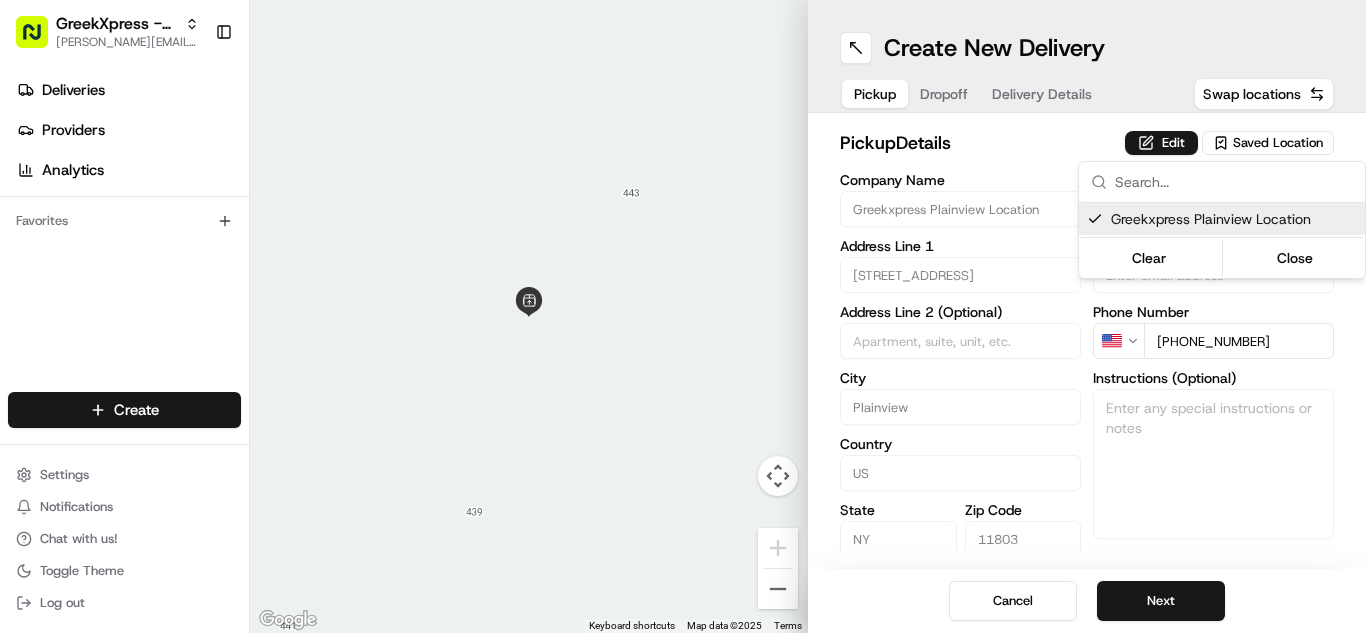 click on "GreekXpress - Plainview [EMAIL_ADDRESS][DOMAIN_NAME] Toggle Sidebar Deliveries Providers Analytics Favorites Main Menu Members & Organization Organization Users Roles Preferences Customization Tracking Orchestration Automations Dispatch Strategy Locations Pickup Locations Dropoff Locations Billing Billing Refund Requests Integrations Notification Triggers Webhooks API Keys Request Logs Create Settings Notifications Chat with us! Toggle Theme Log out To navigate the map with touch gestures double-tap and hold your finger on the map, then drag the map. ← Move left → Move right ↑ Move up ↓ Move down + Zoom in - Zoom out Home Jump left by 75% End Jump right by 75% Page Up Jump up by 75% Page Down Jump down by 75% Keyboard shortcuts Map Data Map data ©2025 Map data ©2025 2 m  Click to toggle between metric and imperial units Terms Report a map error Create New Delivery Pickup Dropoff Delivery Details Swap locations pickup  Details  Edit Saved Location Company Name Greekxpress Plainview Location" at bounding box center (683, 316) 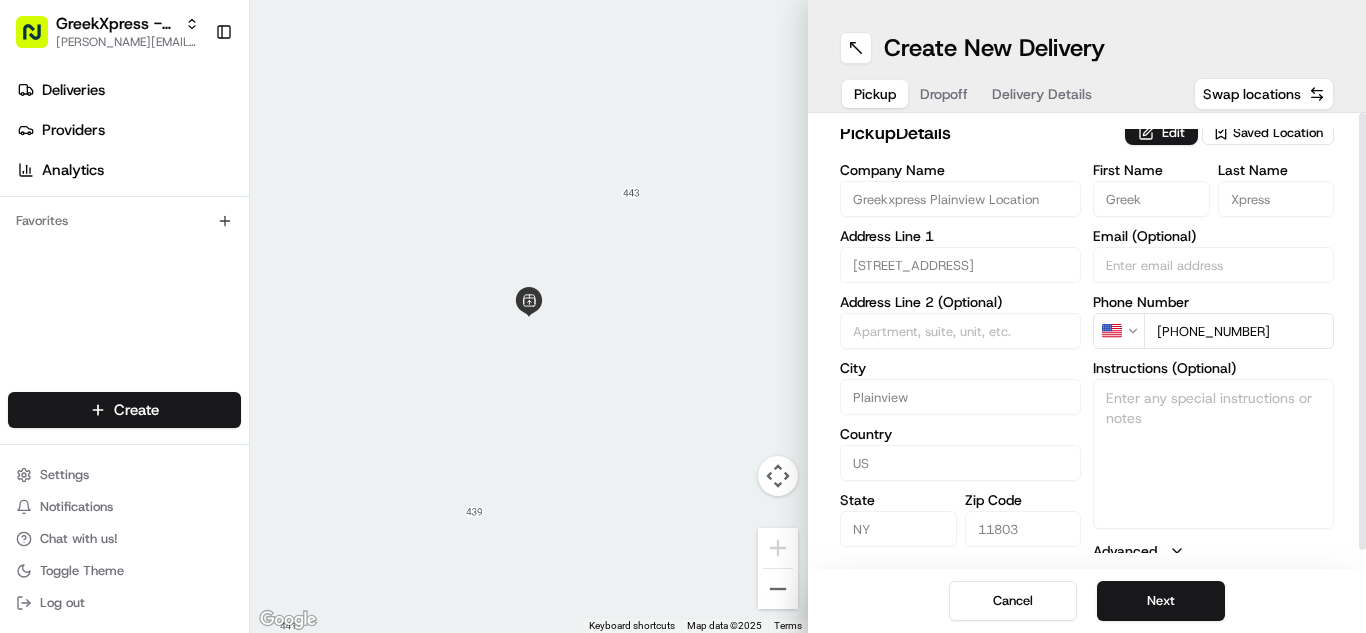 scroll, scrollTop: 18, scrollLeft: 0, axis: vertical 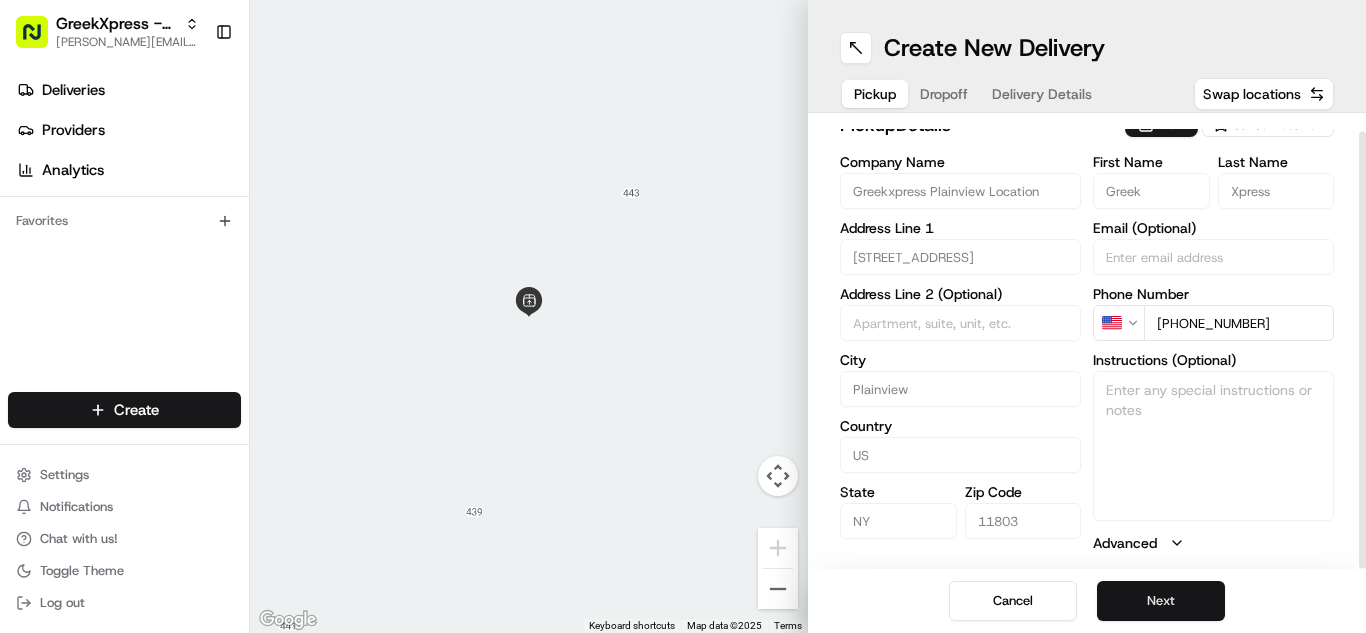 click on "Next" at bounding box center [1161, 601] 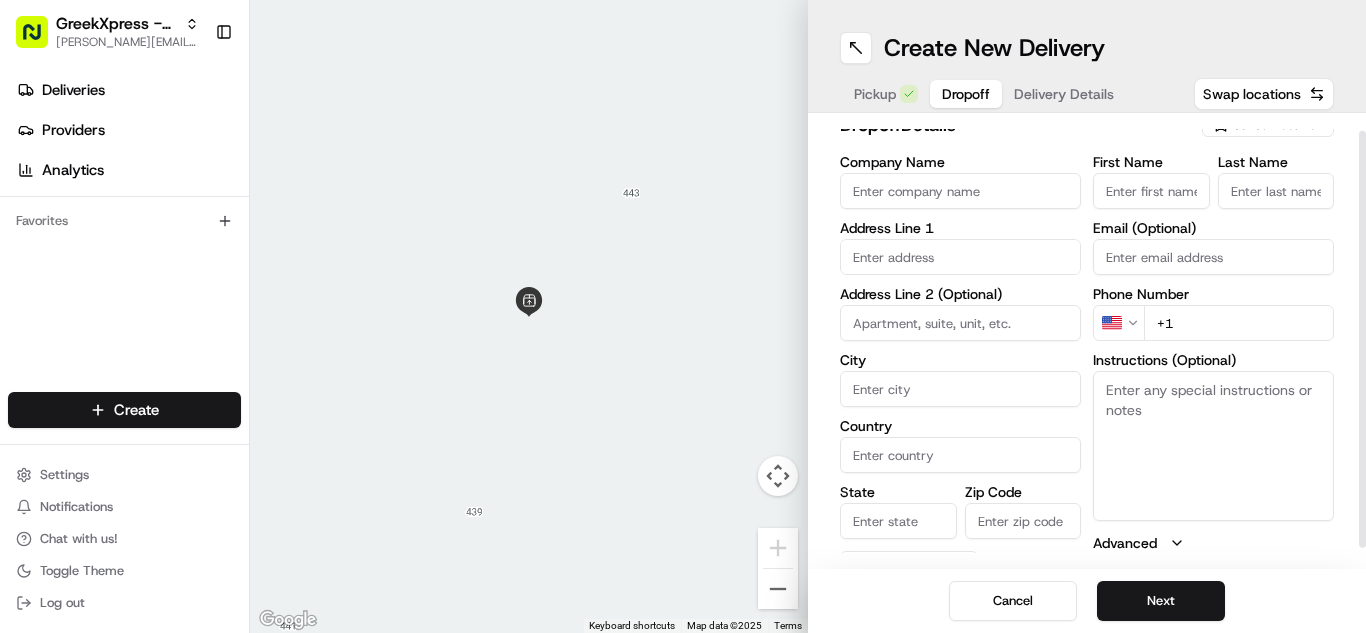 click on "First Name" at bounding box center [1151, 191] 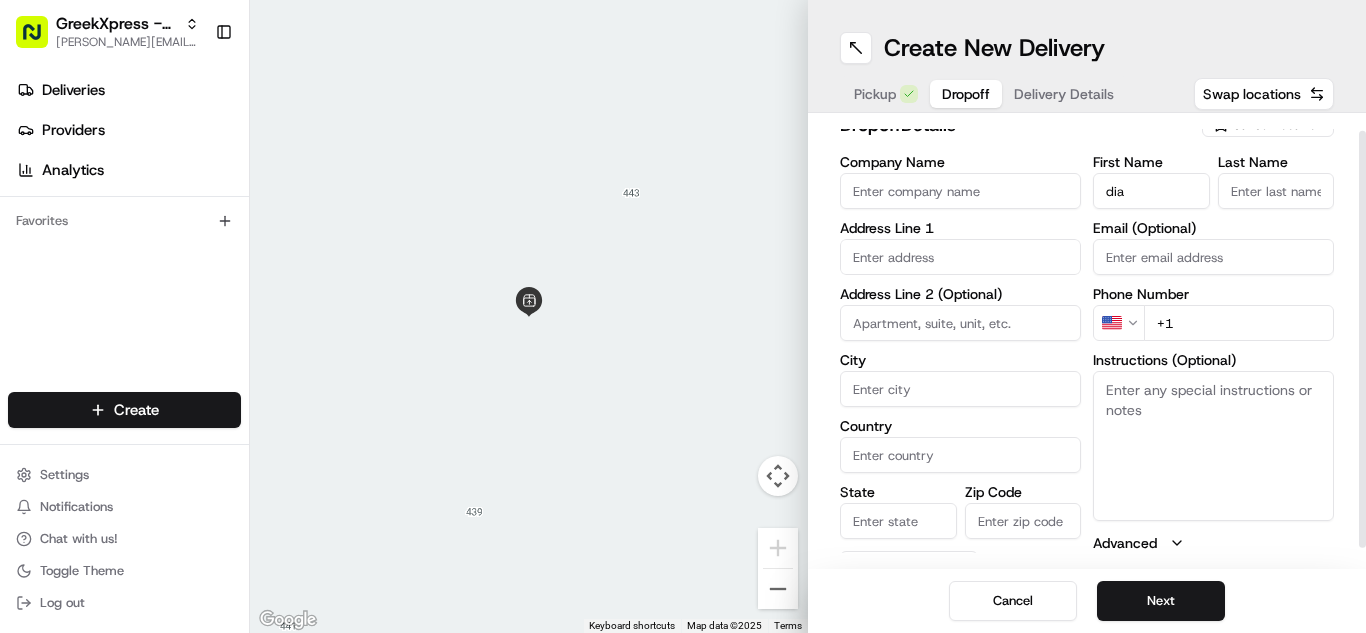 type on "[PERSON_NAME]" 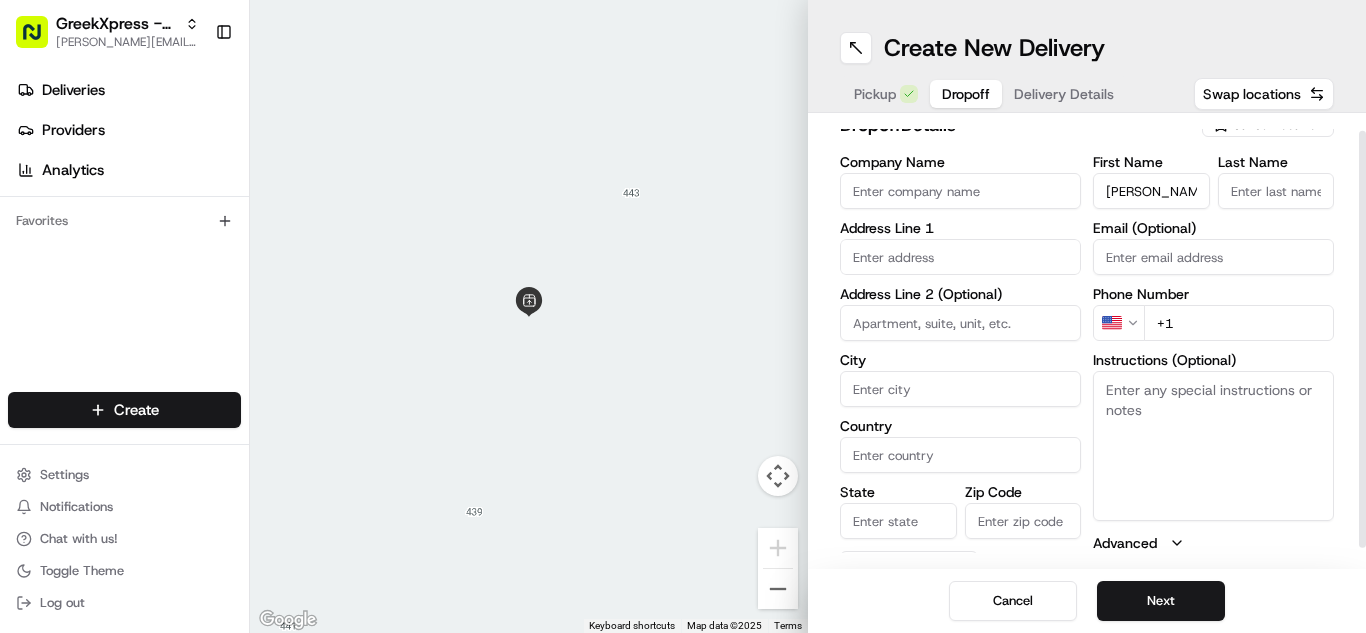 type on "[STREET_ADDRESS]" 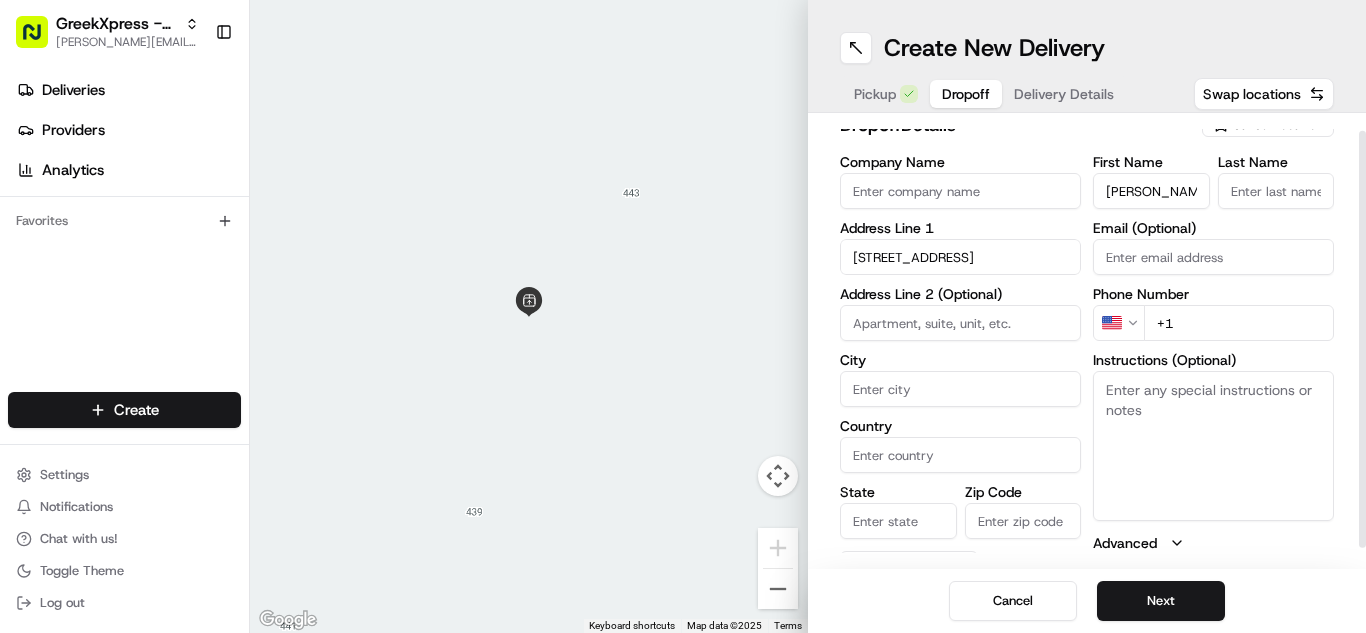 type on "[GEOGRAPHIC_DATA]" 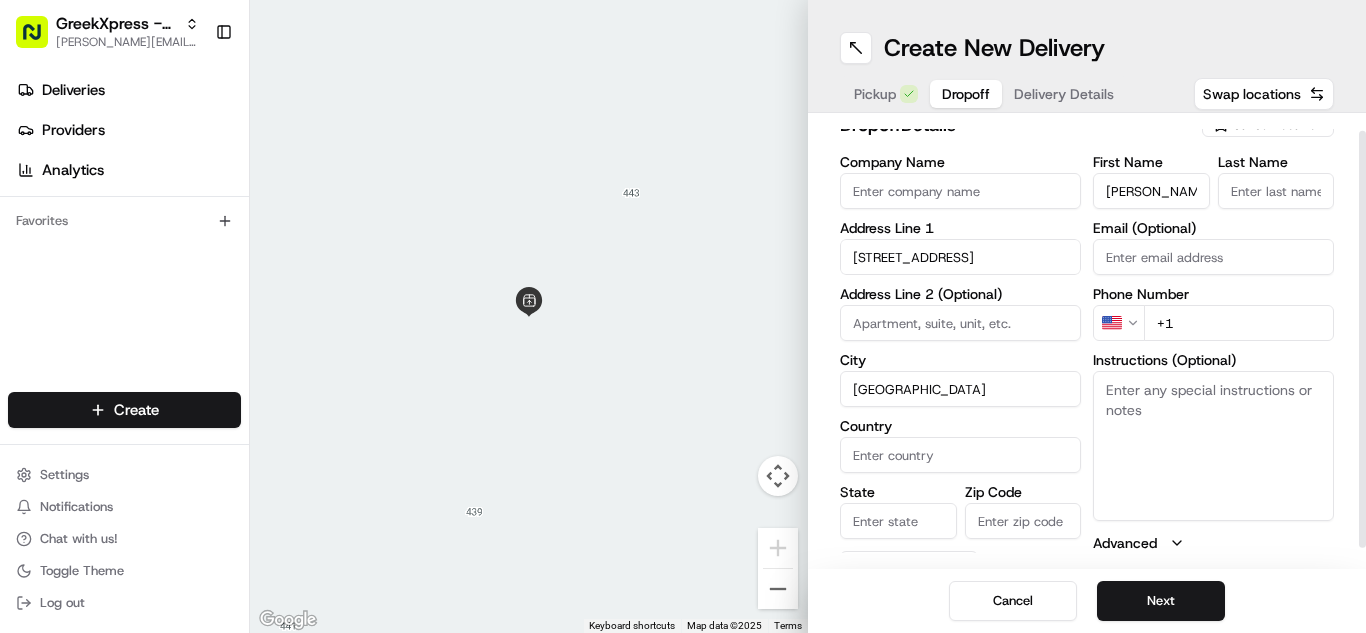 type on "[GEOGRAPHIC_DATA]" 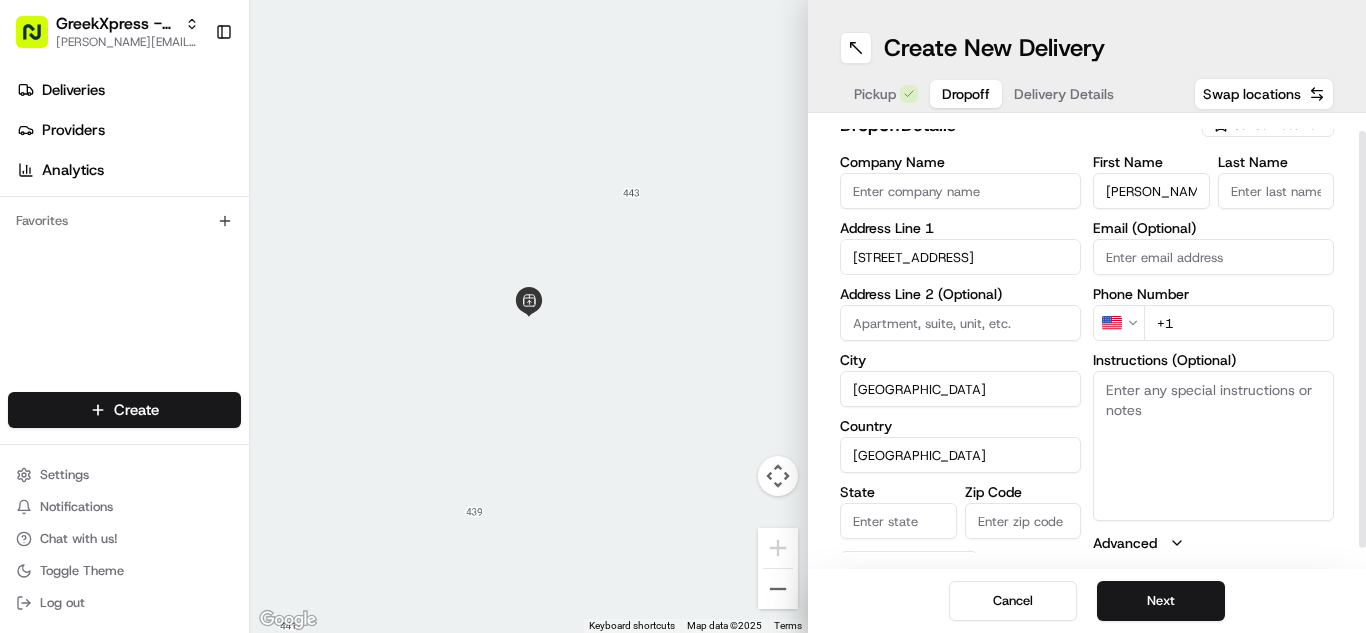 type on "NY" 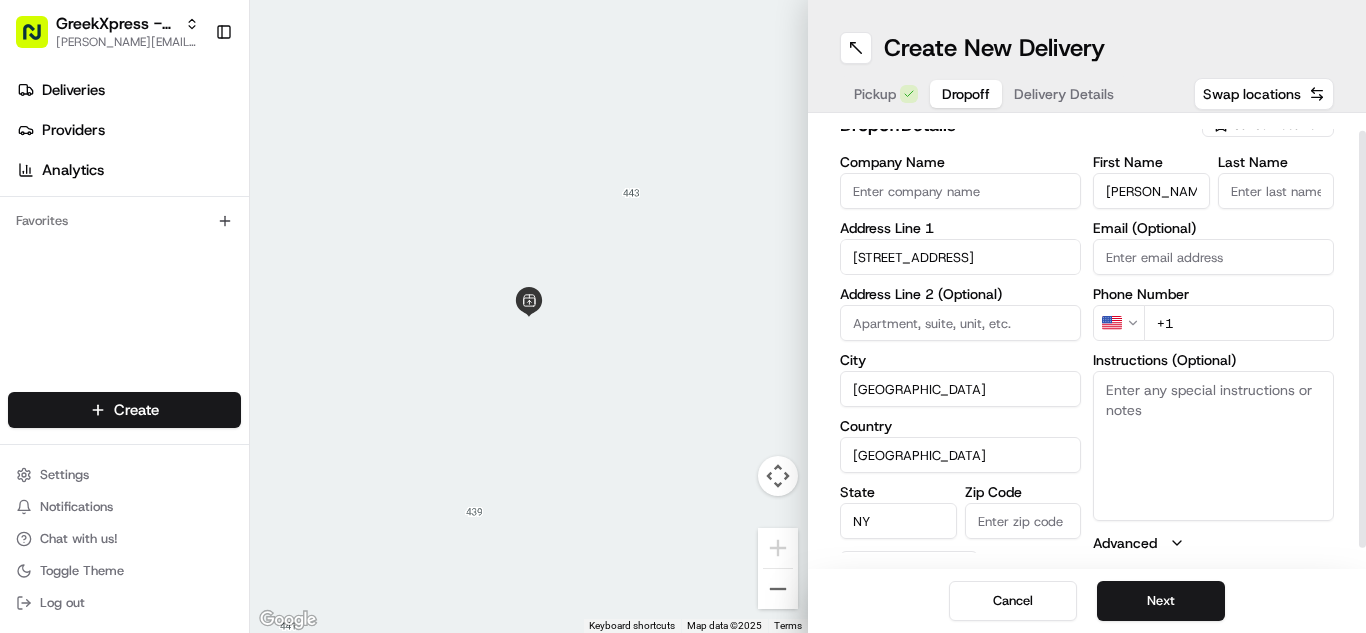 type on "11801" 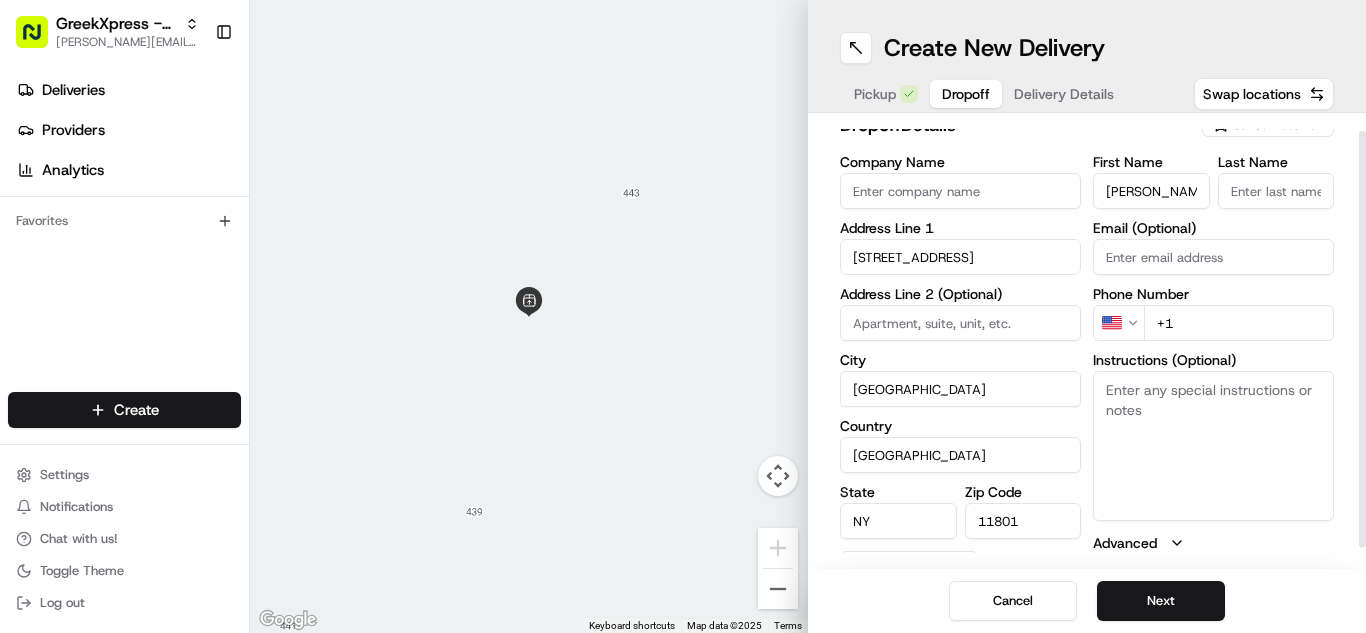 type on "D." 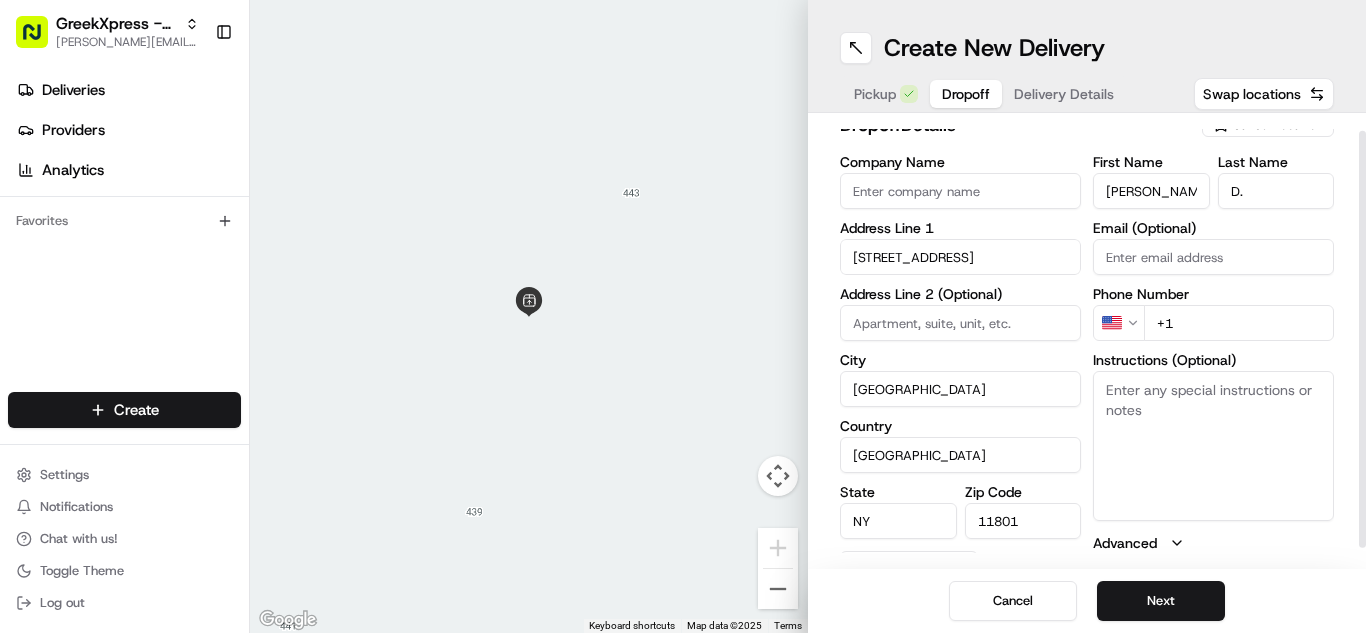 type on "[PHONE_NUMBER]" 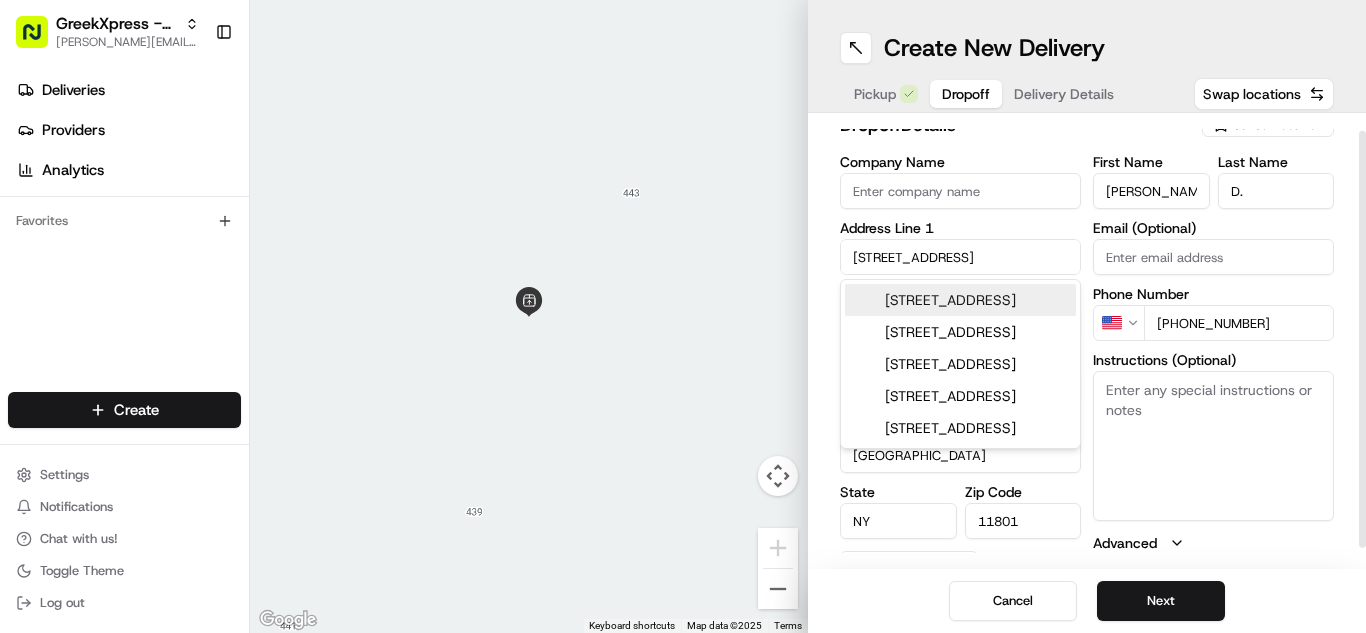 click on "Instructions (Optional)" at bounding box center (1213, 446) 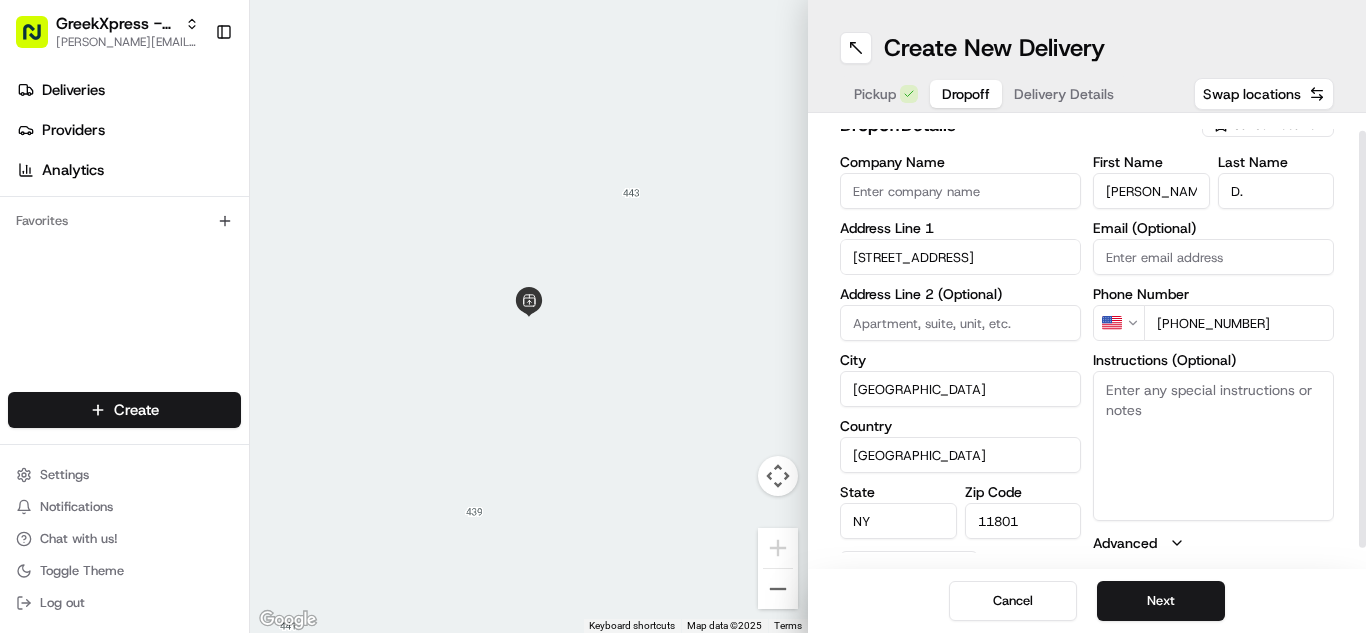 paste on "Please hand to customer or call upon arrival do not leave the order outside. Thank you" 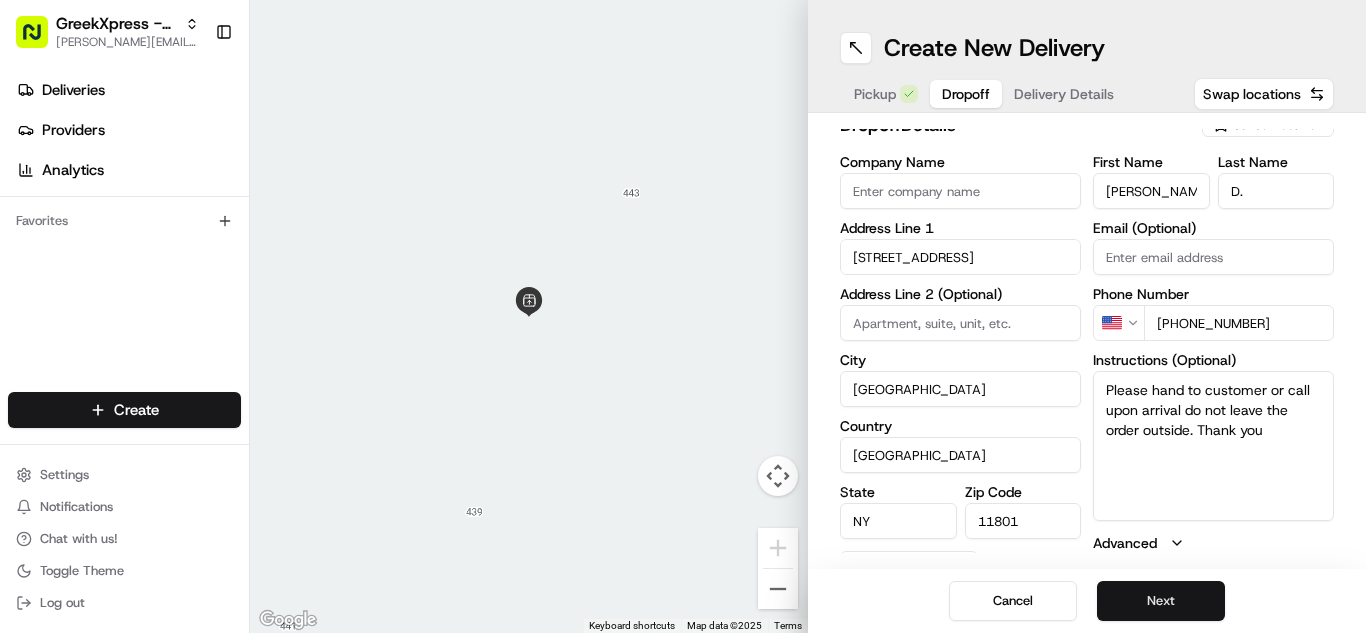 type on "Please hand to customer or call upon arrival do not leave the order outside. Thank you" 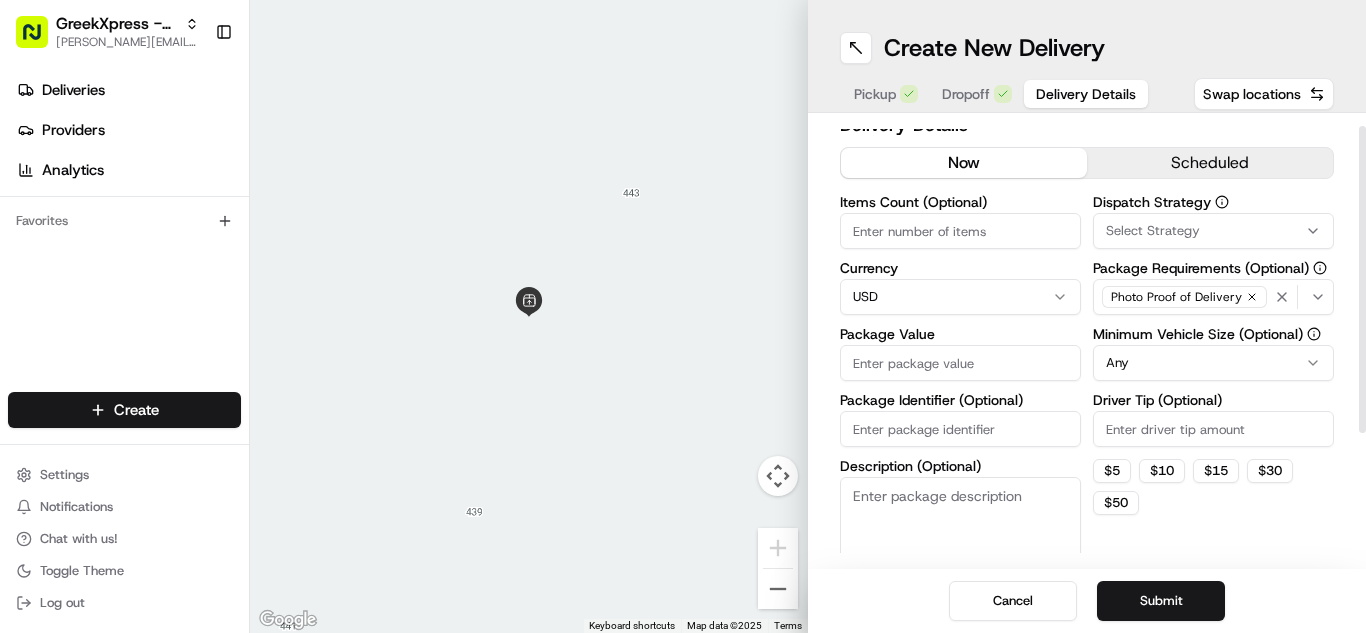 click on "Package Value" at bounding box center [960, 363] 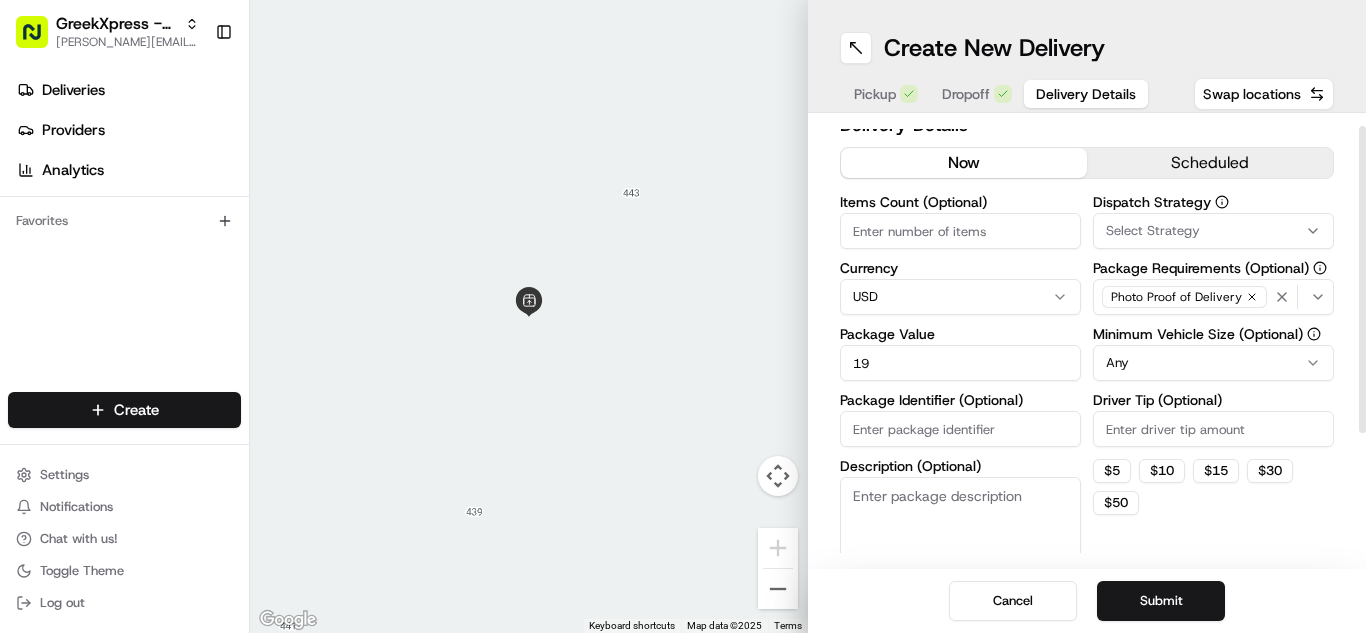 type on "19" 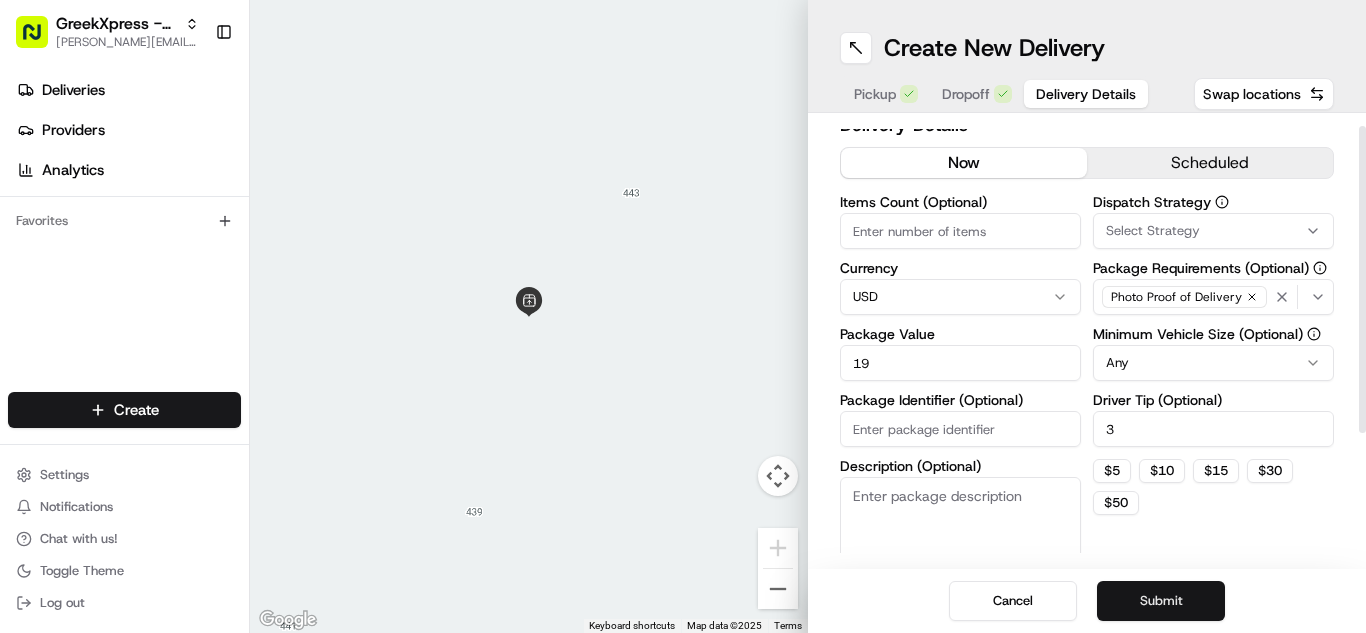type on "3" 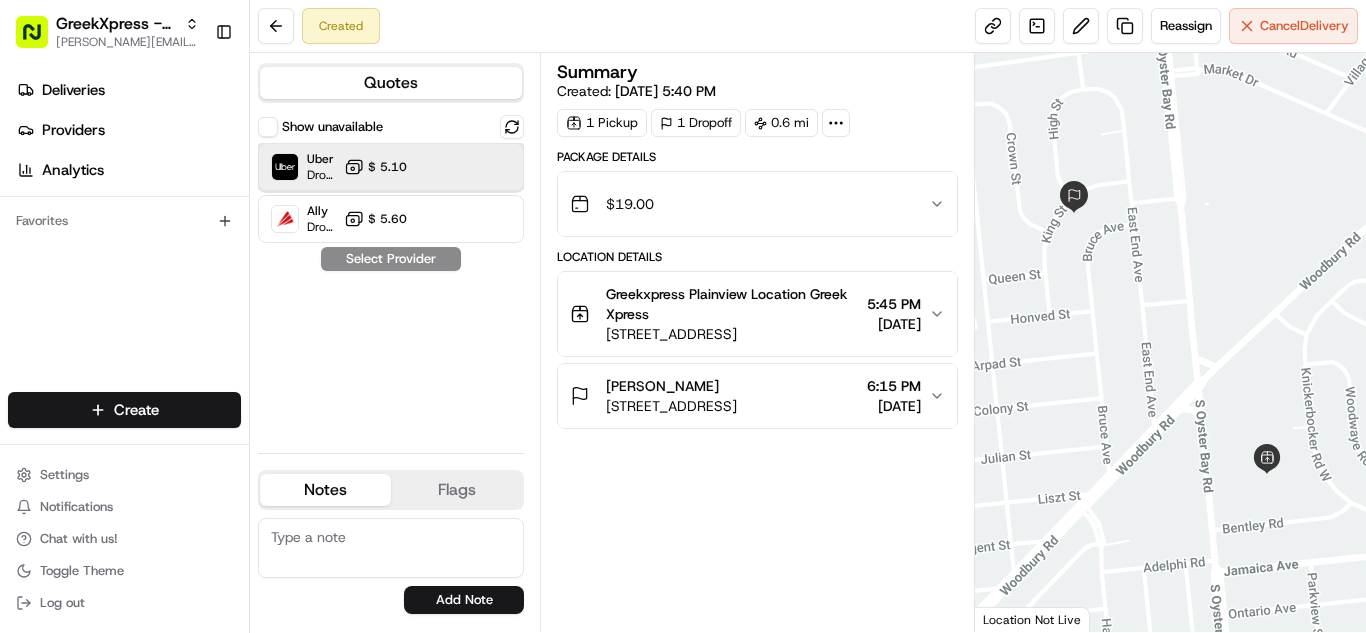 click at bounding box center [463, 167] 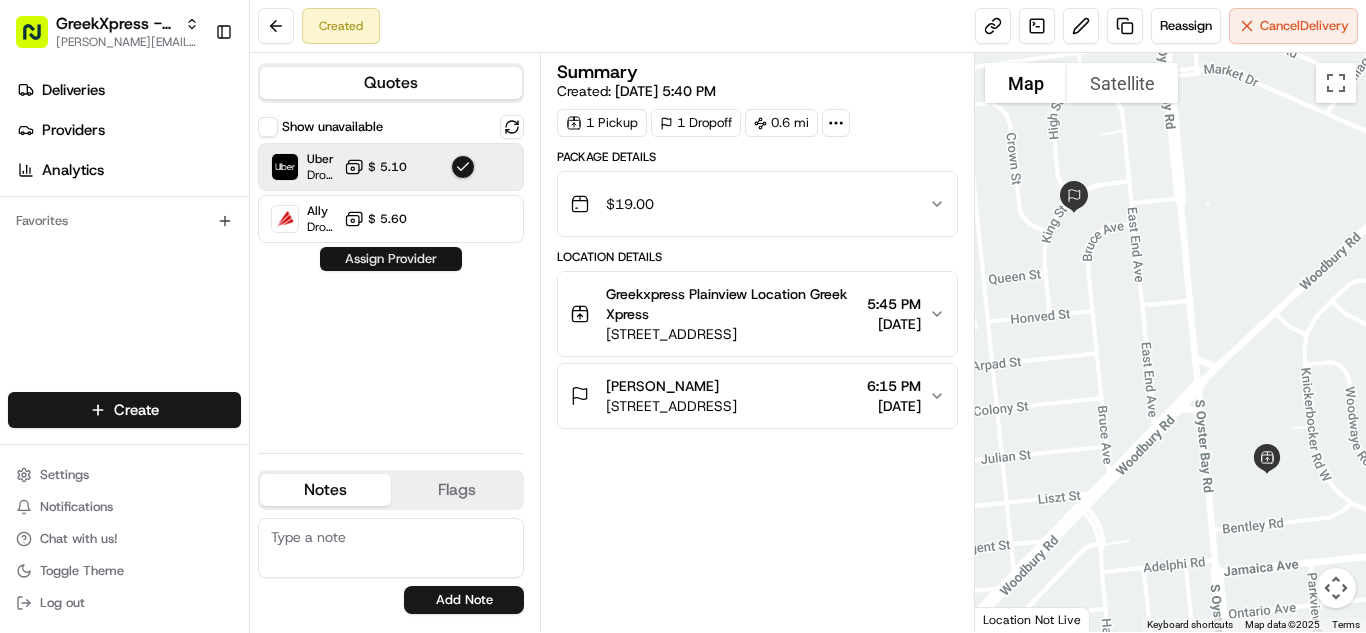 click on "Assign Provider" at bounding box center [391, 259] 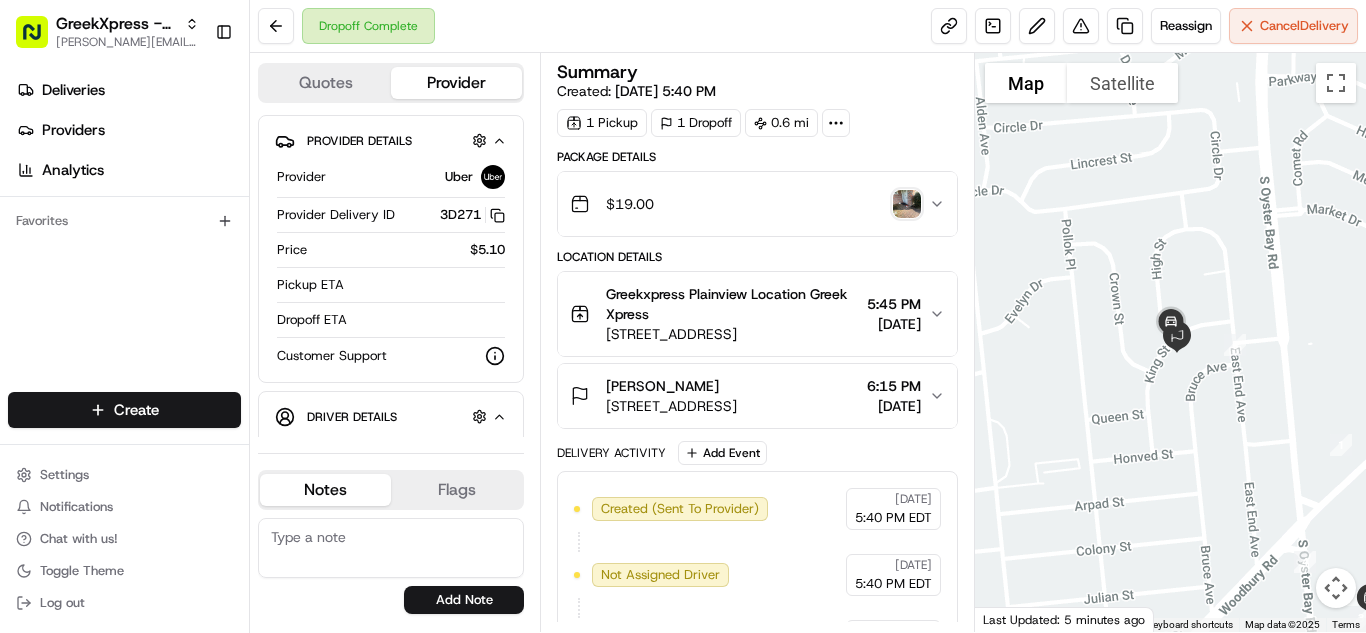 click on "Quotes Provider Provider Details Hidden ( 1 ) Provider Uber   Provider Delivery ID 3D271 Copy  del_XcnwQlfxSQewoXzK5aPScQ 3D271 Price $5.10 Pickup ETA Dropoff ETA Customer Support Driver Details Hidden ( 5 ) Name [PERSON_NAME] Pickup Phone Number +1 312 766 6835 ext. 01181563 Dropoff Phone Number [PHONE_NUMBER] Tip $3.00 Type car Make Toyota Model RAV4 Color white License Plate Number ***6844 Notes Flags [EMAIL_ADDRESS][DOMAIN_NAME] Add Note [EMAIL_ADDRESS][DOMAIN_NAME] Add Flag" at bounding box center (395, 342) 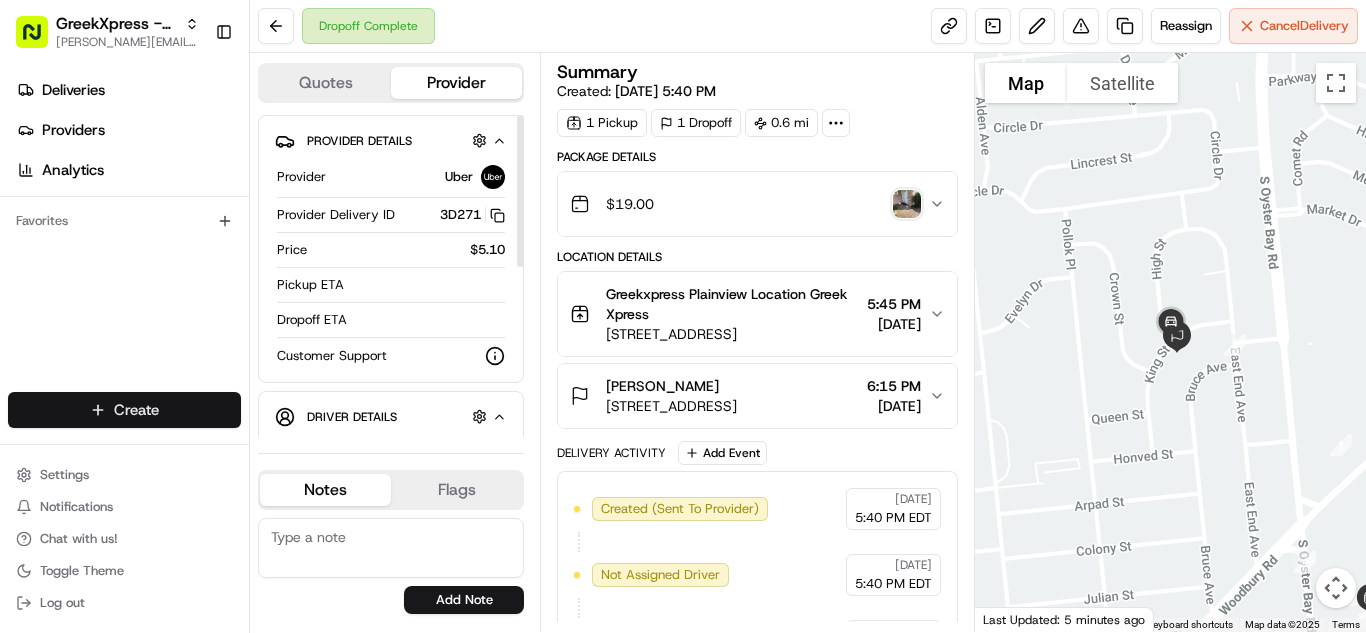 click on "GreekXpress - Plainview [EMAIL_ADDRESS][DOMAIN_NAME] Toggle Sidebar Deliveries Providers Analytics Favorites Main Menu Members & Organization Organization Users Roles Preferences Customization Tracking Orchestration Automations Dispatch Strategy Locations Pickup Locations Dropoff Locations Billing Billing Refund Requests Integrations Notification Triggers Webhooks API Keys Request Logs Create Settings Notifications Chat with us! Toggle Theme Log out Dropoff Complete Reassign Cancel  Delivery Quotes Provider Provider Details Hidden ( 1 ) Provider Uber   Provider Delivery ID 3D271 Copy  del_XcnwQlfxSQewoXzK5aPScQ 3D271 Price $5.10 Pickup ETA Dropoff ETA Customer Support Driver Details Hidden ( 5 ) Name [PERSON_NAME] Pickup Phone Number +1 312 766 6835 ext. 01181563 Dropoff Phone Number [PHONE_NUMBER] Tip $3.00 Type car Make Toyota Model RAV4 Color white License Plate Number ***6844 Notes Flags [EMAIL_ADDRESS][DOMAIN_NAME] Add Note [EMAIL_ADDRESS][DOMAIN_NAME] Add Flag Summary Created:   [DATE] 5:40 PM 1   Pickup 1" at bounding box center (683, 316) 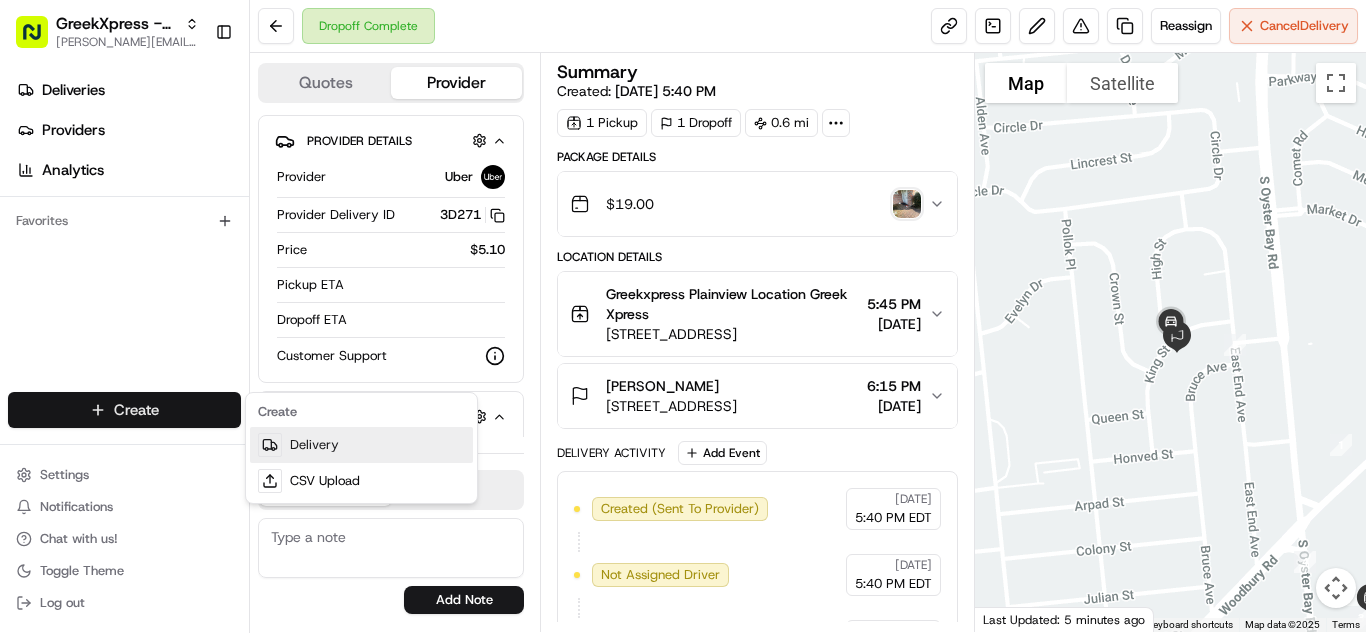 click on "Delivery" at bounding box center [361, 445] 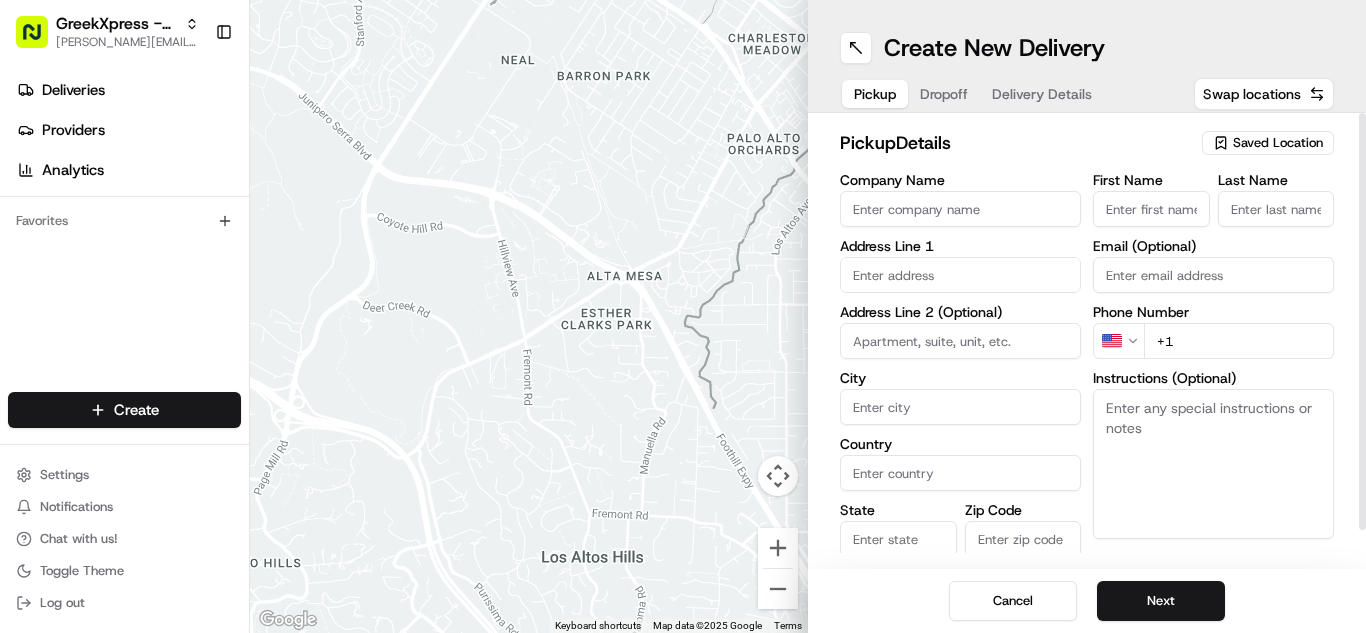 drag, startPoint x: 1260, startPoint y: 132, endPoint x: 1260, endPoint y: 149, distance: 17 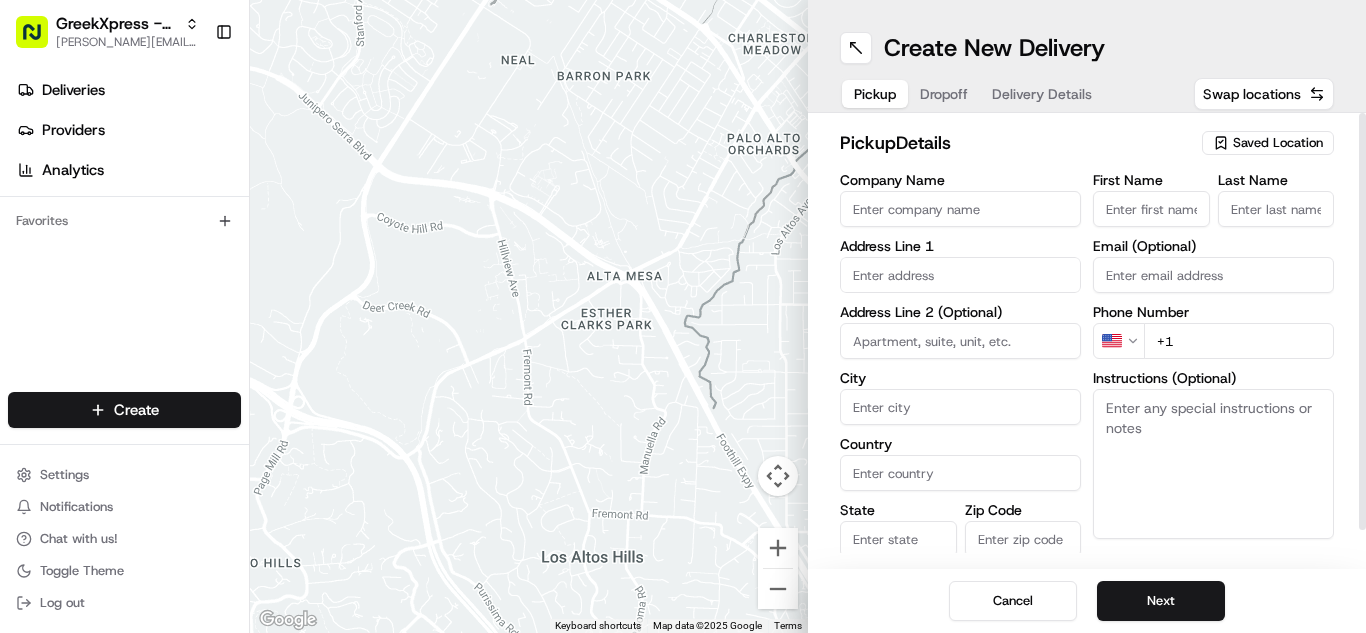 click on "Saved Location" at bounding box center (1268, 143) 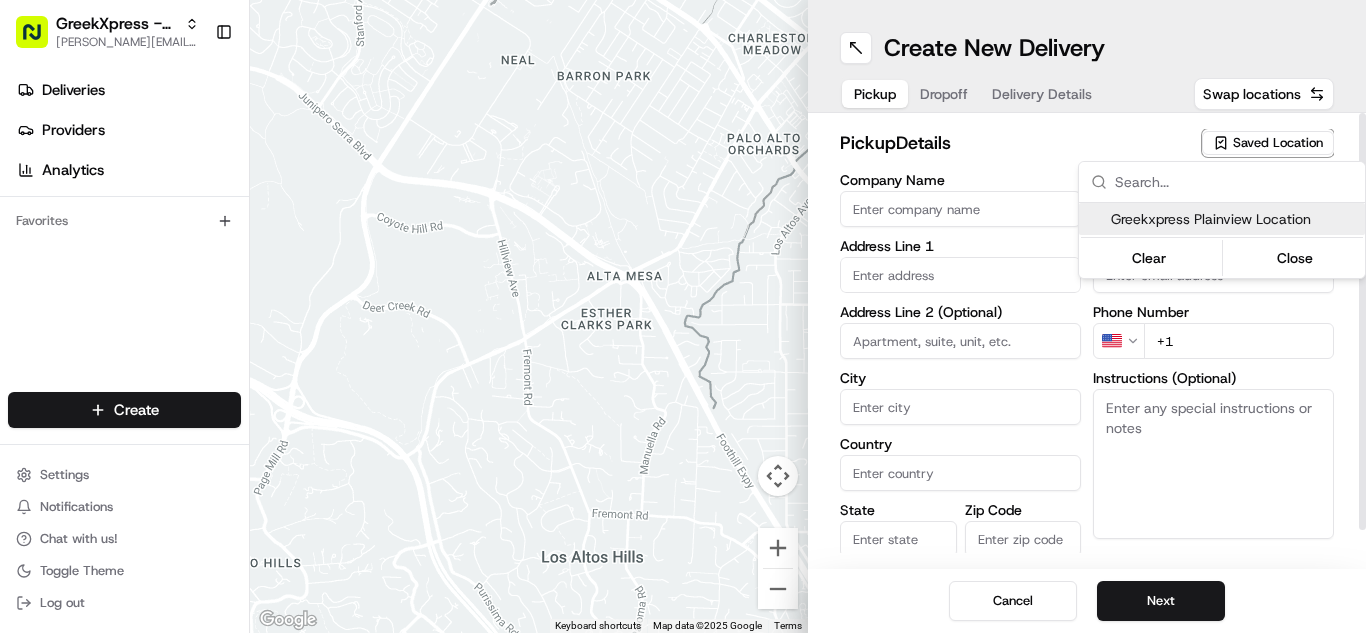 click on "Greekxpress Plainview Location" at bounding box center (1234, 219) 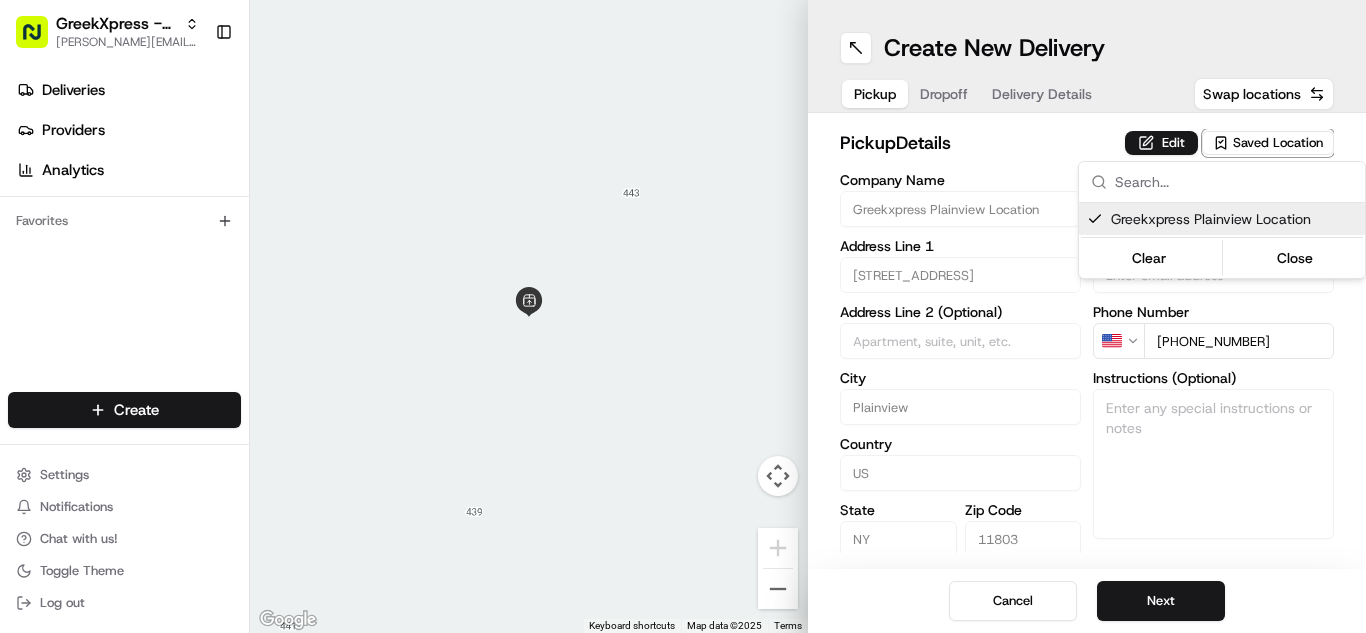 click on "GreekXpress - Plainview [EMAIL_ADDRESS][DOMAIN_NAME] Toggle Sidebar Deliveries Providers Analytics Favorites Main Menu Members & Organization Organization Users Roles Preferences Customization Tracking Orchestration Automations Dispatch Strategy Locations Pickup Locations Dropoff Locations Billing Billing Refund Requests Integrations Notification Triggers Webhooks API Keys Request Logs Create Settings Notifications Chat with us! Toggle Theme Log out To navigate the map with touch gestures double-tap and hold your finger on the map, then drag the map. ← Move left → Move right ↑ Move up ↓ Move down + Zoom in - Zoom out Home Jump left by 75% End Jump right by 75% Page Up Jump up by 75% Page Down Jump down by 75% Keyboard shortcuts Map Data Map data ©2025 Map data ©2025 2 m  Click to toggle between metric and imperial units Terms Report a map error Create New Delivery Pickup Dropoff Delivery Details Swap locations pickup  Details  Edit Saved Location Company Name Greekxpress Plainview Location" at bounding box center (683, 316) 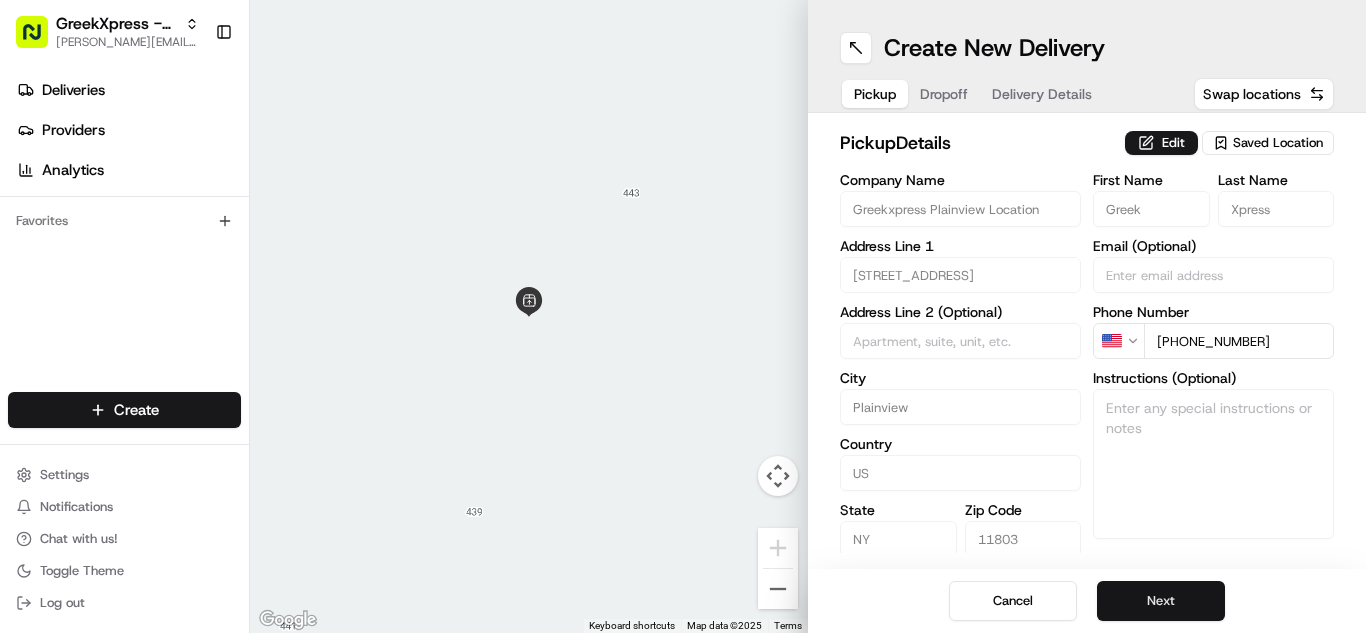 click on "Next" at bounding box center (1161, 601) 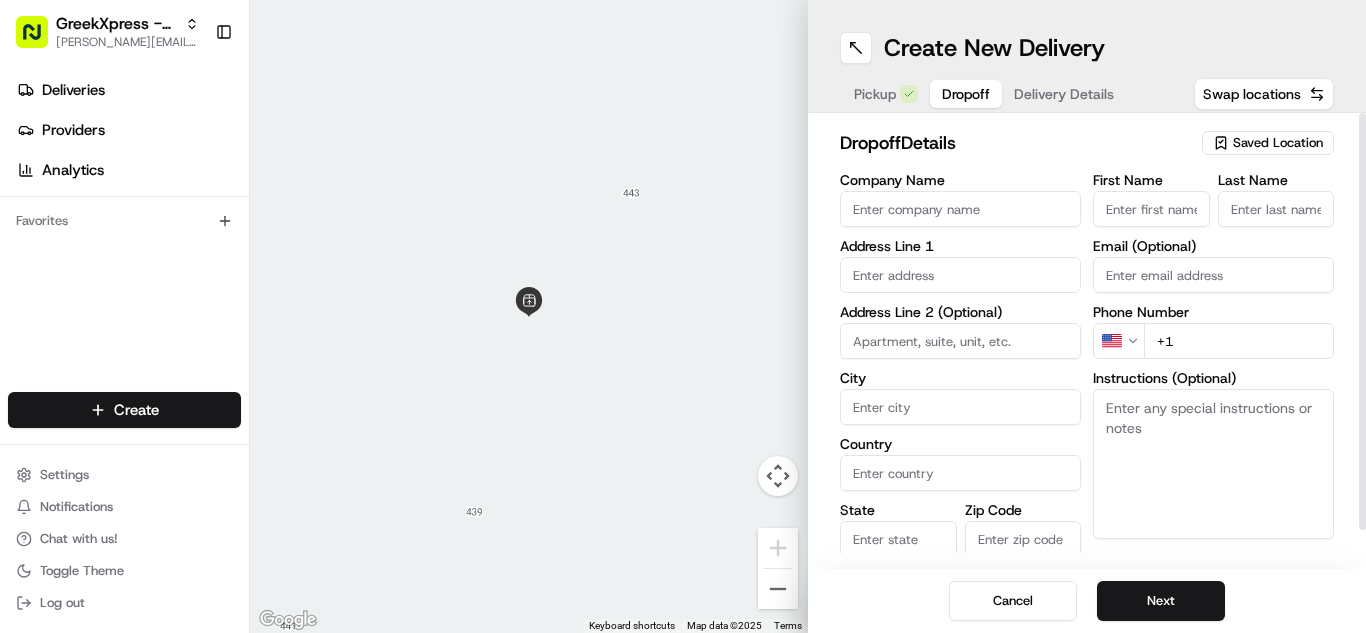 click on "First Name" at bounding box center (1151, 209) 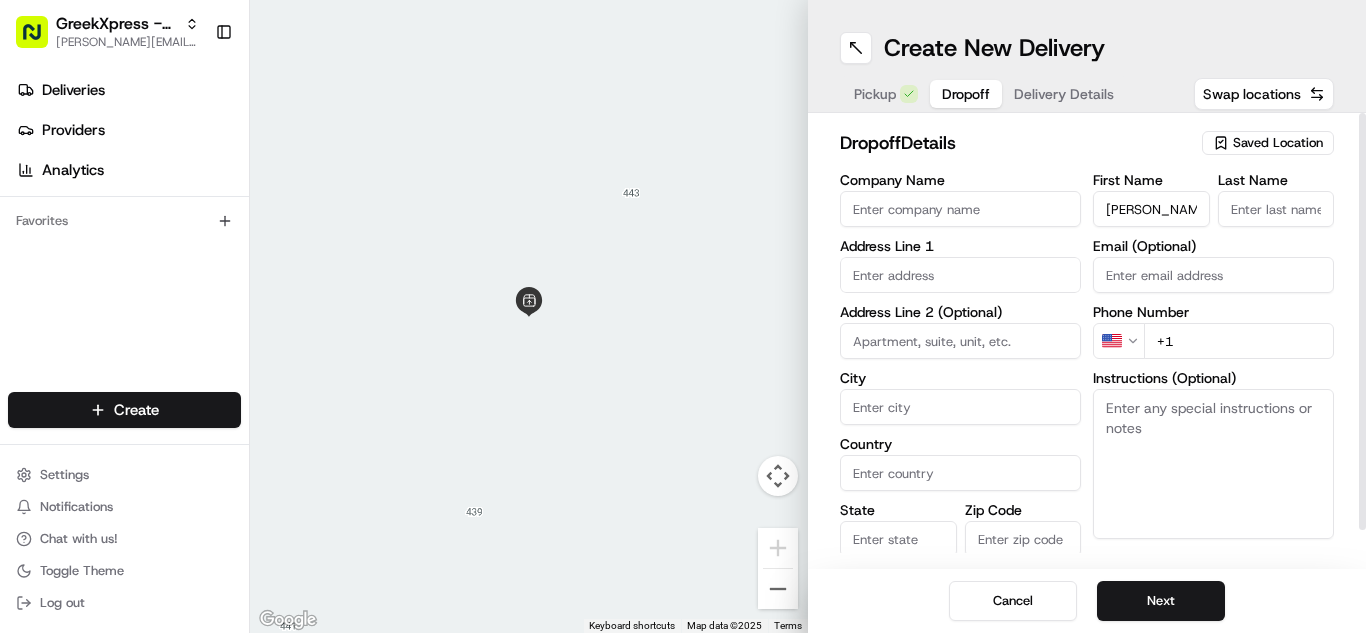 type on "[PERSON_NAME]" 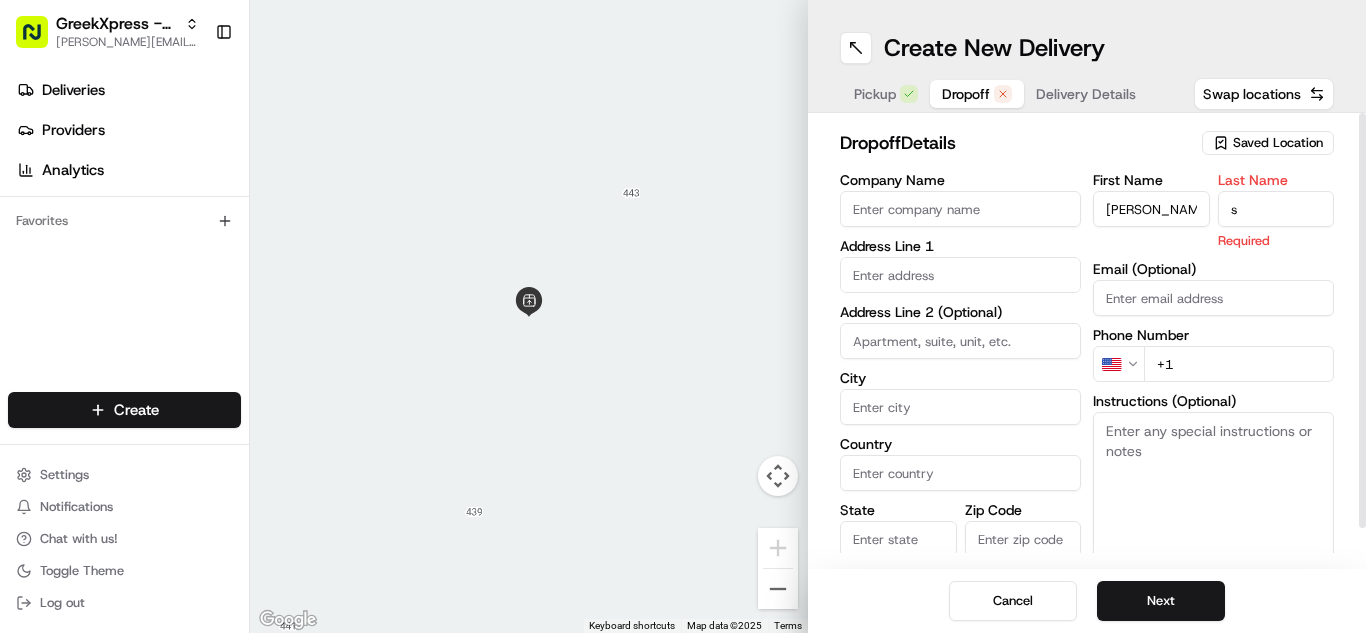 type on "s" 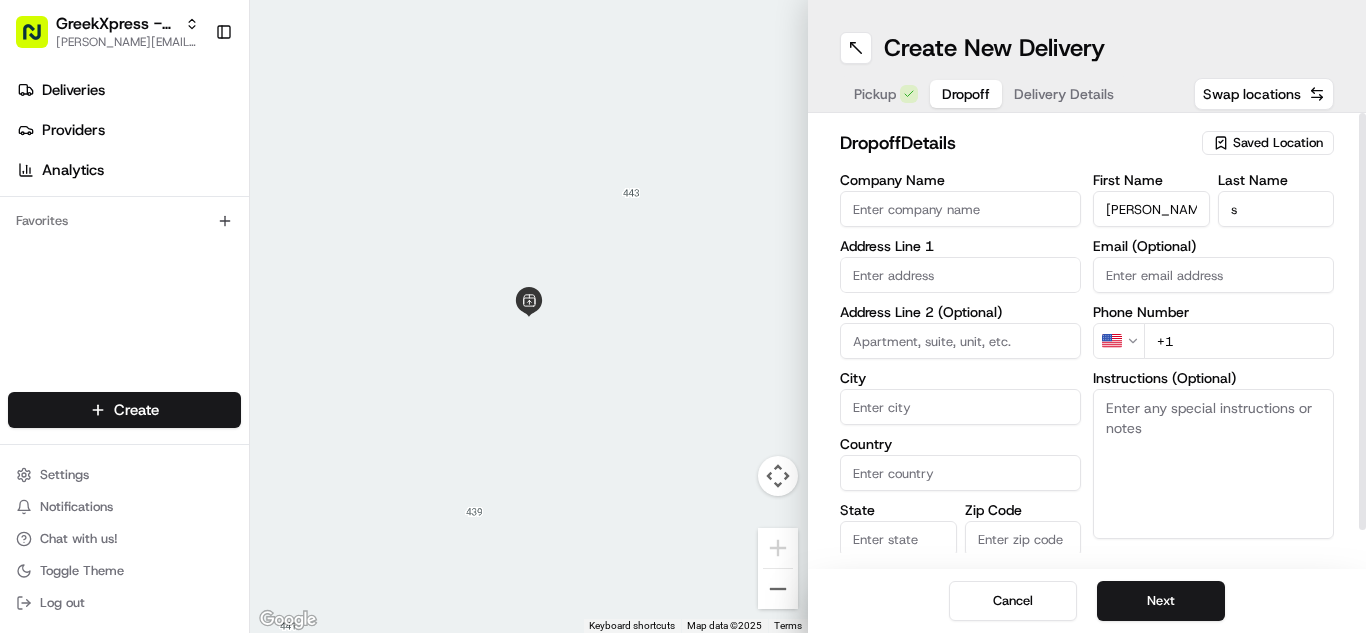 click on "+1" at bounding box center (1239, 341) 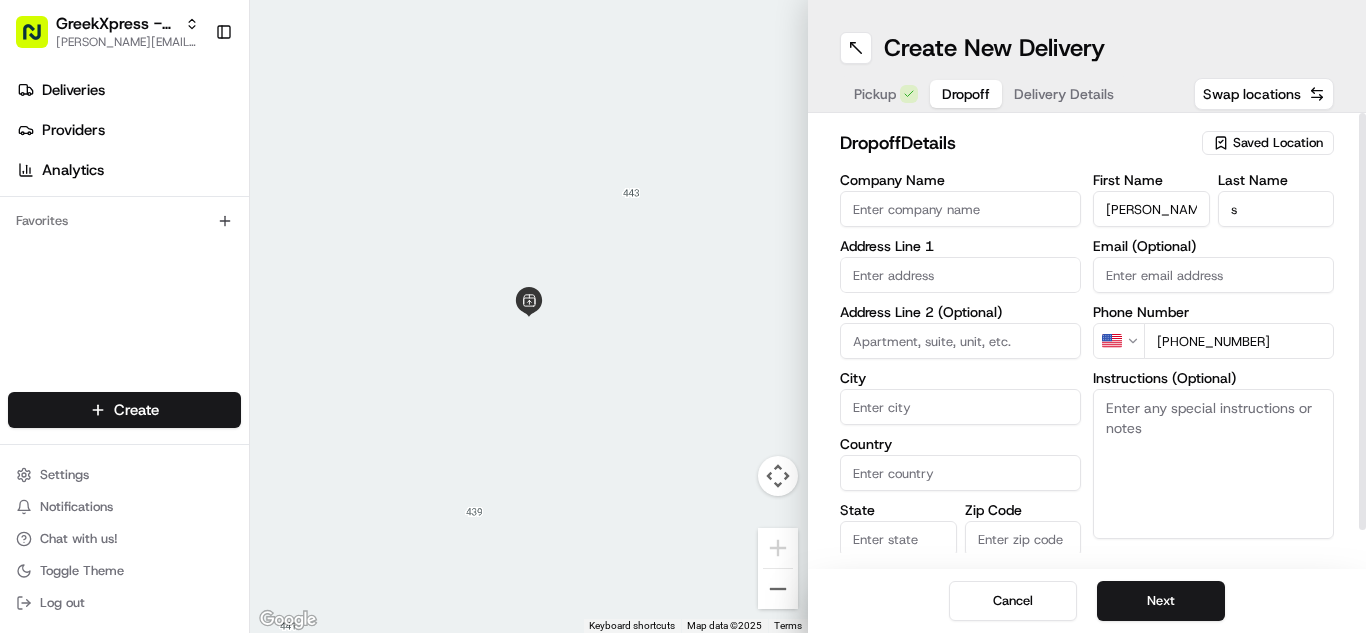 type on "[PHONE_NUMBER]" 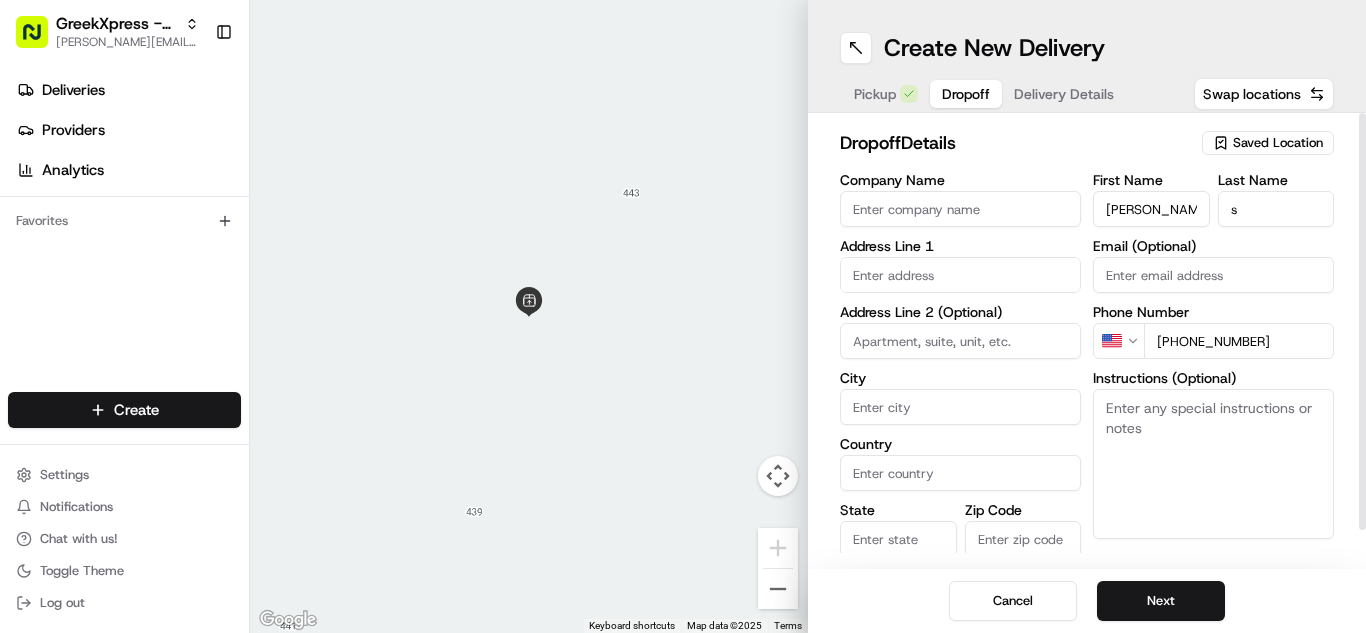 paste on "Please hand to customer or call upon arrival do not leave the order outside. Thank you" 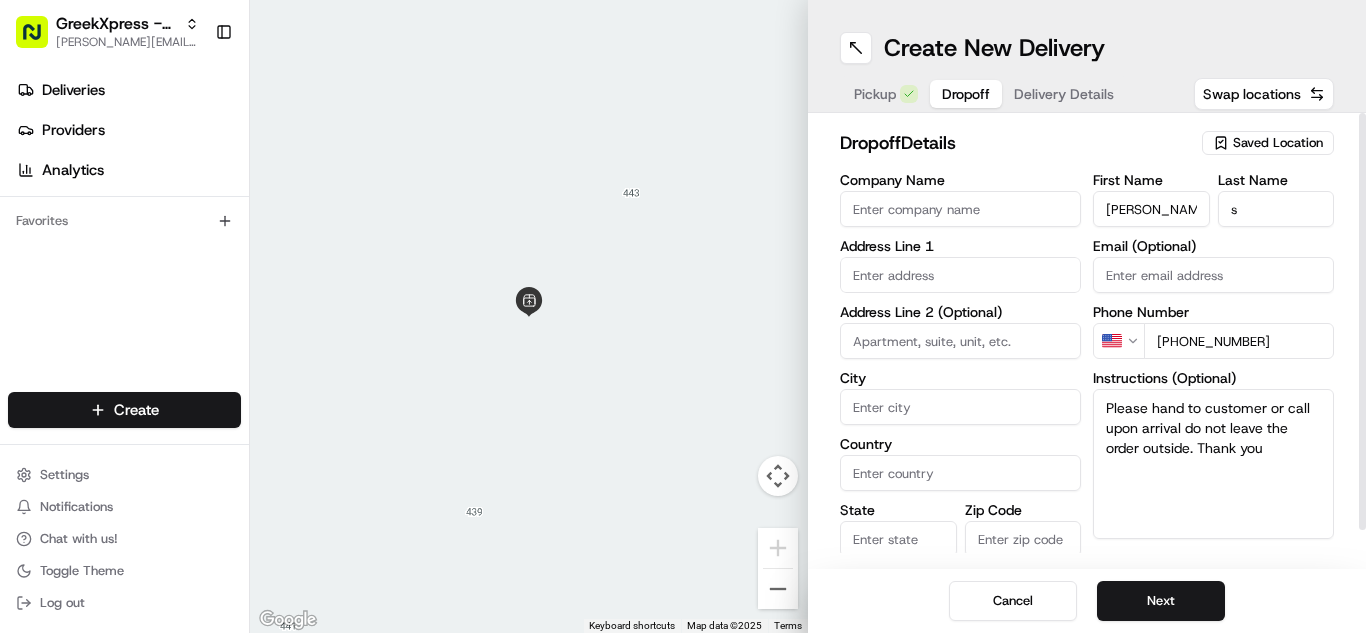 type on "Please hand to customer or call upon arrival do not leave the order outside. Thank you" 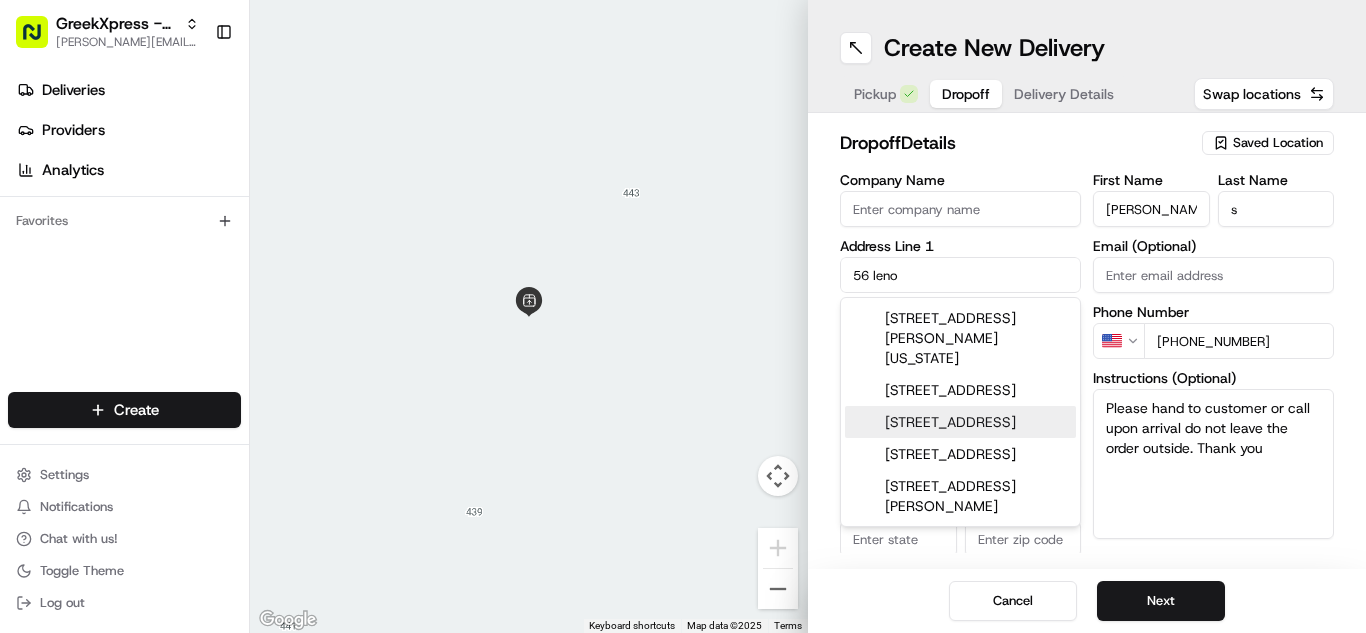click on "[STREET_ADDRESS]" at bounding box center [960, 422] 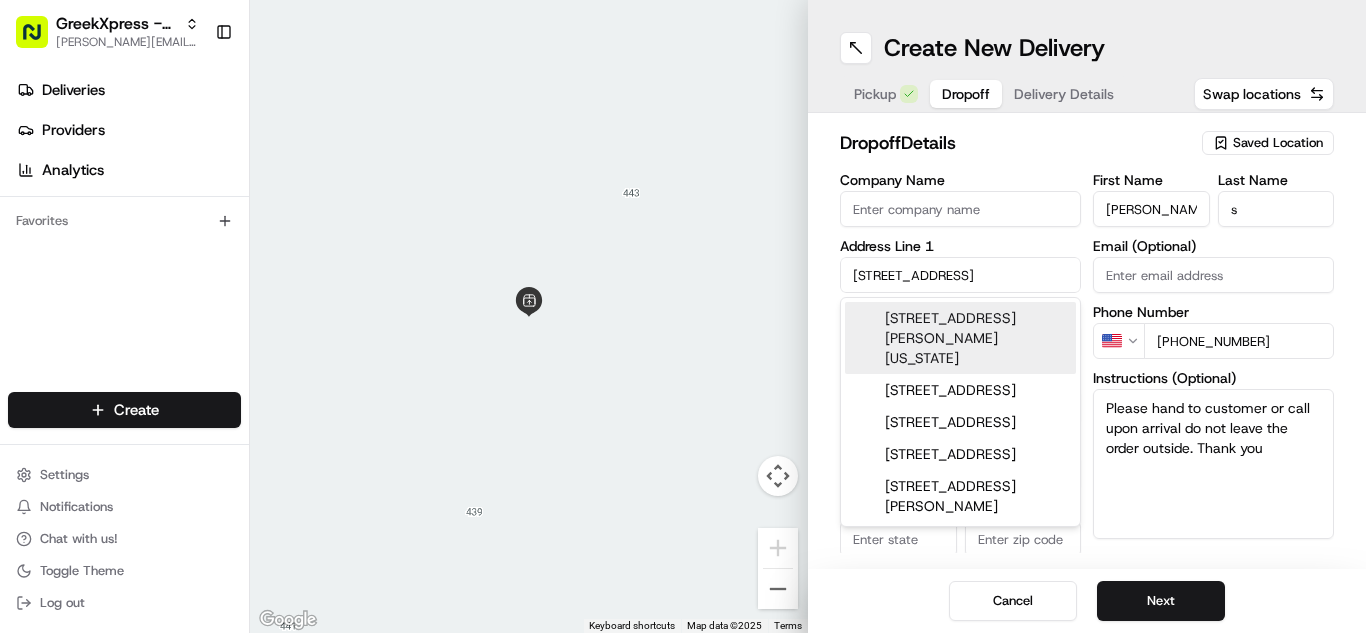 type on "[STREET_ADDRESS]" 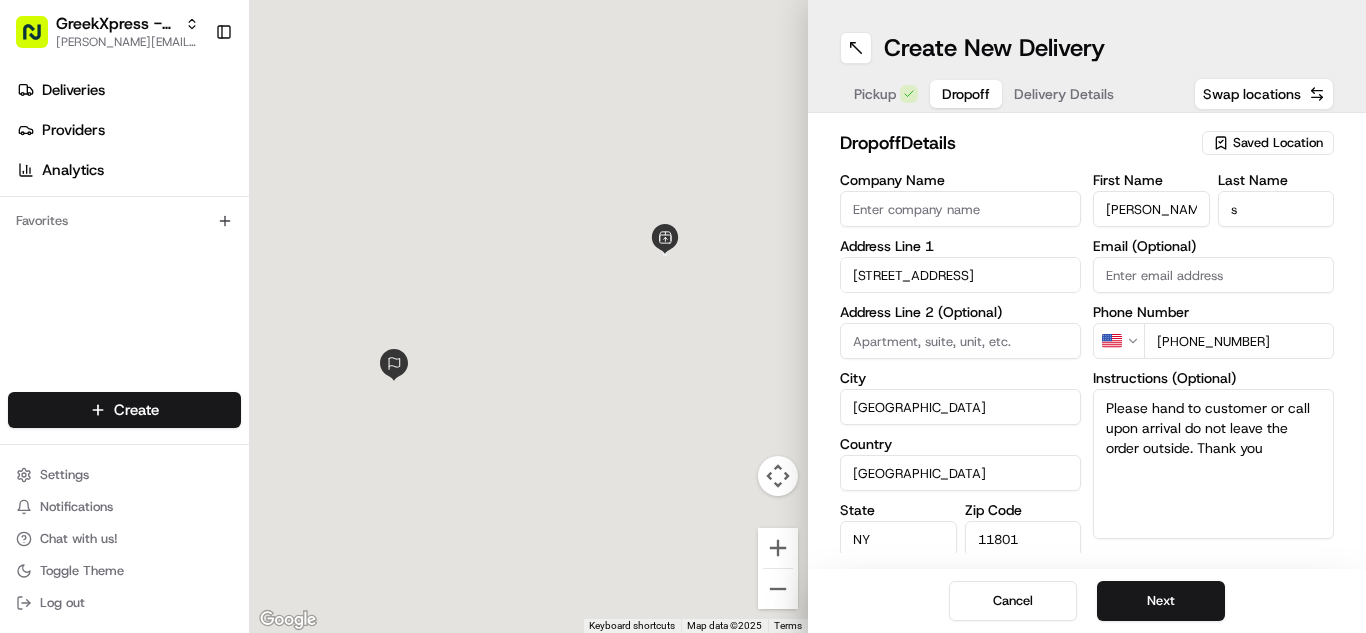 type on "[STREET_ADDRESS]" 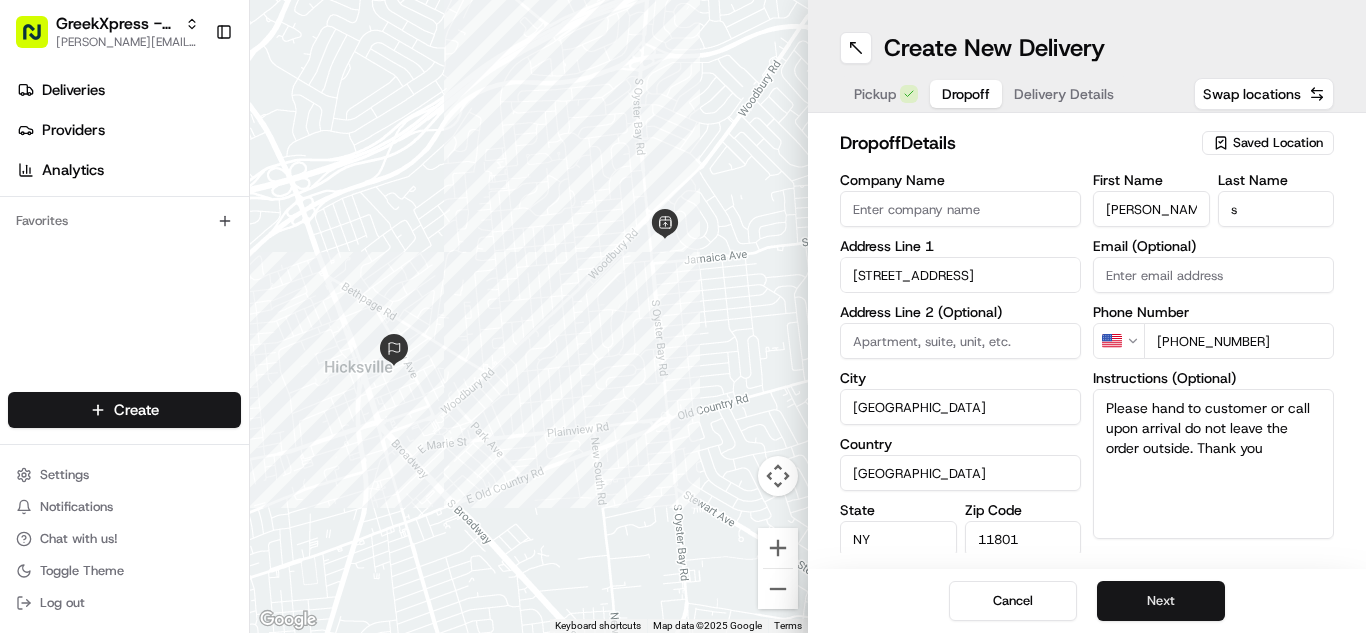 click on "Next" at bounding box center [1161, 601] 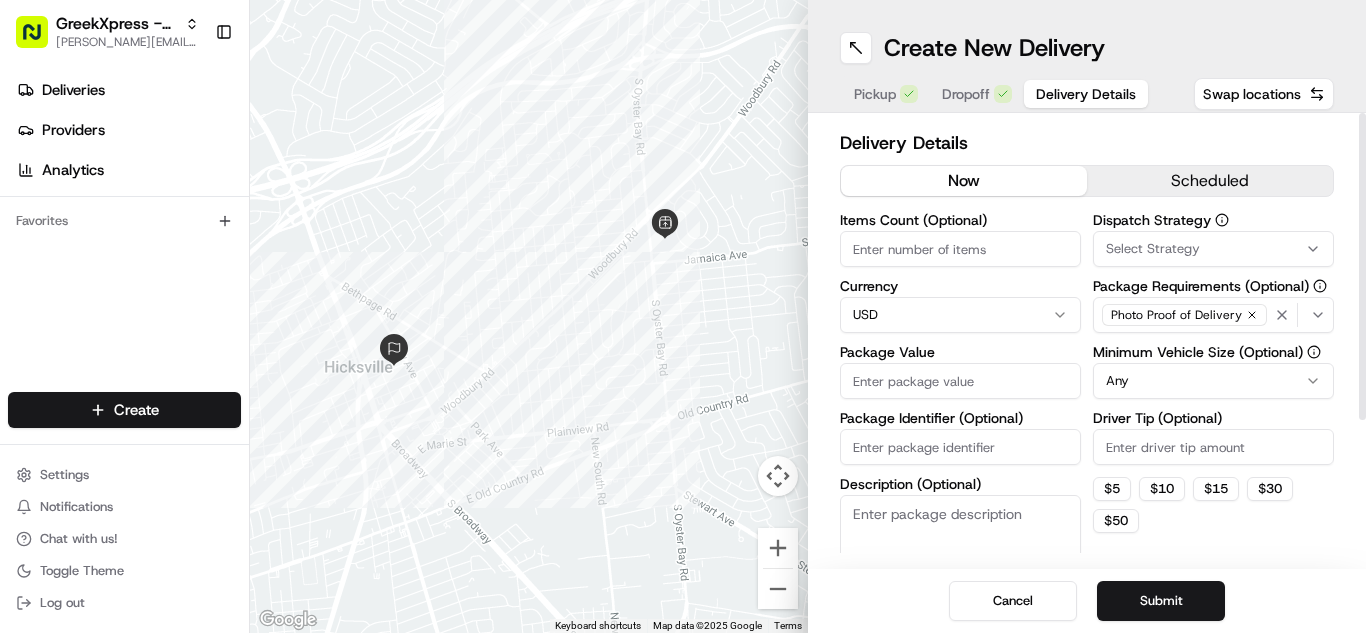click on "Package Value" at bounding box center (960, 381) 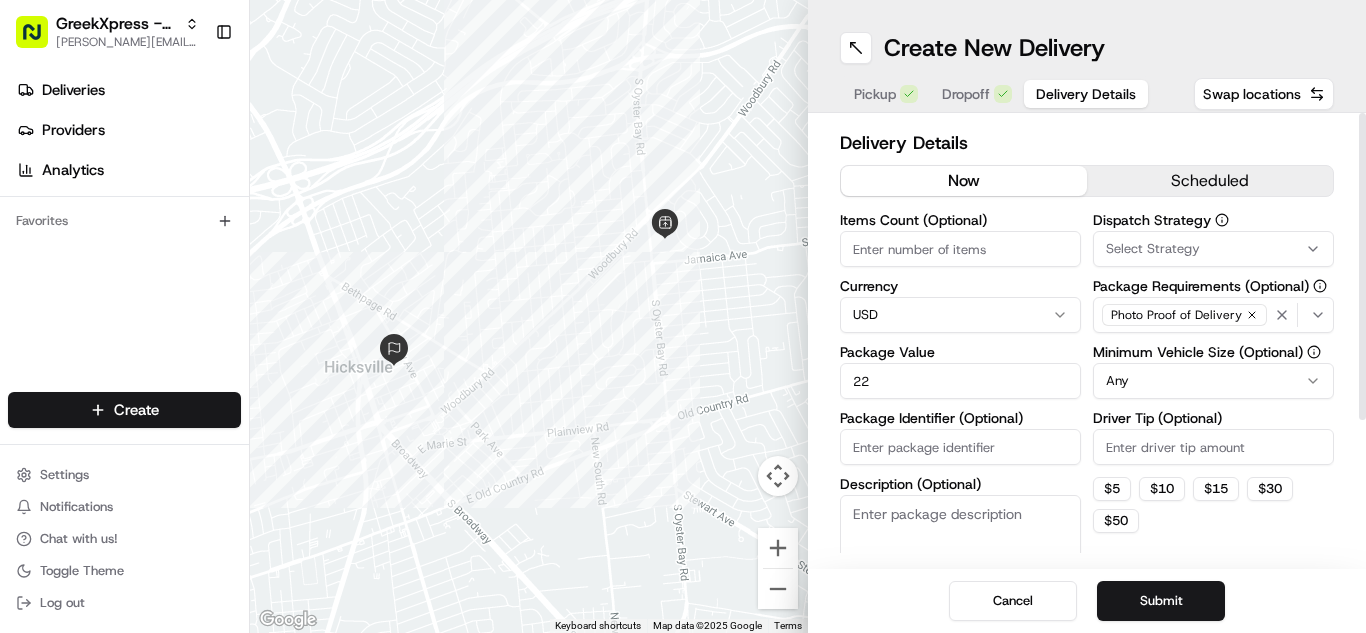 type on "22" 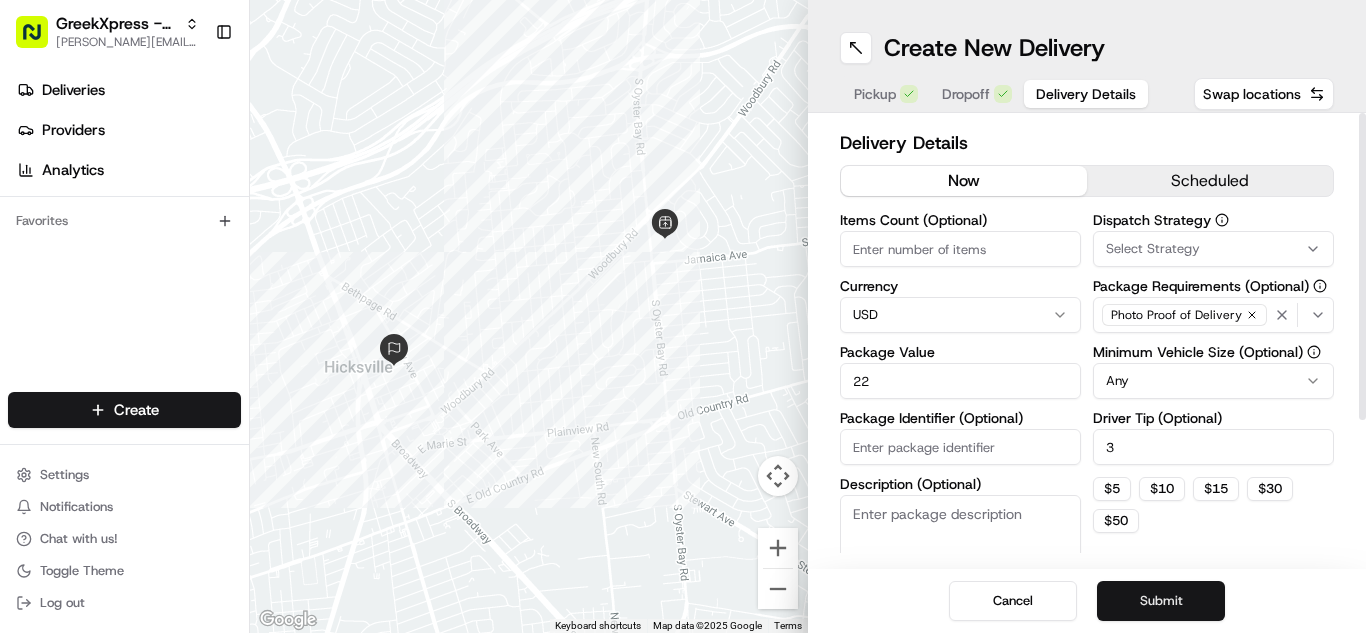 type on "3" 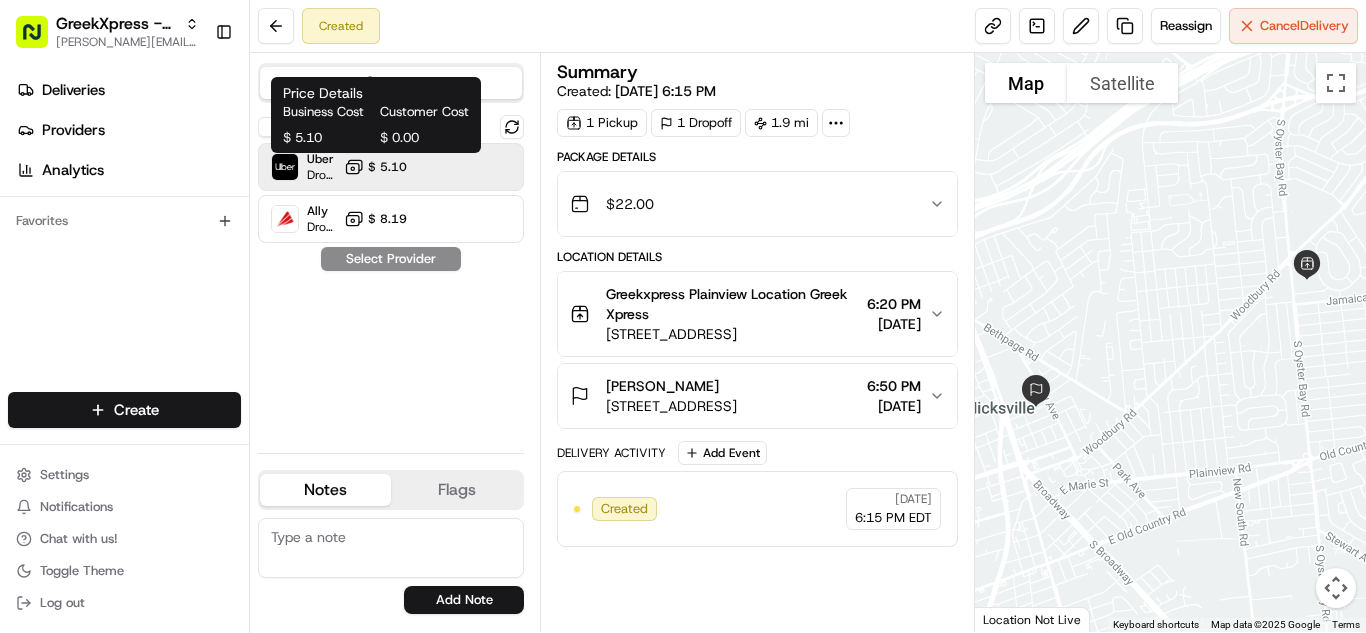 click on "$   5.10" at bounding box center (387, 167) 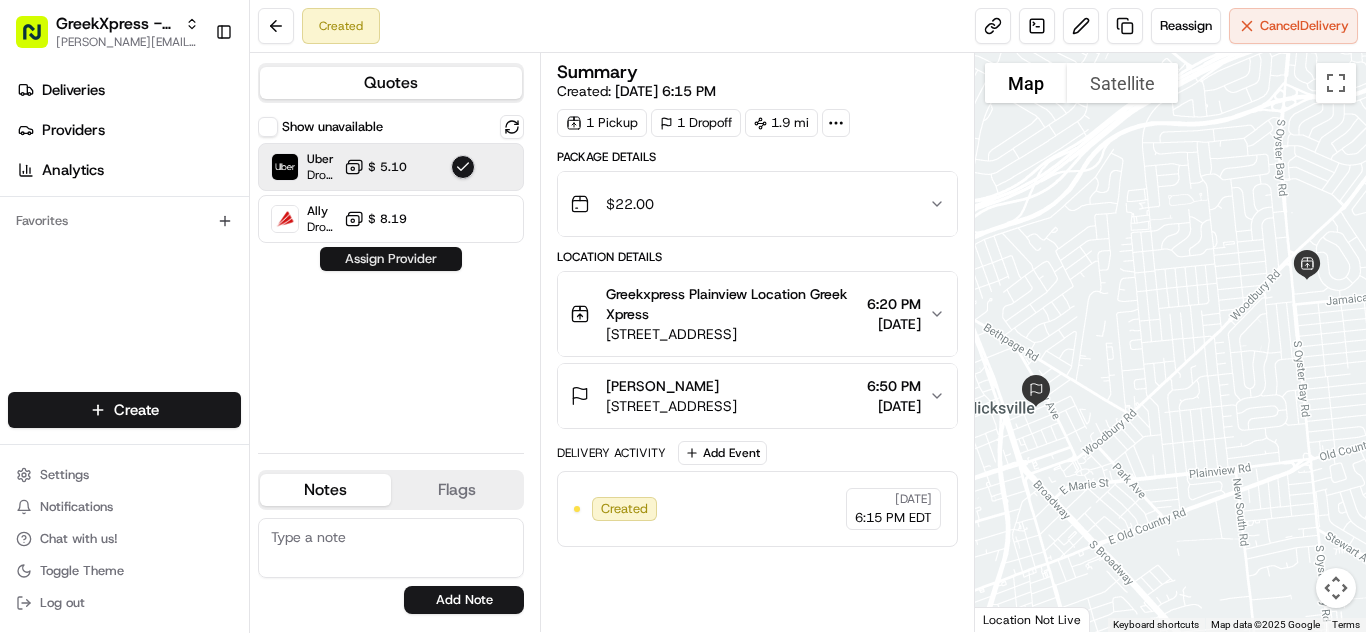 click on "Assign Provider" at bounding box center [391, 259] 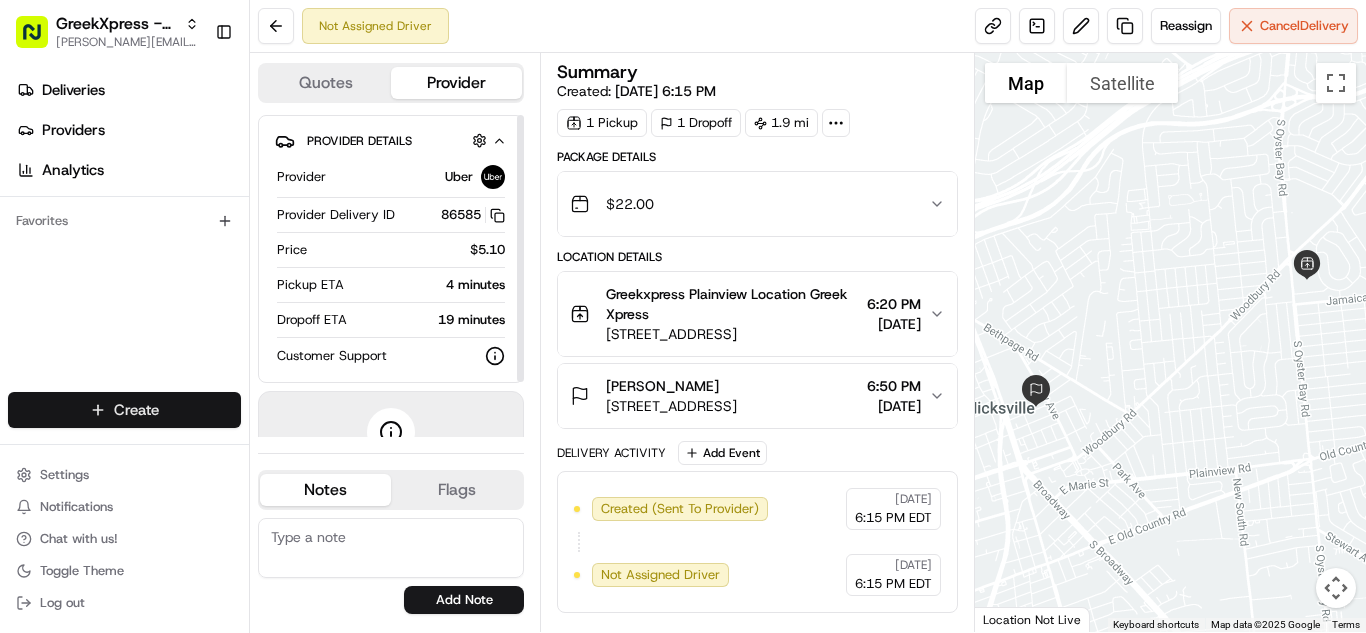 click on "GreekXpress - Plainview [EMAIL_ADDRESS][DOMAIN_NAME] Toggle Sidebar Deliveries Providers Analytics Favorites Main Menu Members & Organization Organization Users Roles Preferences Customization Tracking Orchestration Automations Dispatch Strategy Locations Pickup Locations Dropoff Locations Billing Billing Refund Requests Integrations Notification Triggers Webhooks API Keys Request Logs Create Settings Notifications Chat with us! Toggle Theme Log out Not Assigned Driver Reassign Cancel  Delivery Quotes Provider Provider Details Hidden ( 1 ) Provider Uber   Provider Delivery ID 86585 Copy  del_raa4CYmjQ7mMYjjP-bhlhQ 86585 Price $5.10 Pickup ETA 4 minutes Dropoff ETA 19 minutes Customer Support Driver information is not available yet. Notes Flags [EMAIL_ADDRESS][DOMAIN_NAME] Add Note [EMAIL_ADDRESS][DOMAIN_NAME] Add Flag Summary Created:   [DATE] 6:15 PM 1   Pickup 1   Dropoff 1.9 mi Package Details $ 22.00 Location Details Greekxpress Plainview Location Greek Xpress [STREET_ADDRESS]" at bounding box center (683, 316) 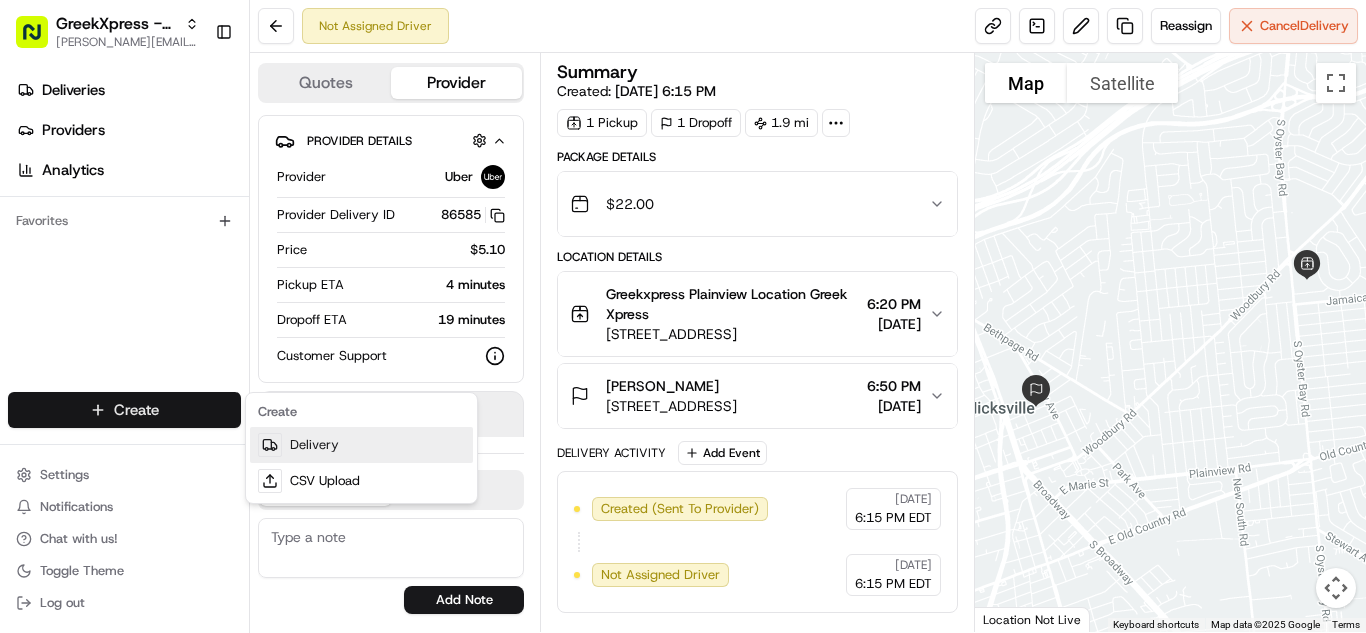 click on "Delivery" at bounding box center (361, 445) 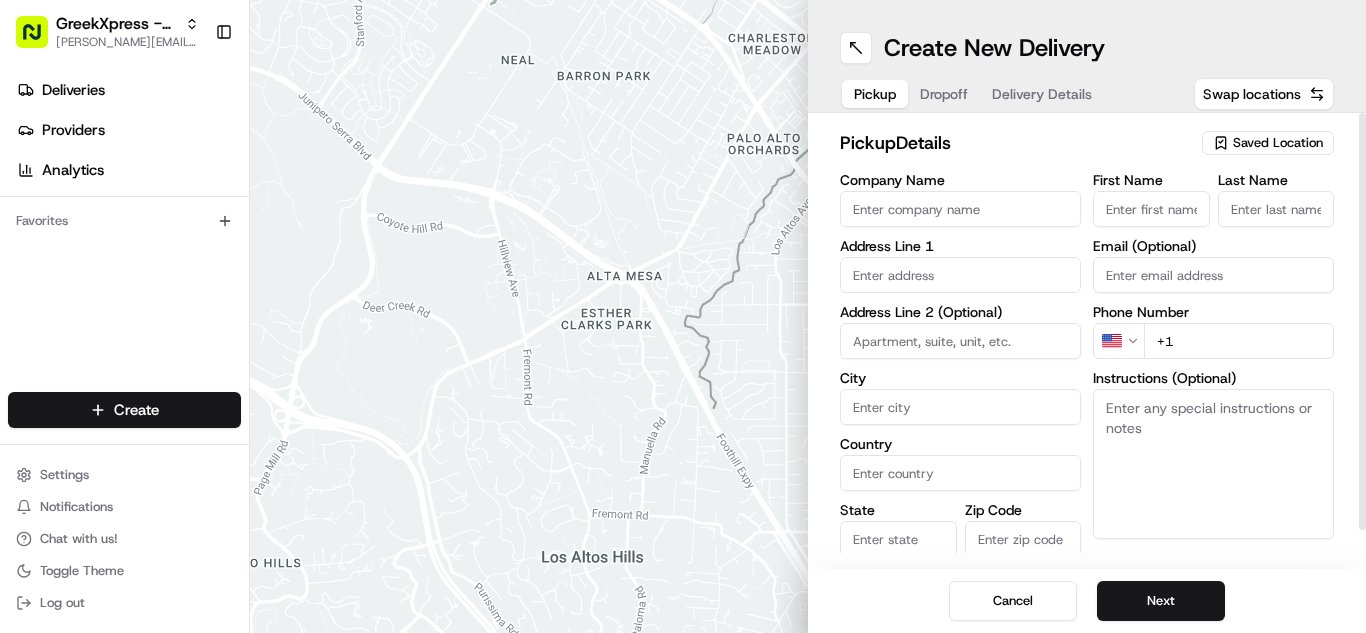 click on "Saved Location" at bounding box center (1278, 143) 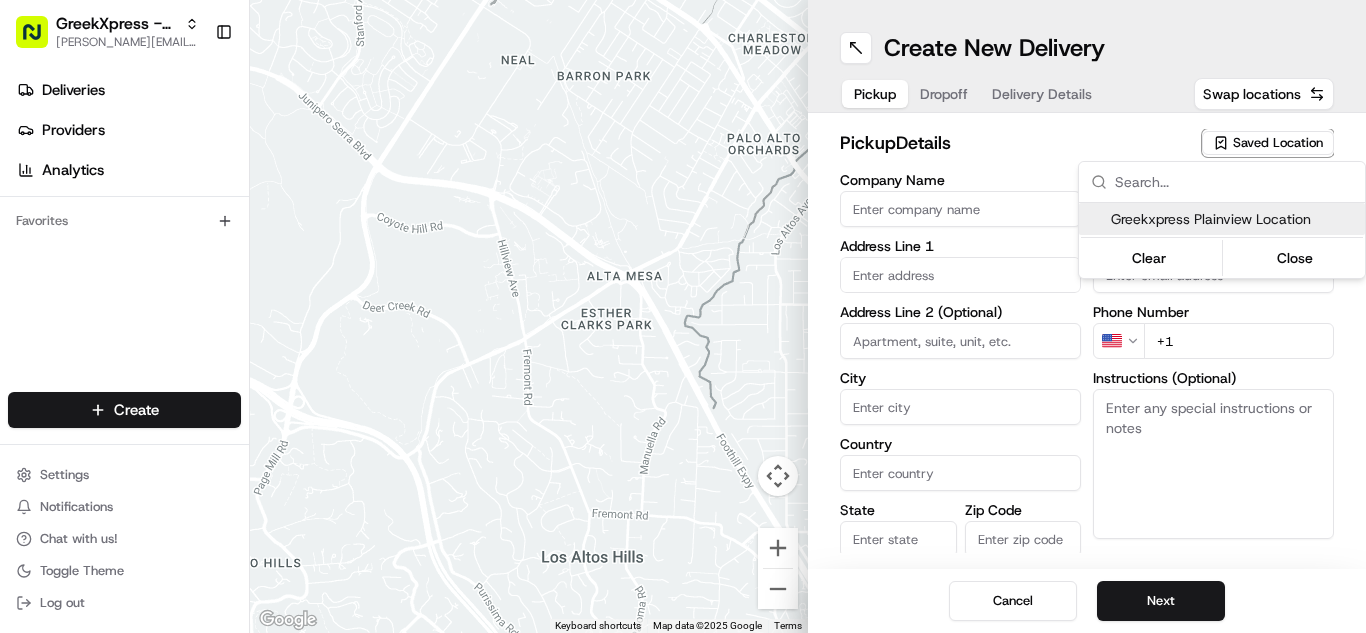 click on "Greekxpress Plainview Location" at bounding box center (1234, 219) 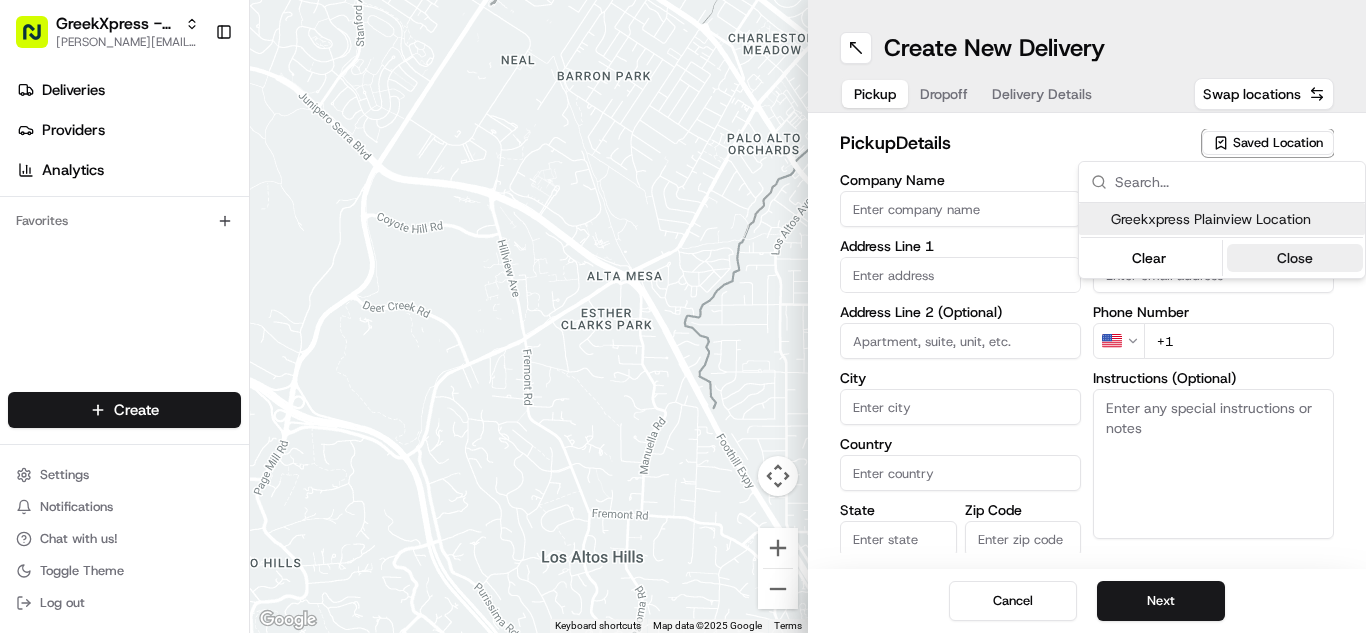 type on "Greekxpress Plainview Location" 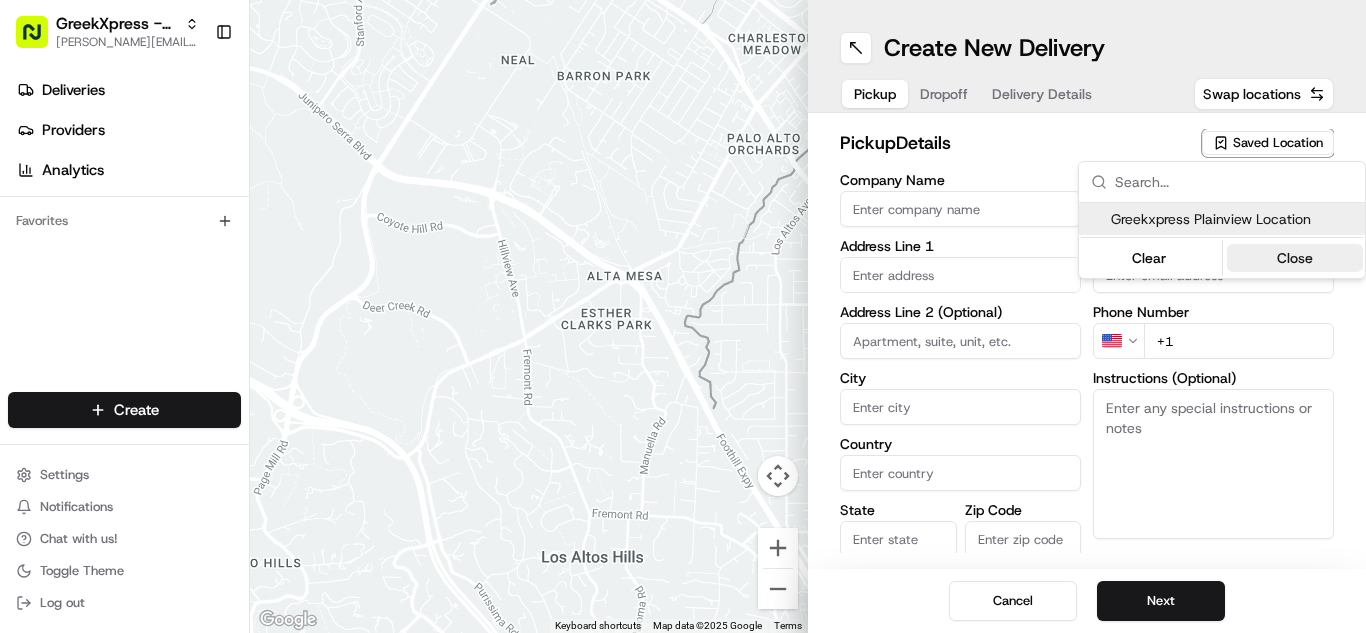type on "[STREET_ADDRESS]" 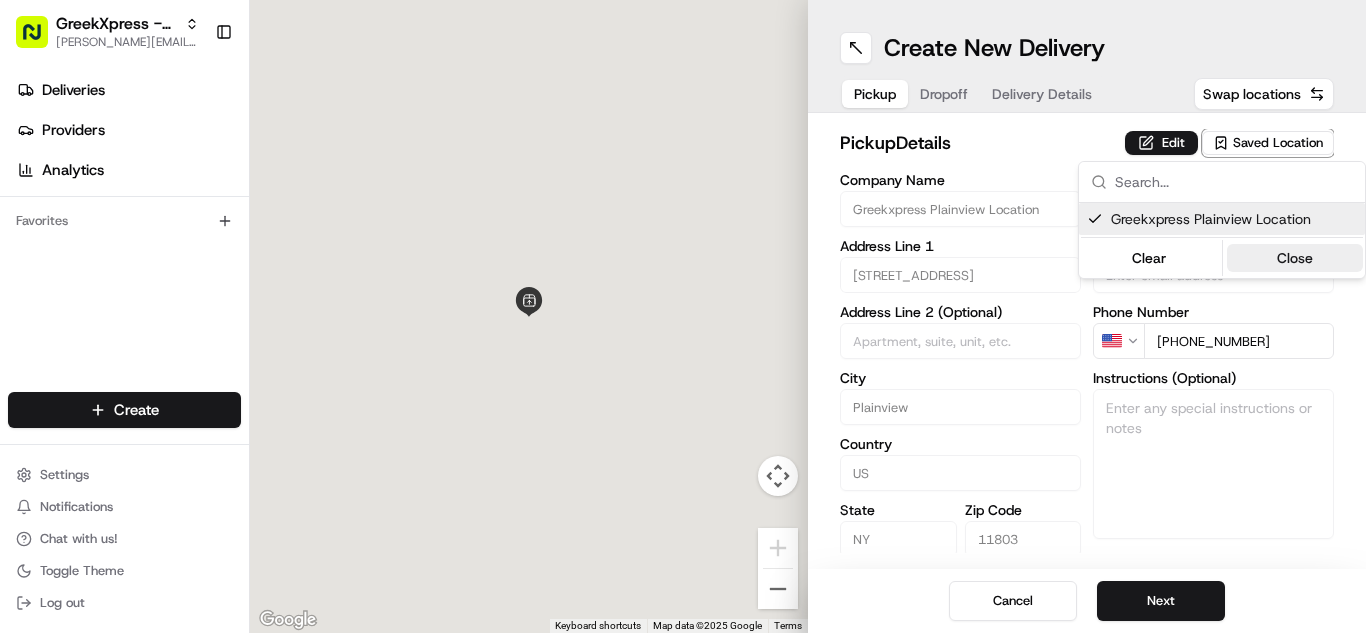 click on "Close" at bounding box center (1295, 258) 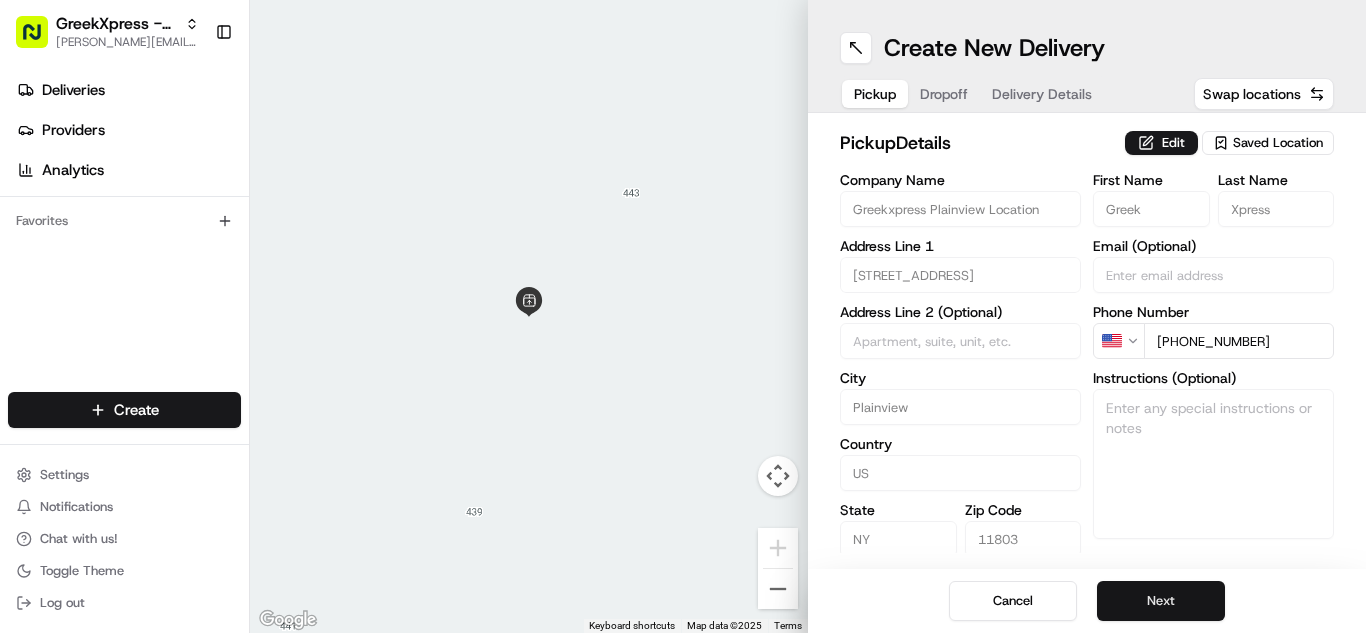 click on "Next" at bounding box center [1161, 601] 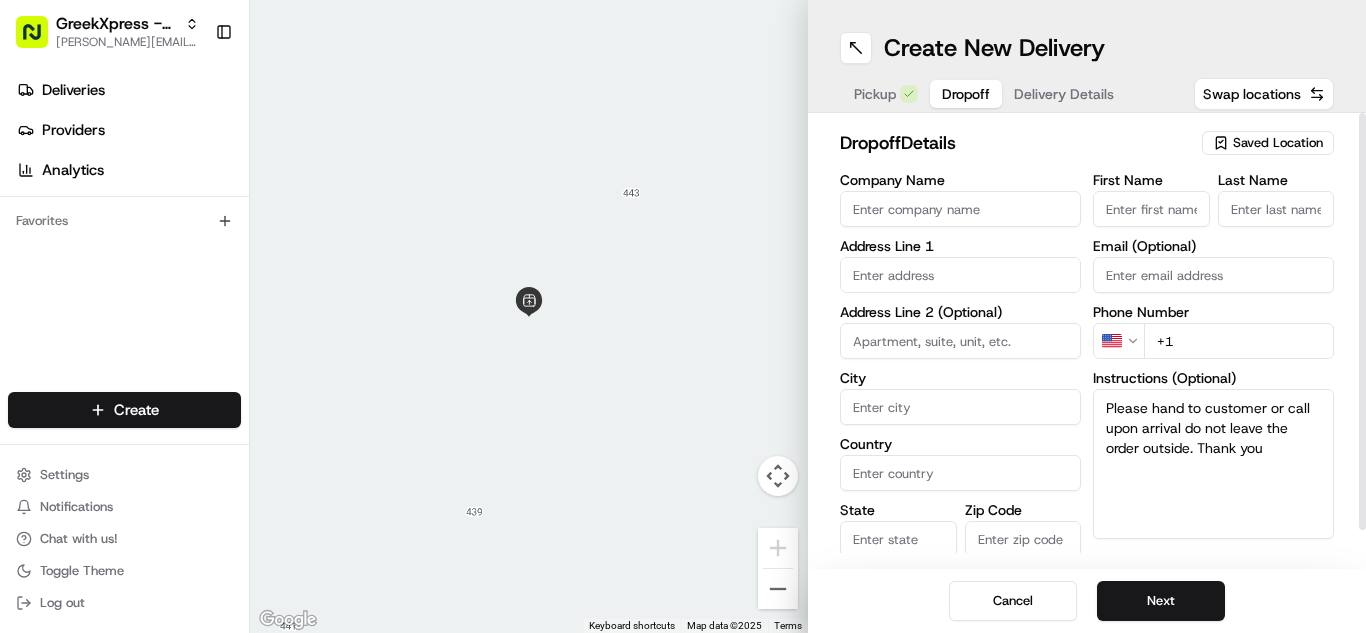 type on "Please hand to customer or call upon arrival do not leave the order outside. Thank you" 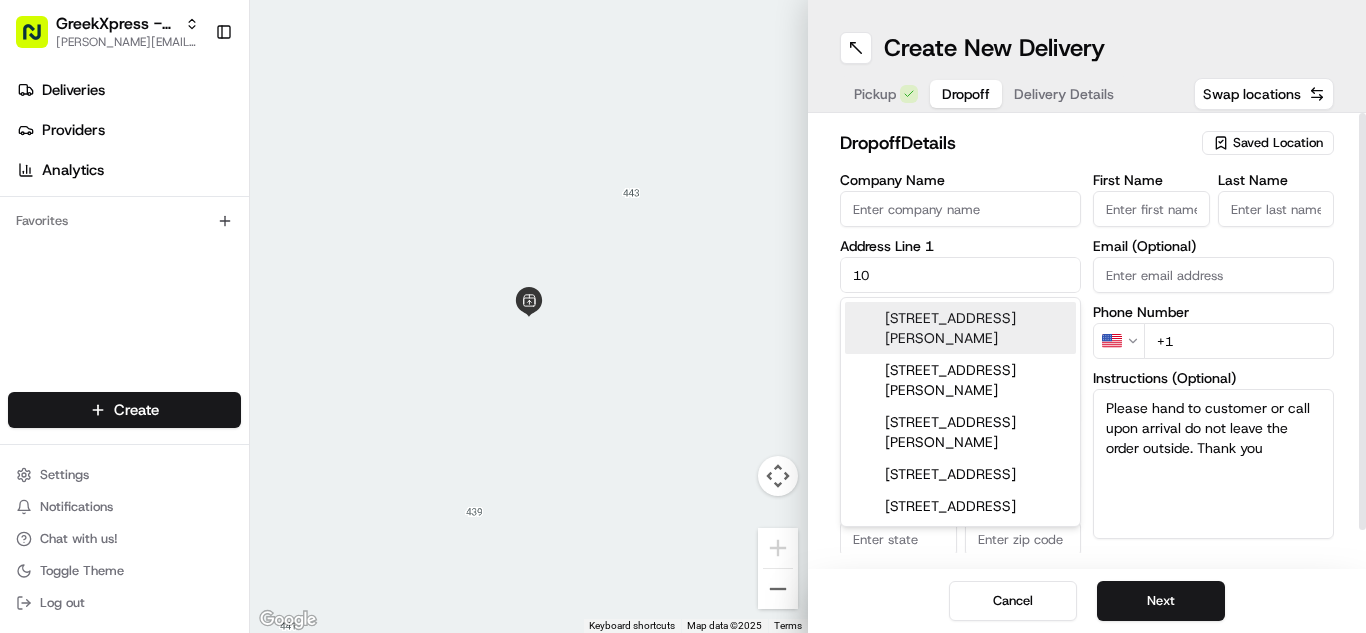 type on "[STREET_ADDRESS][PERSON_NAME]" 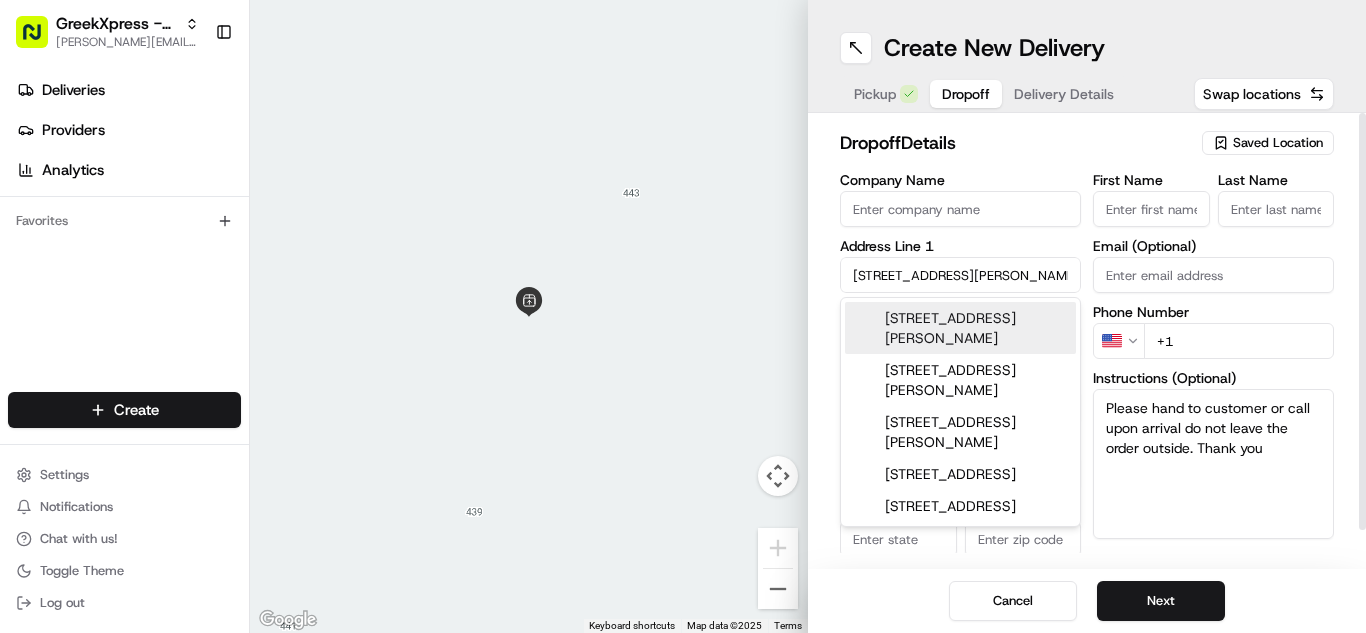 type on "Plainview" 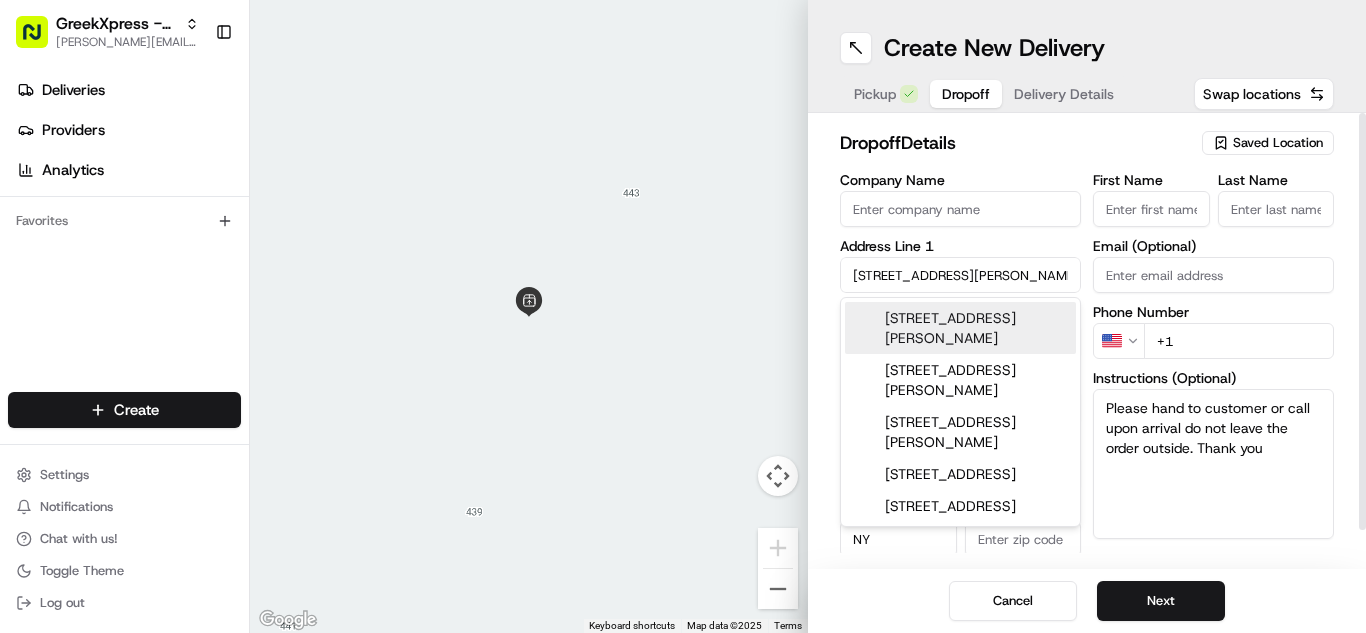 type on "11803" 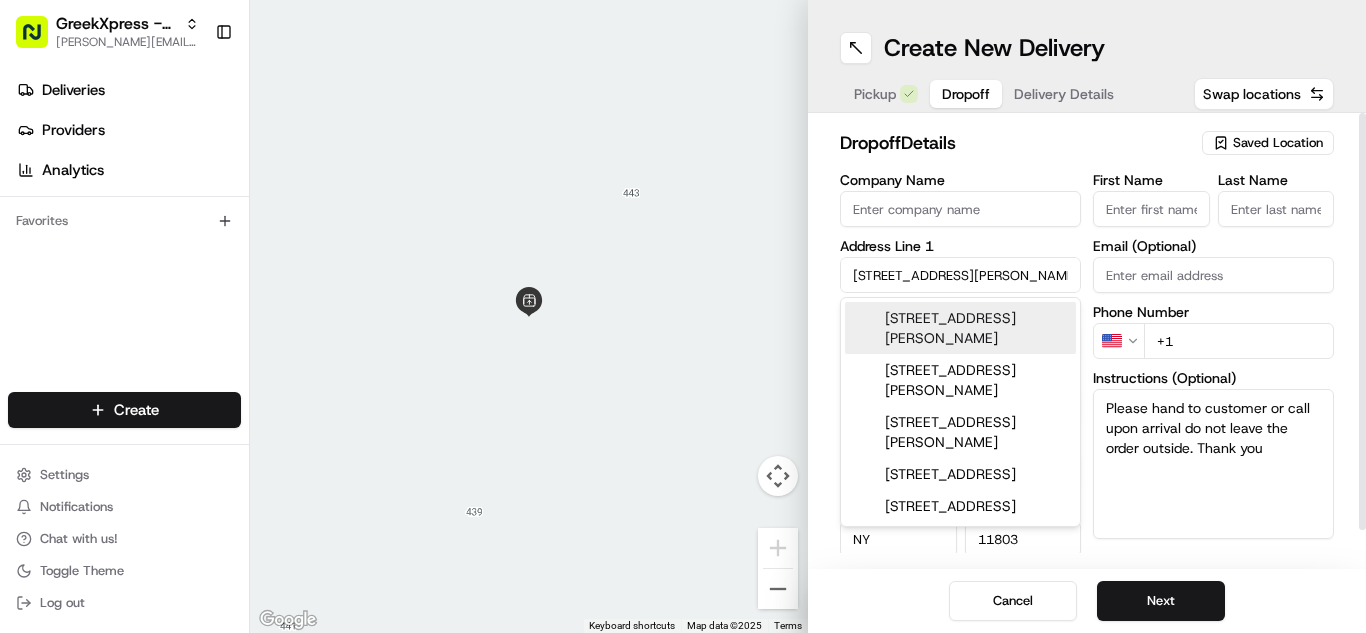 type on "[PERSON_NAME]" 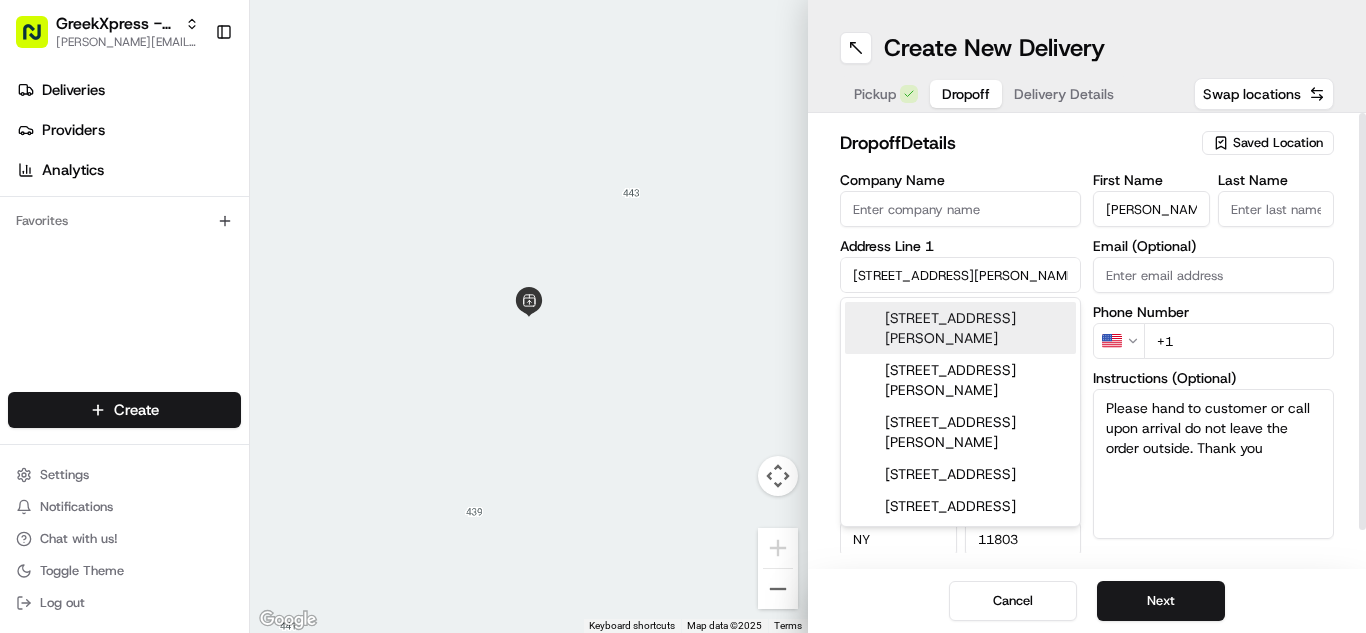 type on "K." 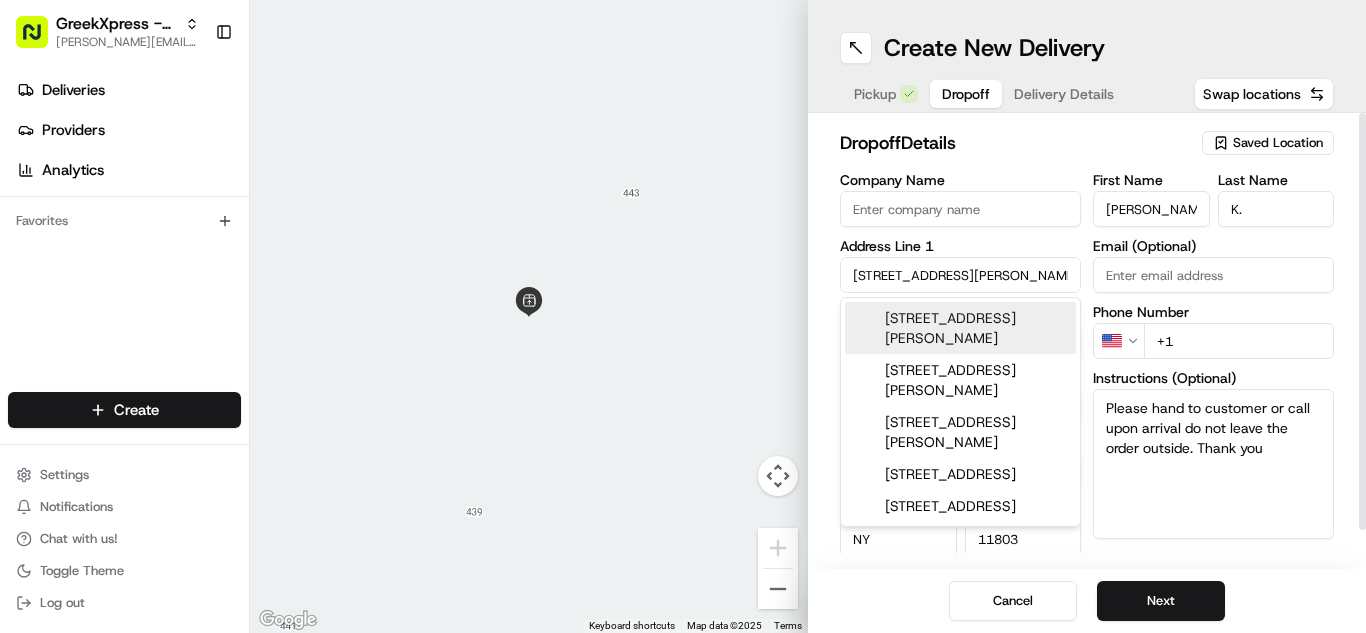 type on "[PHONE_NUMBER]" 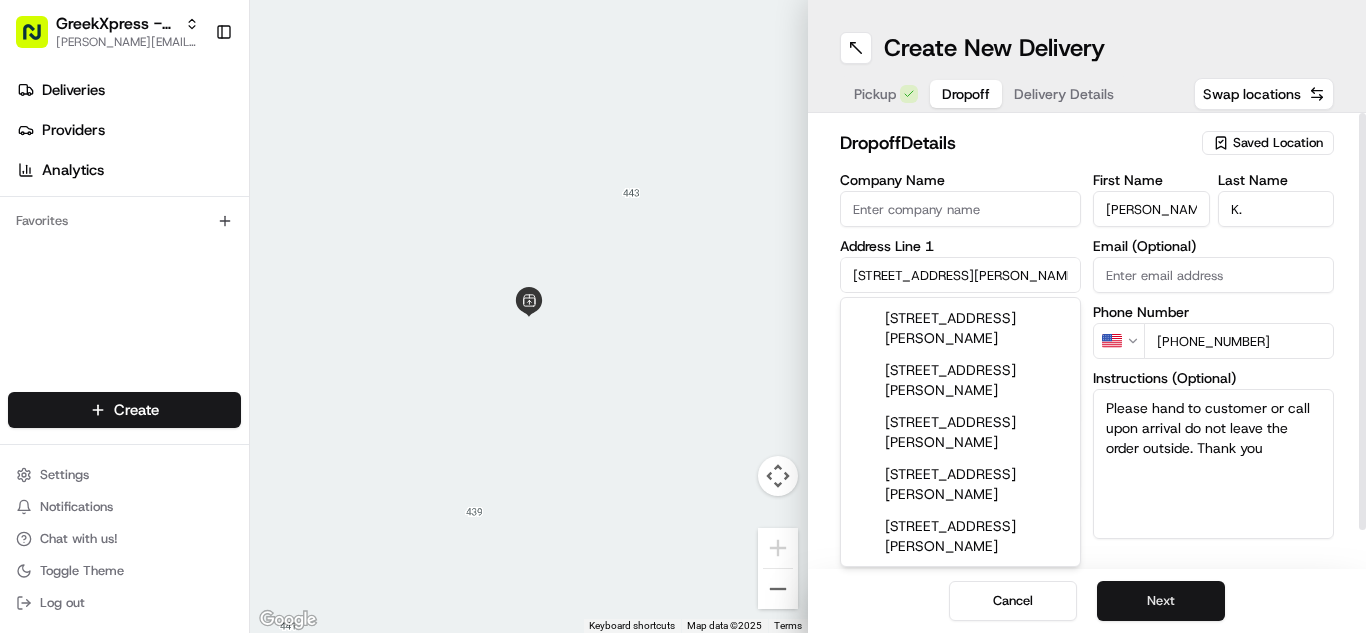 click on "Next" at bounding box center [1161, 601] 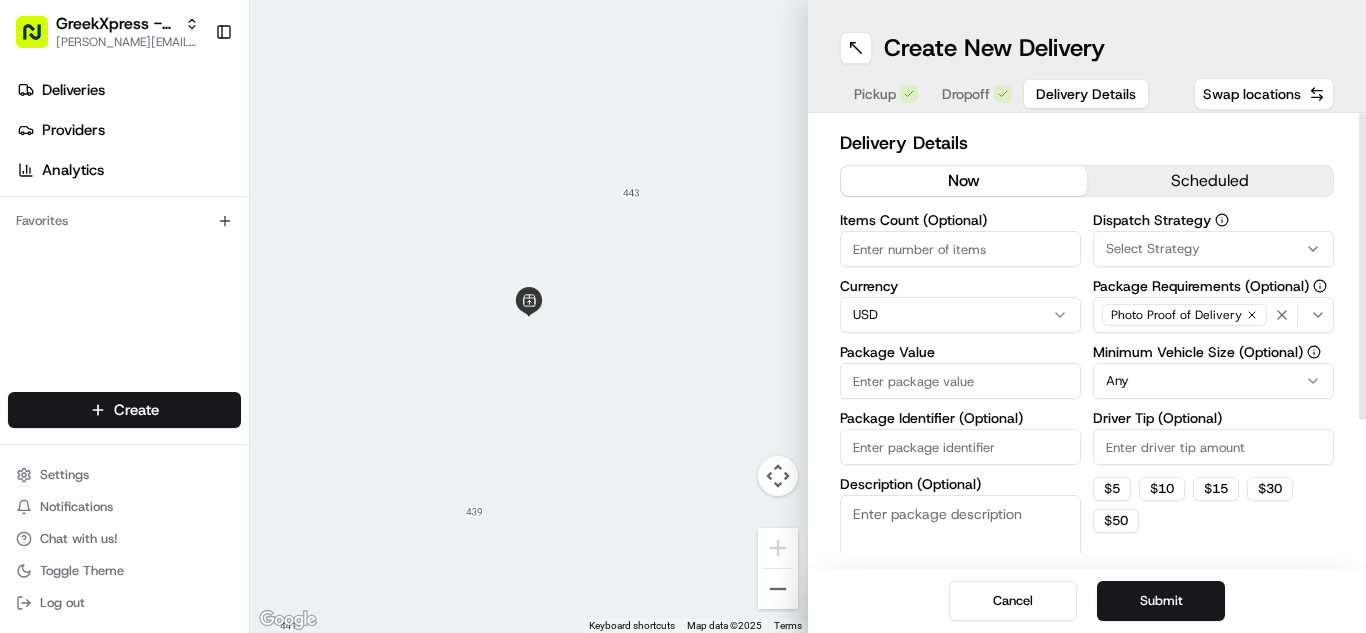 click on "Package Value" at bounding box center [960, 381] 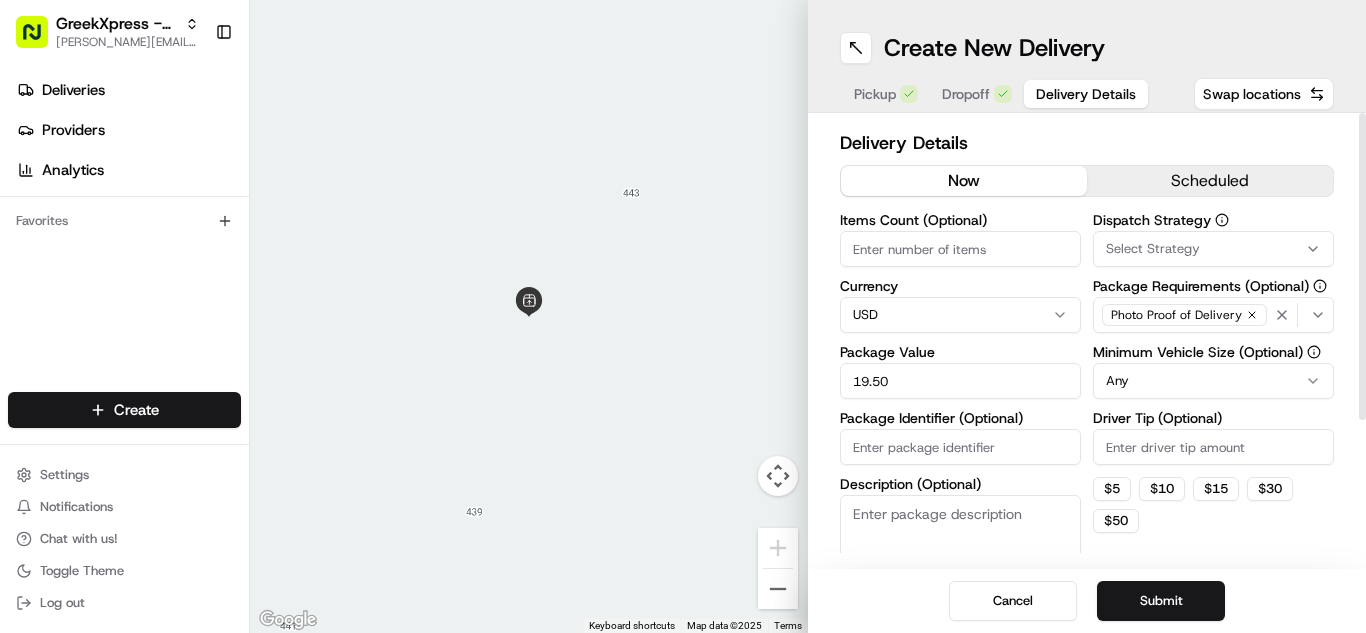 type on "19.50" 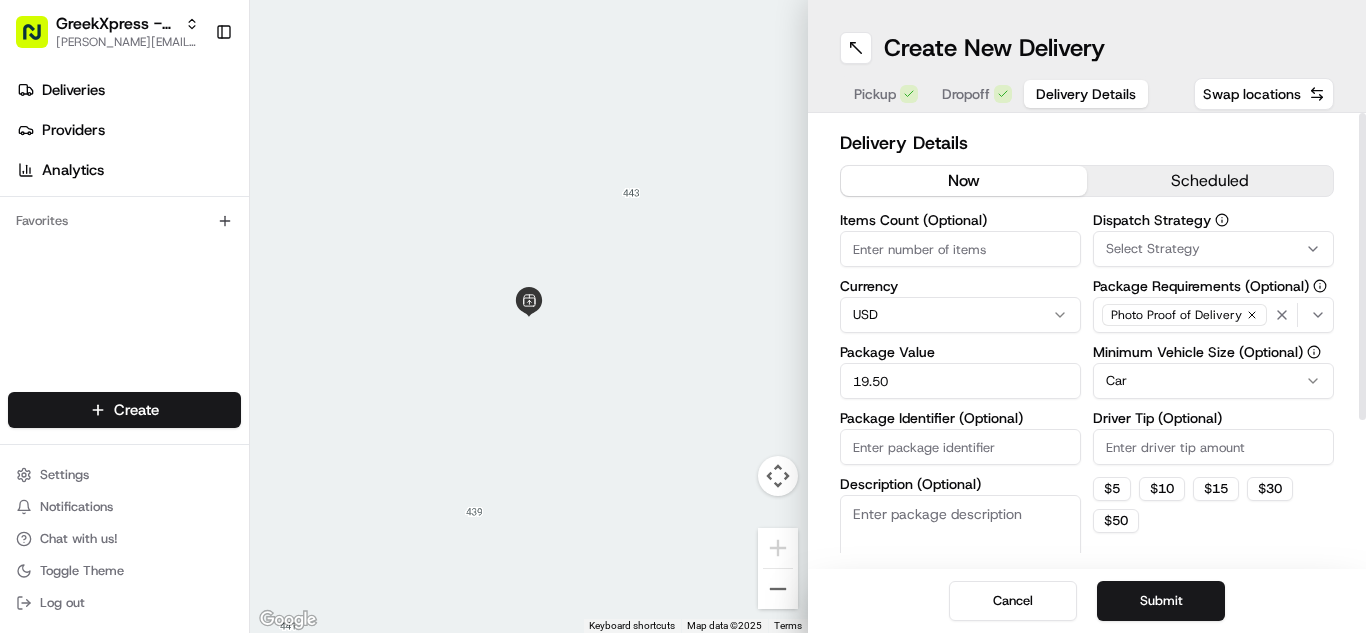 click on "Driver Tip (Optional)" at bounding box center (1213, 447) 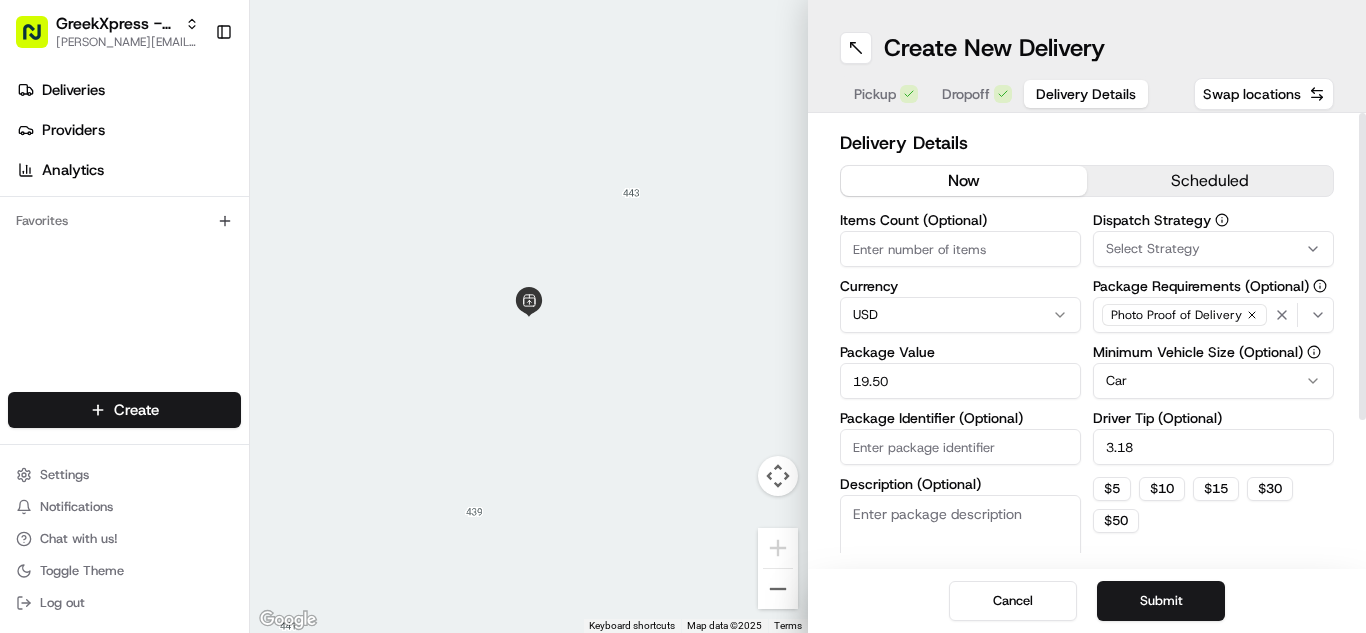 type on "3.18" 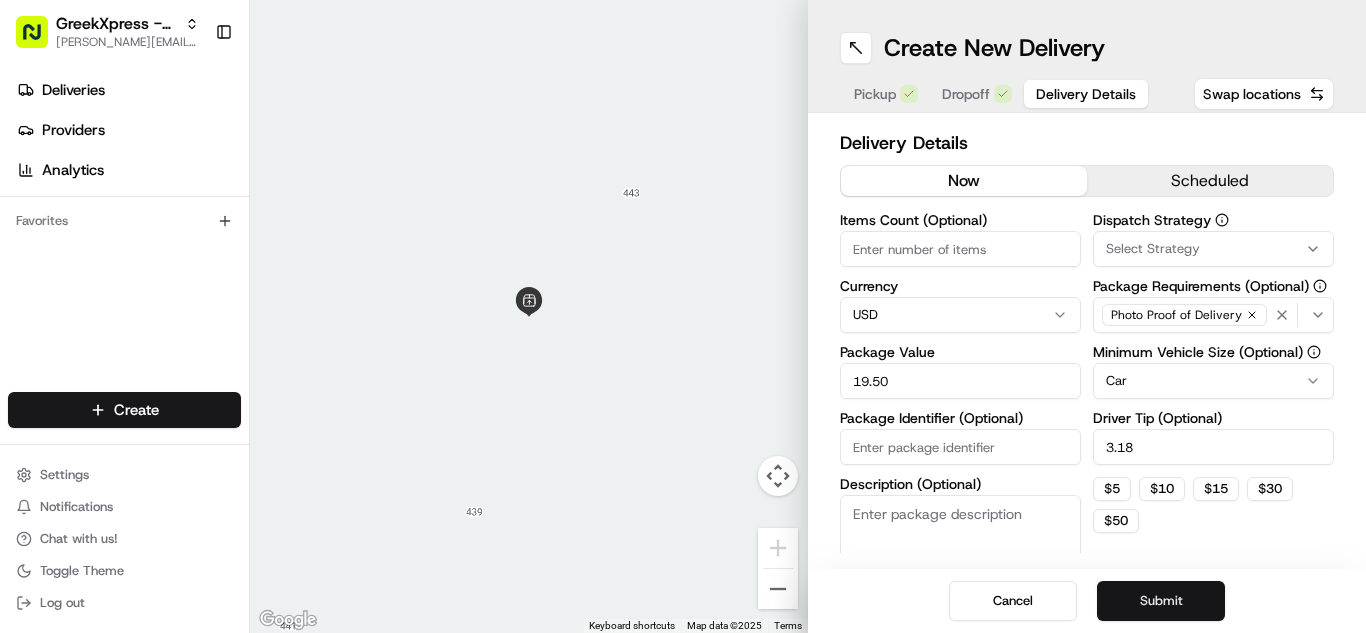 click on "Submit" at bounding box center [1161, 601] 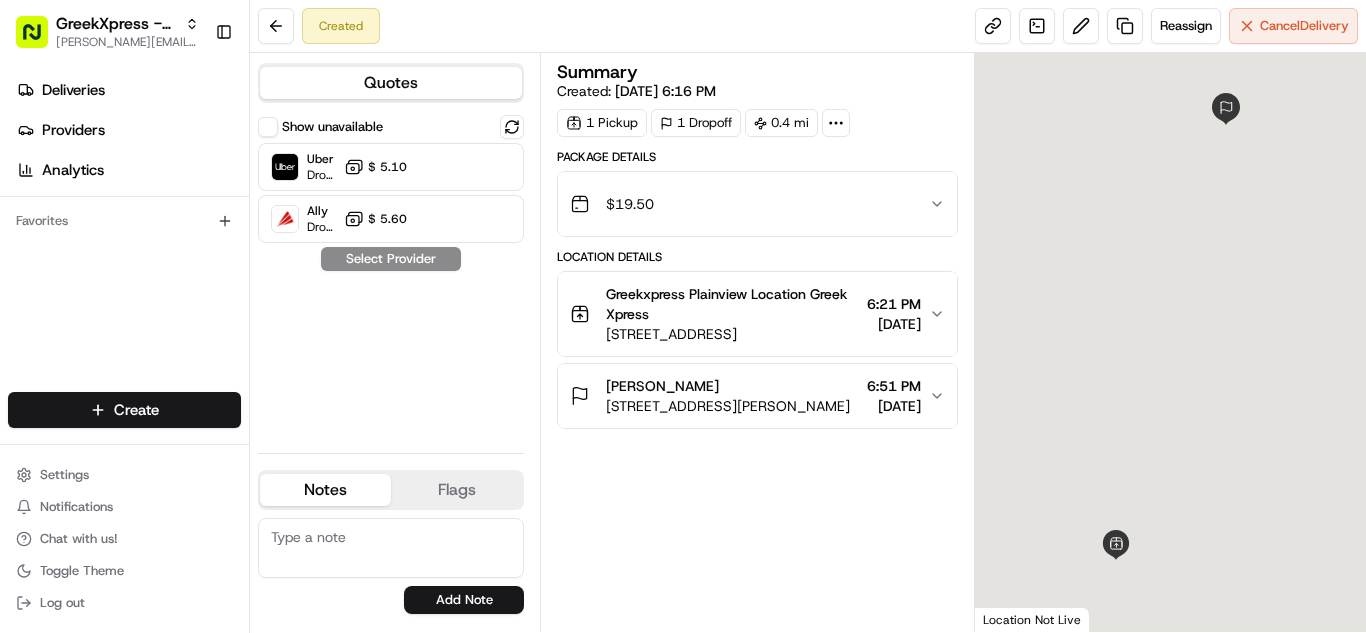 click on "Uber Dropoff ETA   13 minutes $   5.10" at bounding box center [391, 167] 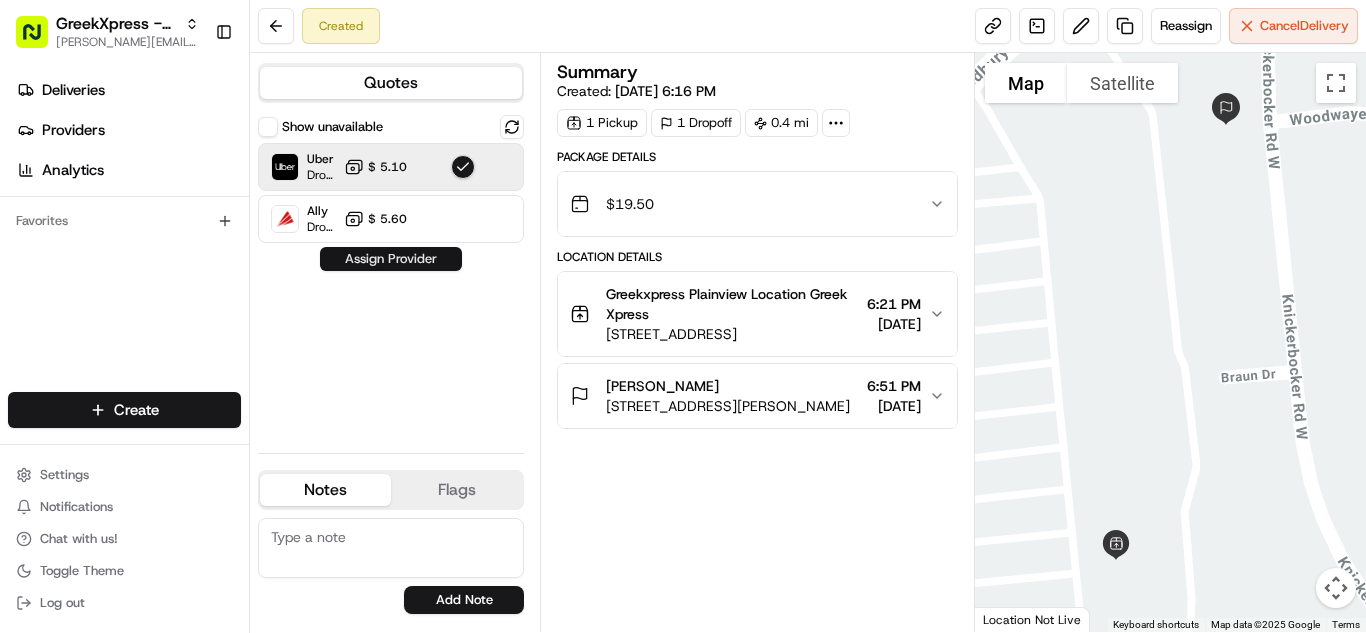 click on "Assign Provider" at bounding box center (391, 259) 